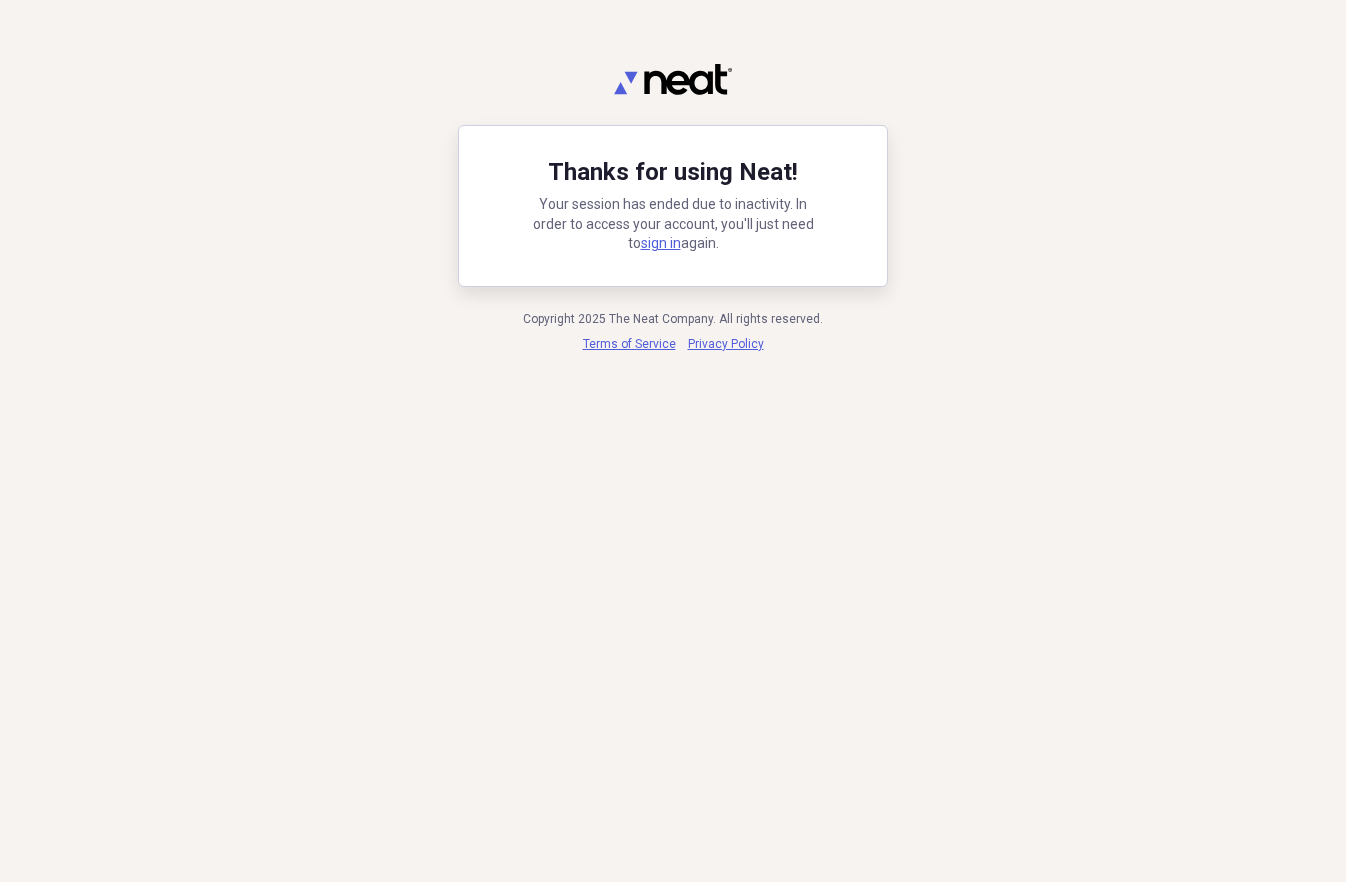 scroll, scrollTop: 0, scrollLeft: 0, axis: both 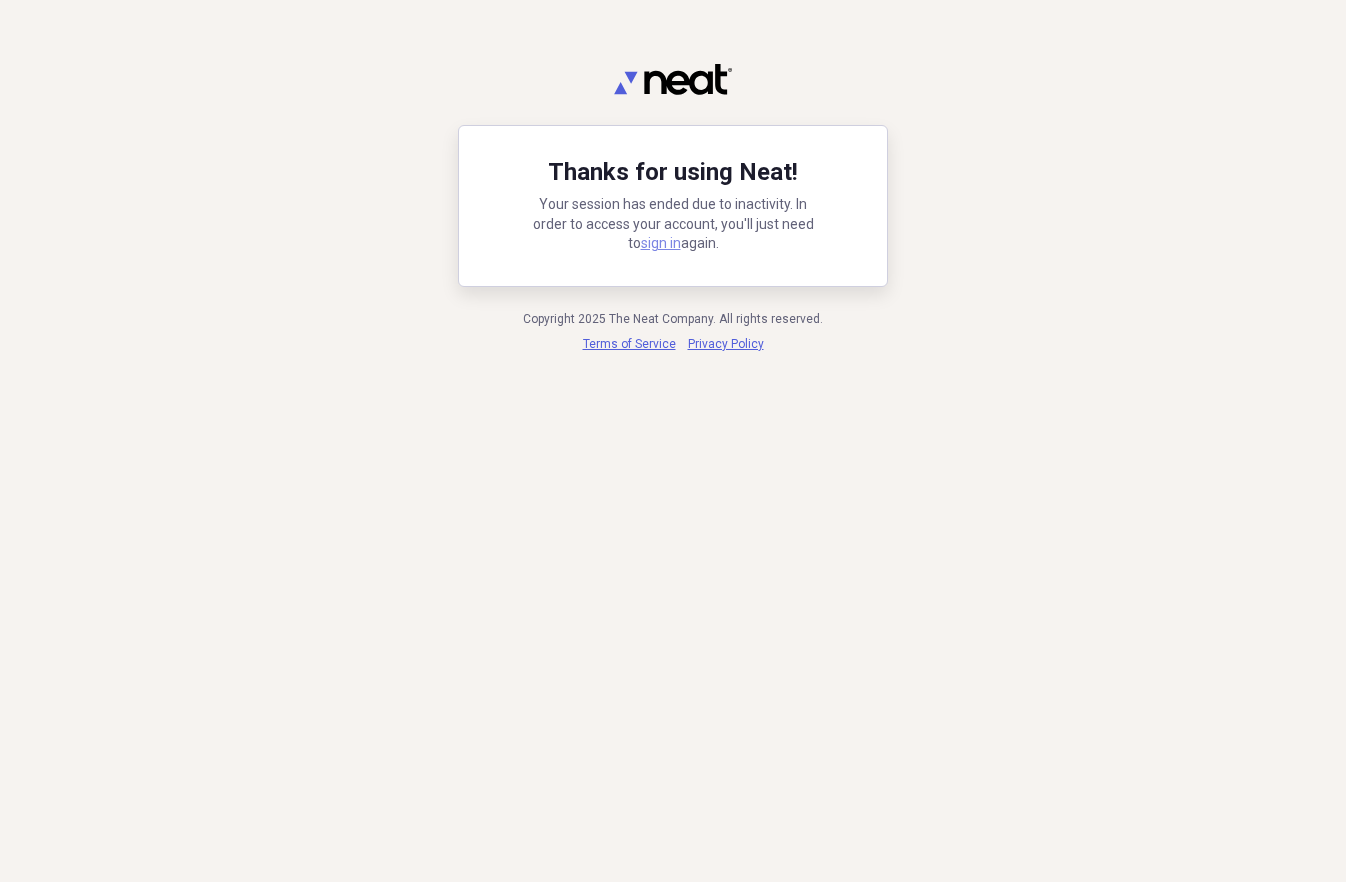 click on "sign in" at bounding box center (661, 243) 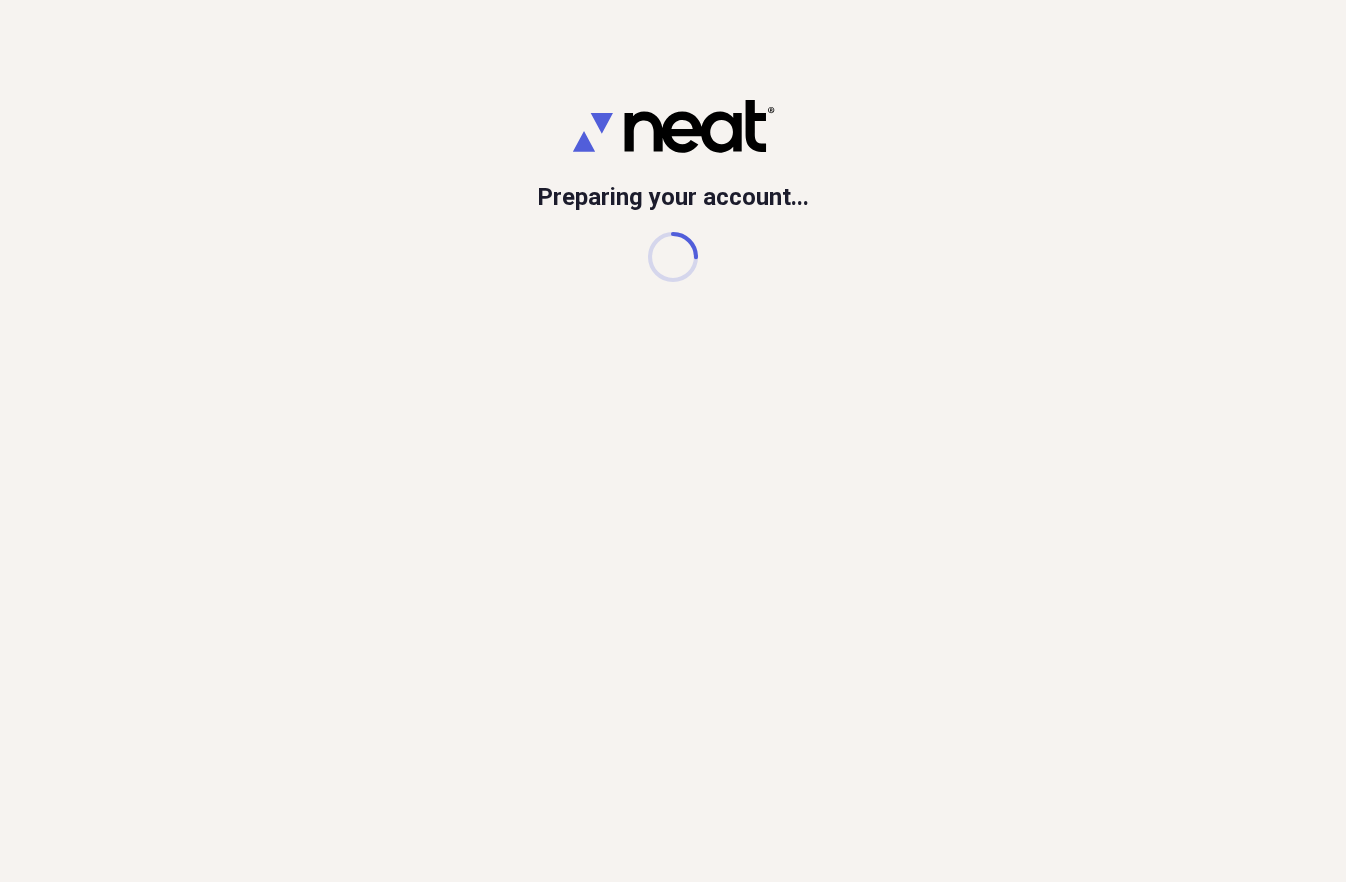 scroll, scrollTop: 0, scrollLeft: 0, axis: both 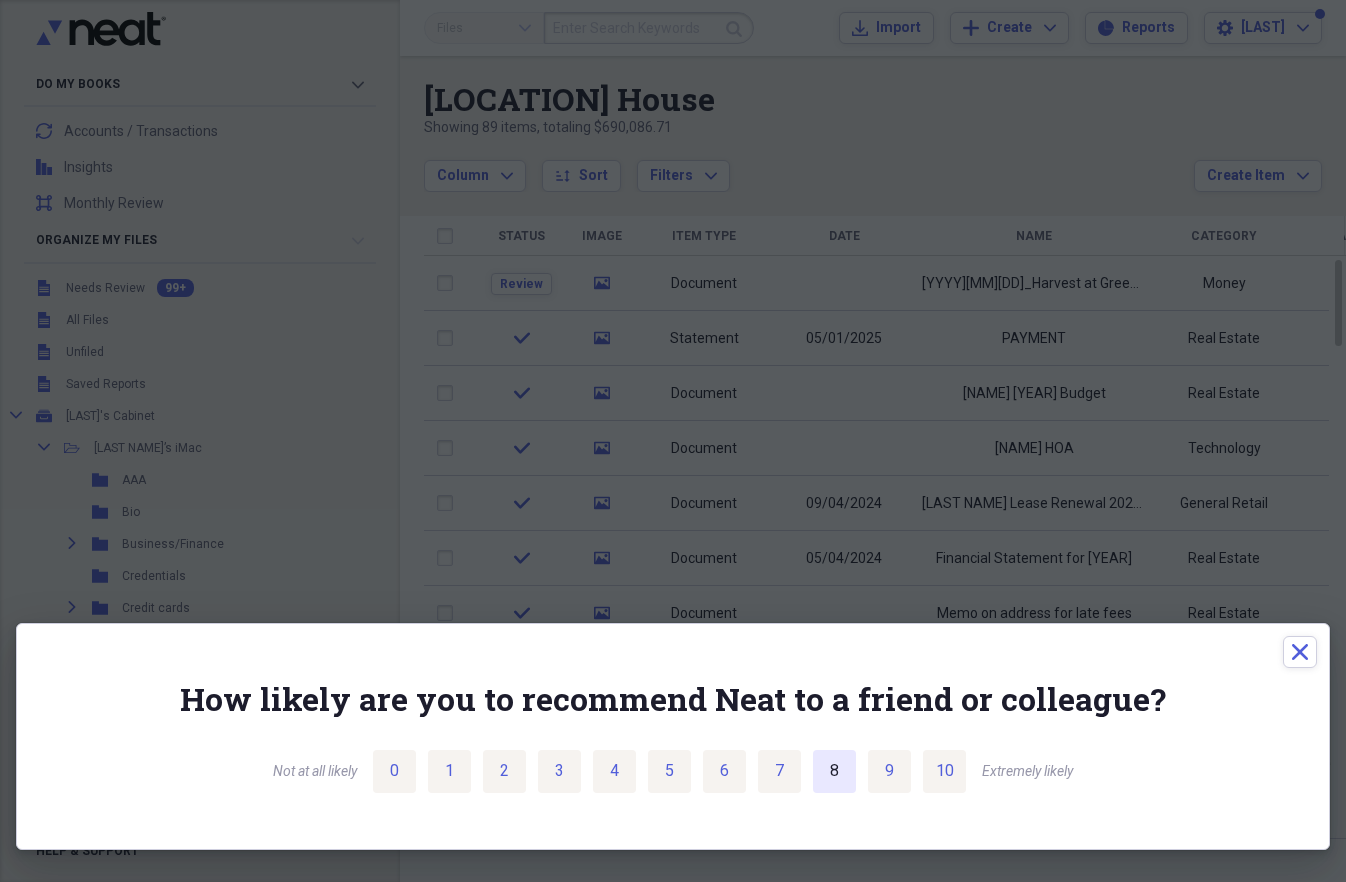 click on "8" at bounding box center (834, 771) 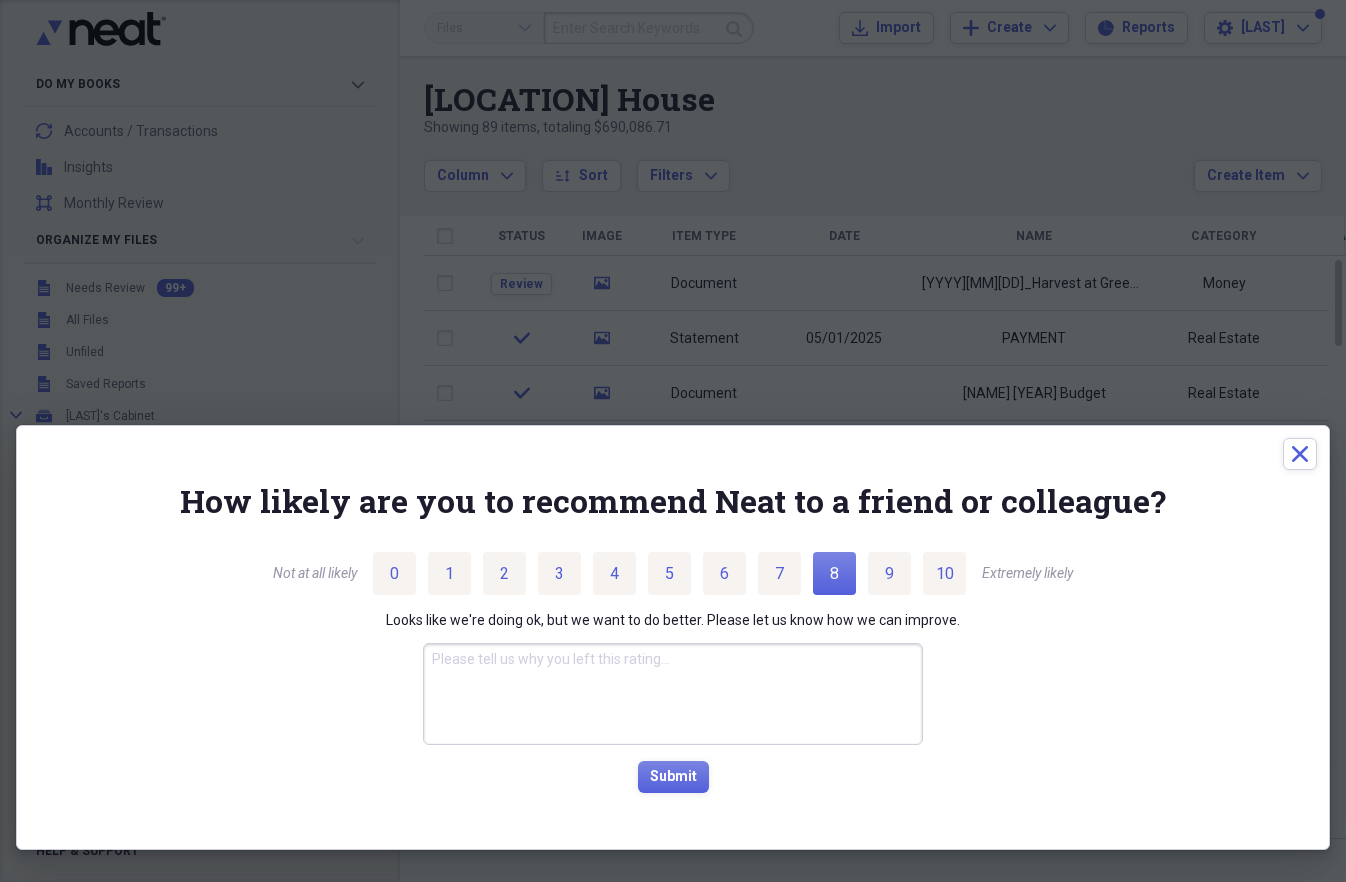 click at bounding box center [673, 694] 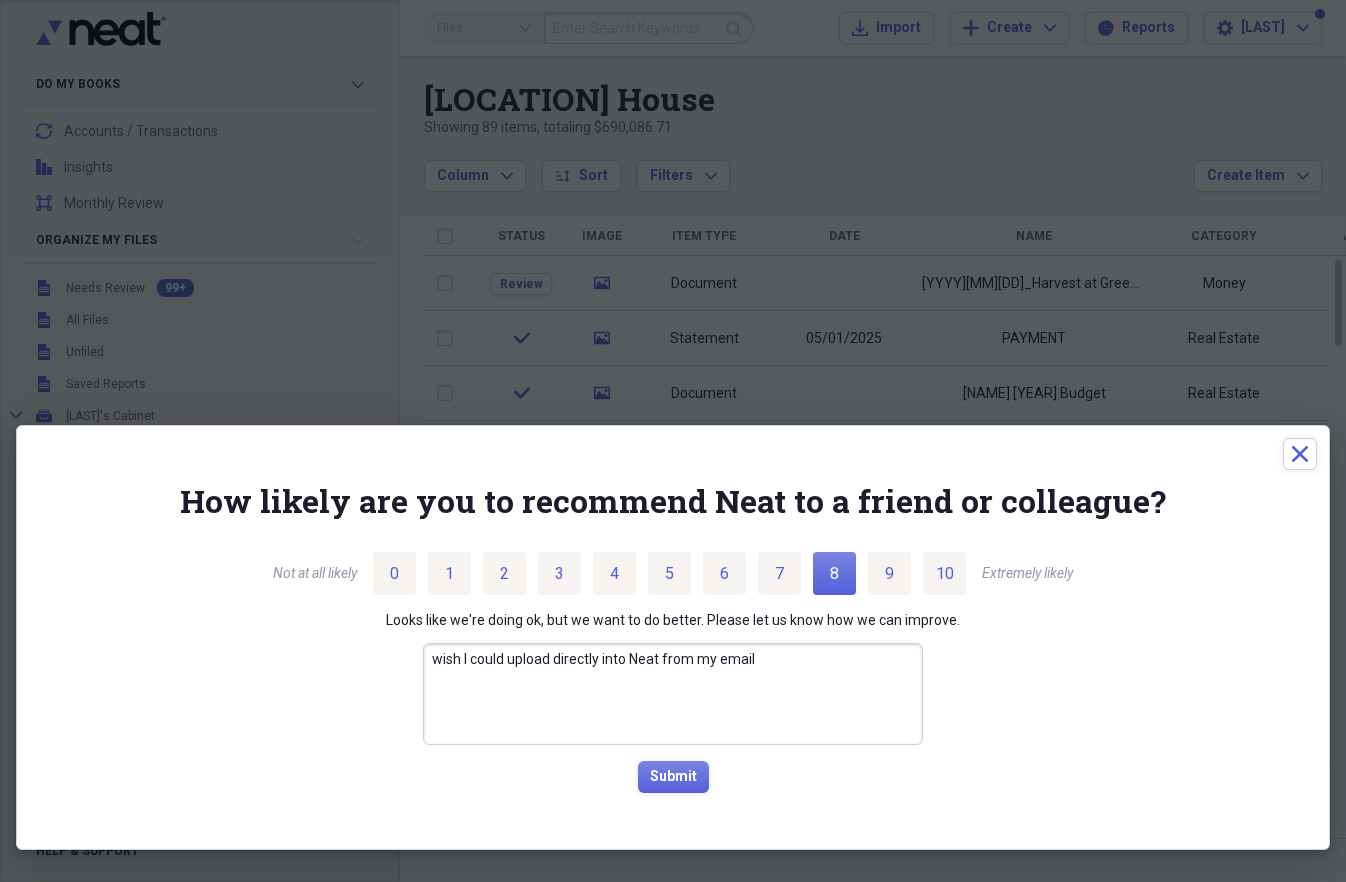 drag, startPoint x: 557, startPoint y: 663, endPoint x: 578, endPoint y: 654, distance: 22.847319 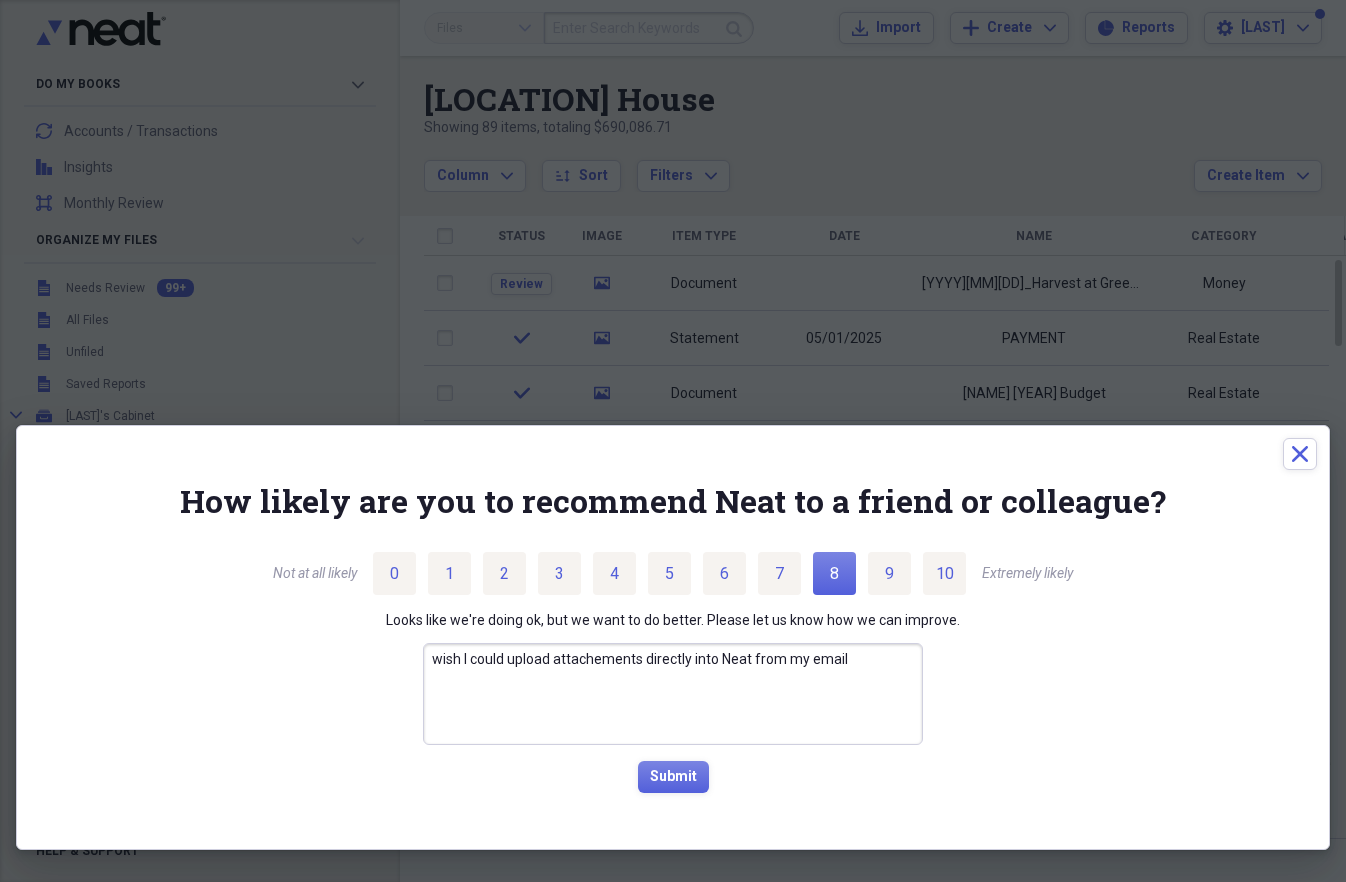 drag, startPoint x: 604, startPoint y: 664, endPoint x: 621, endPoint y: 647, distance: 24.04163 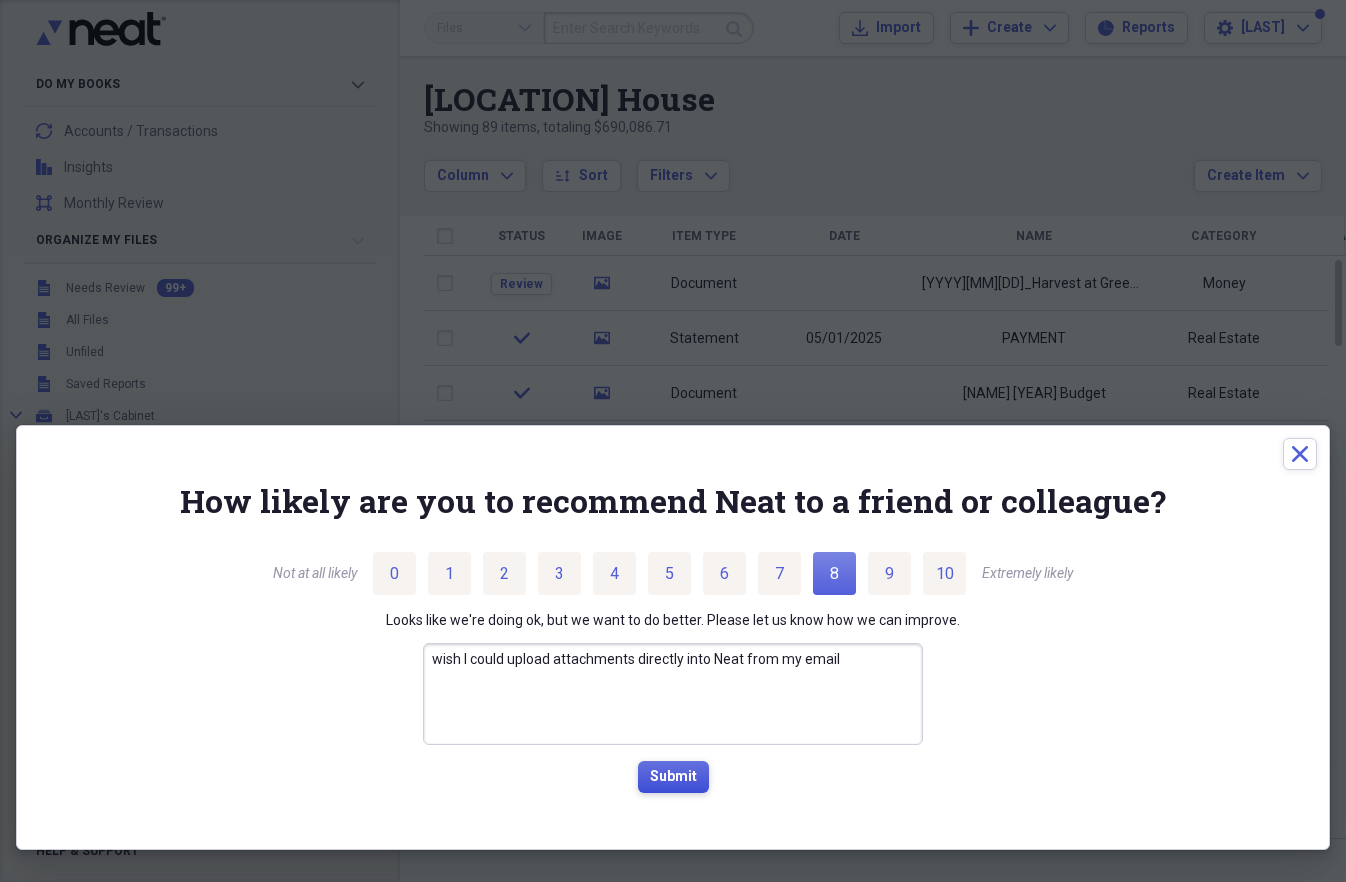 type on "wish I could upload attachments directly into Neat from my email" 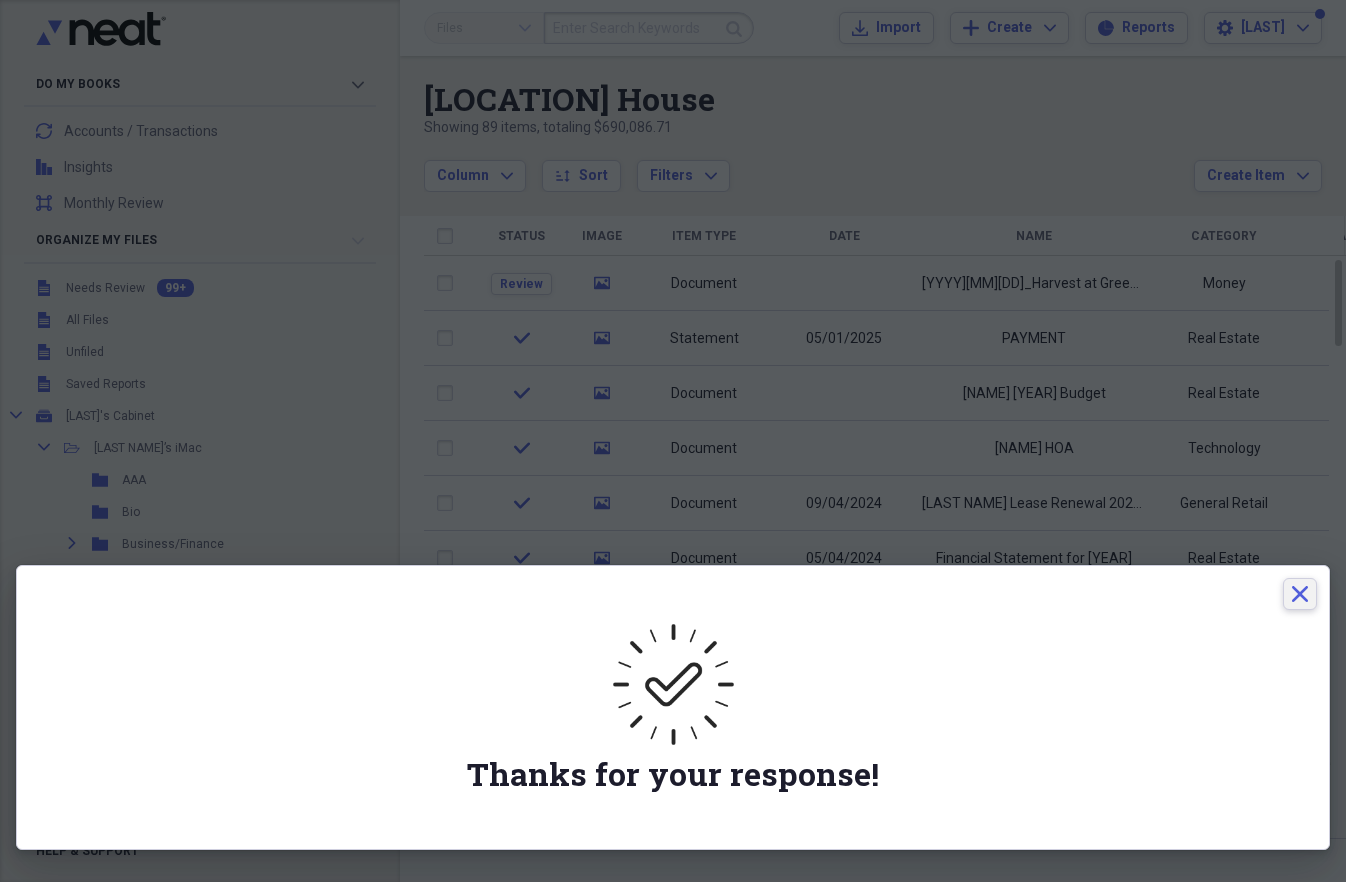 click on "Close" 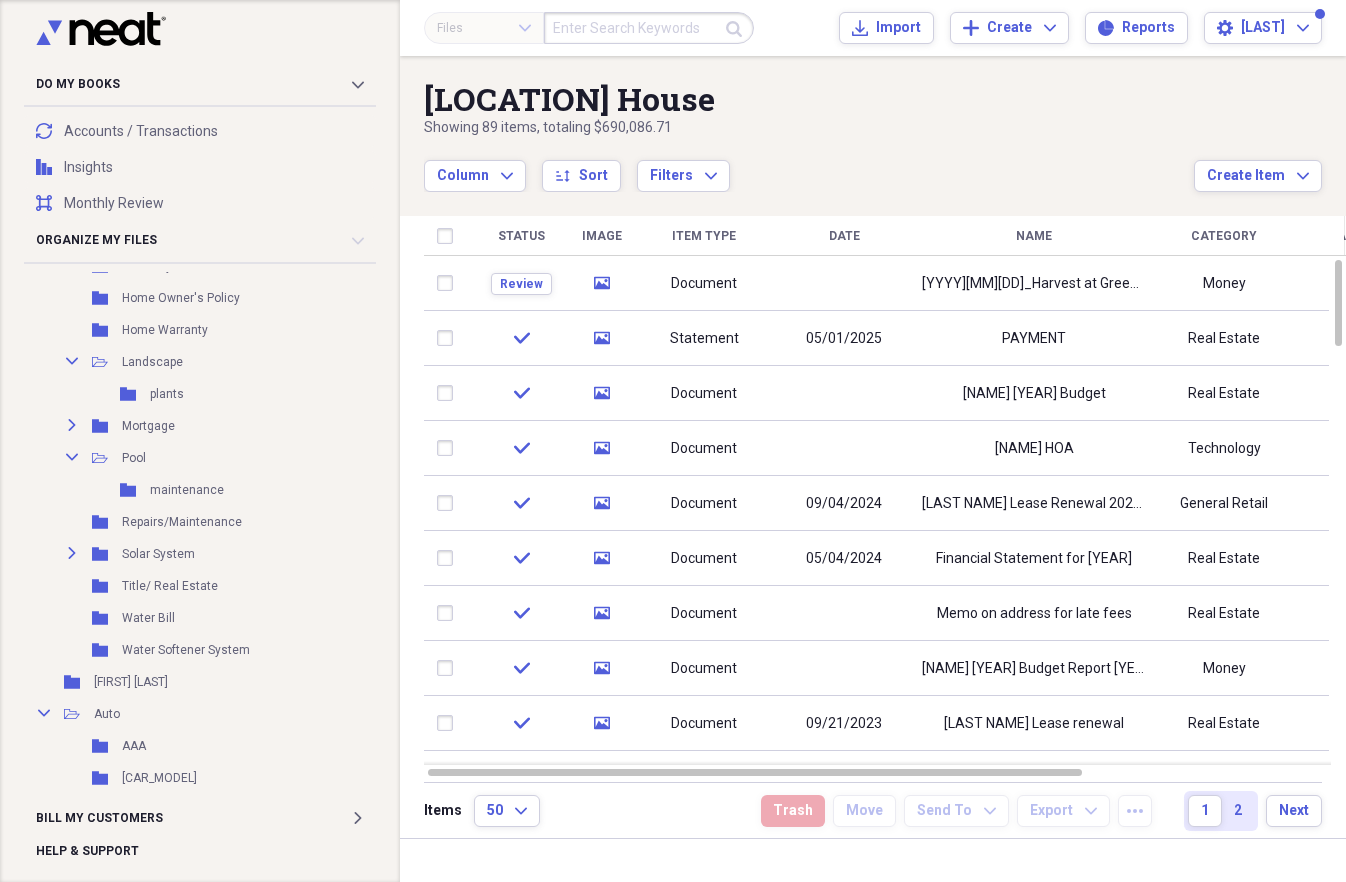 scroll, scrollTop: 924, scrollLeft: 0, axis: vertical 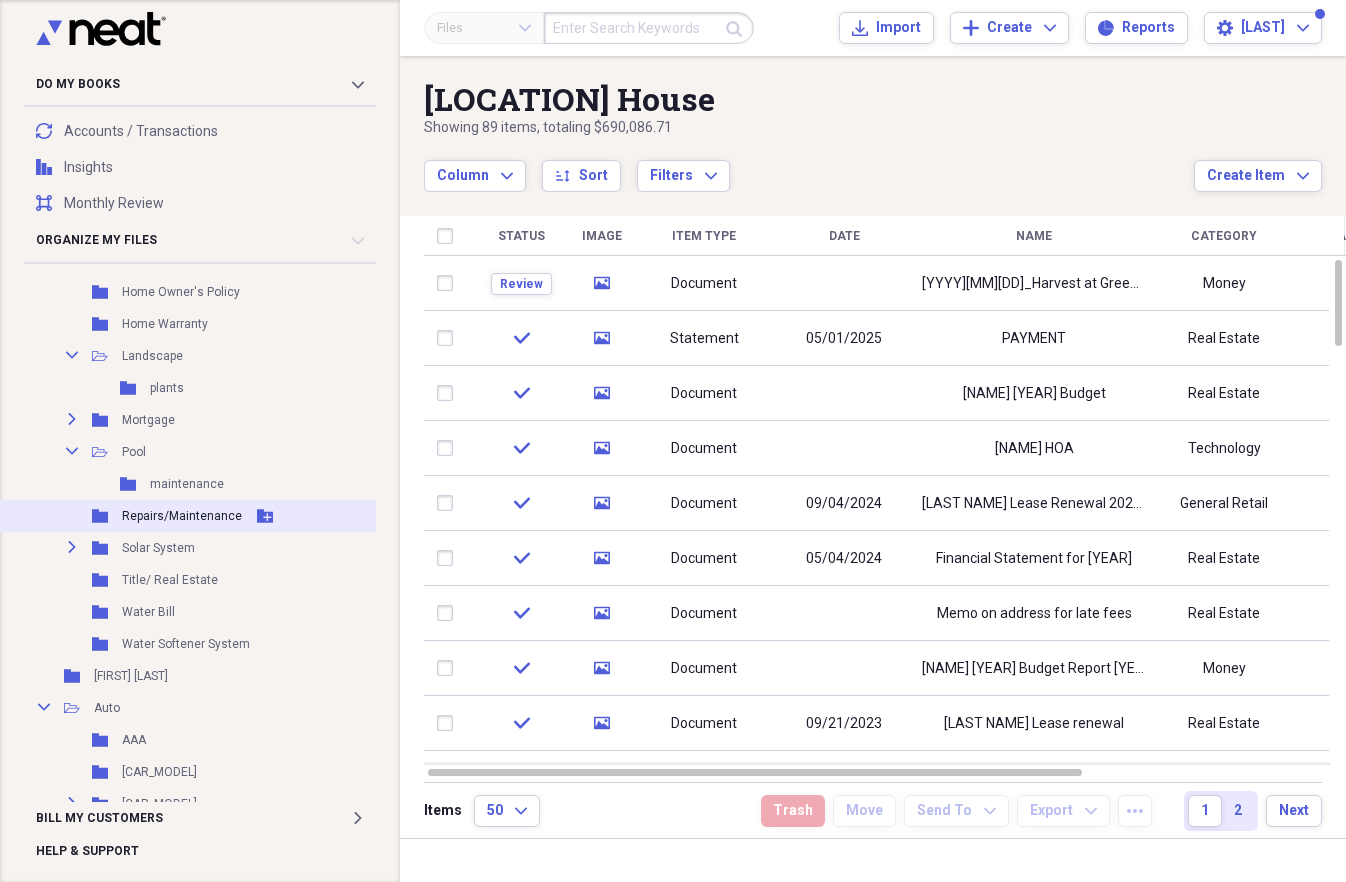 click on "Repairs/Maintenance" at bounding box center [182, 516] 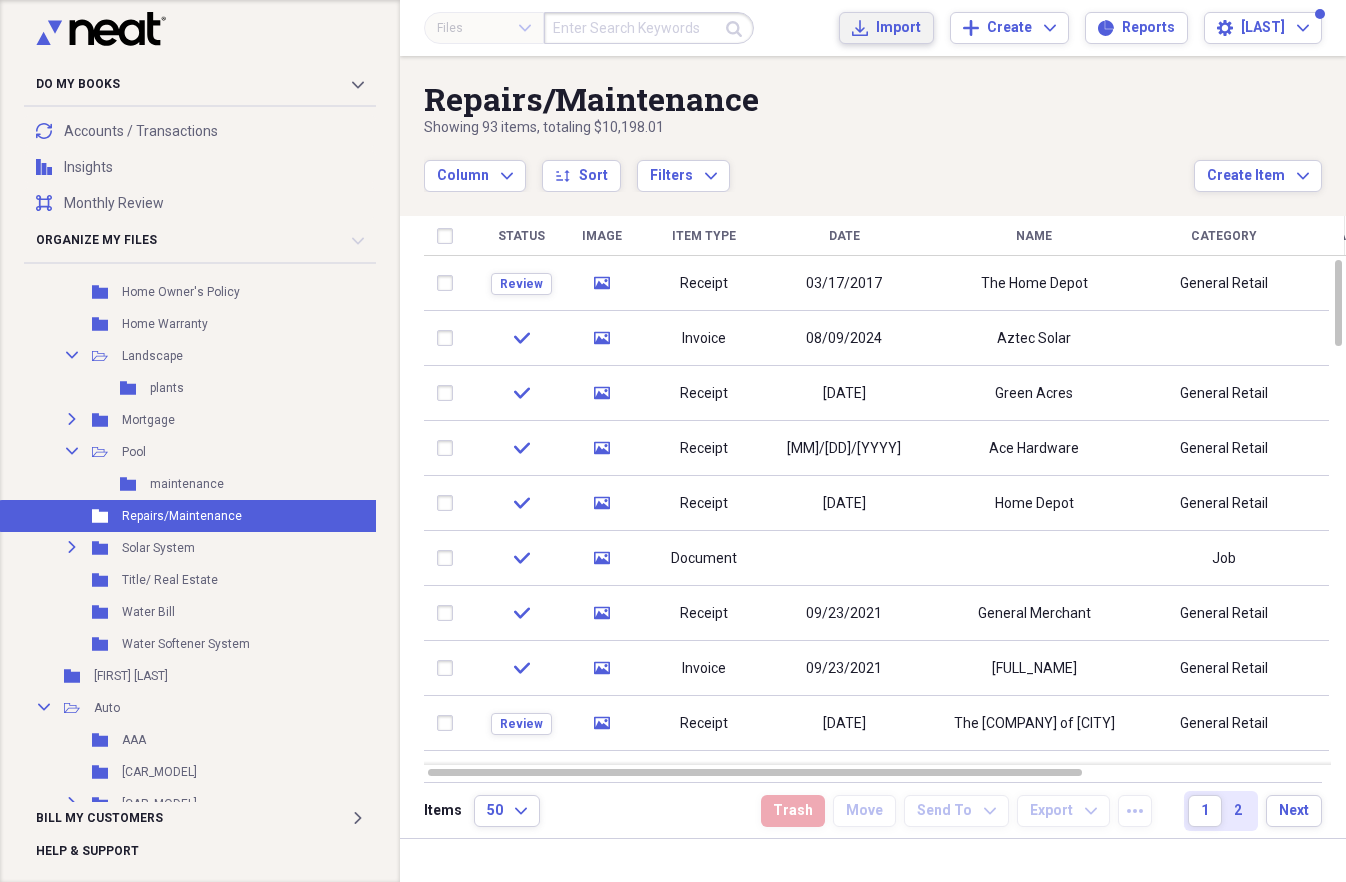 click on "Import" at bounding box center (898, 28) 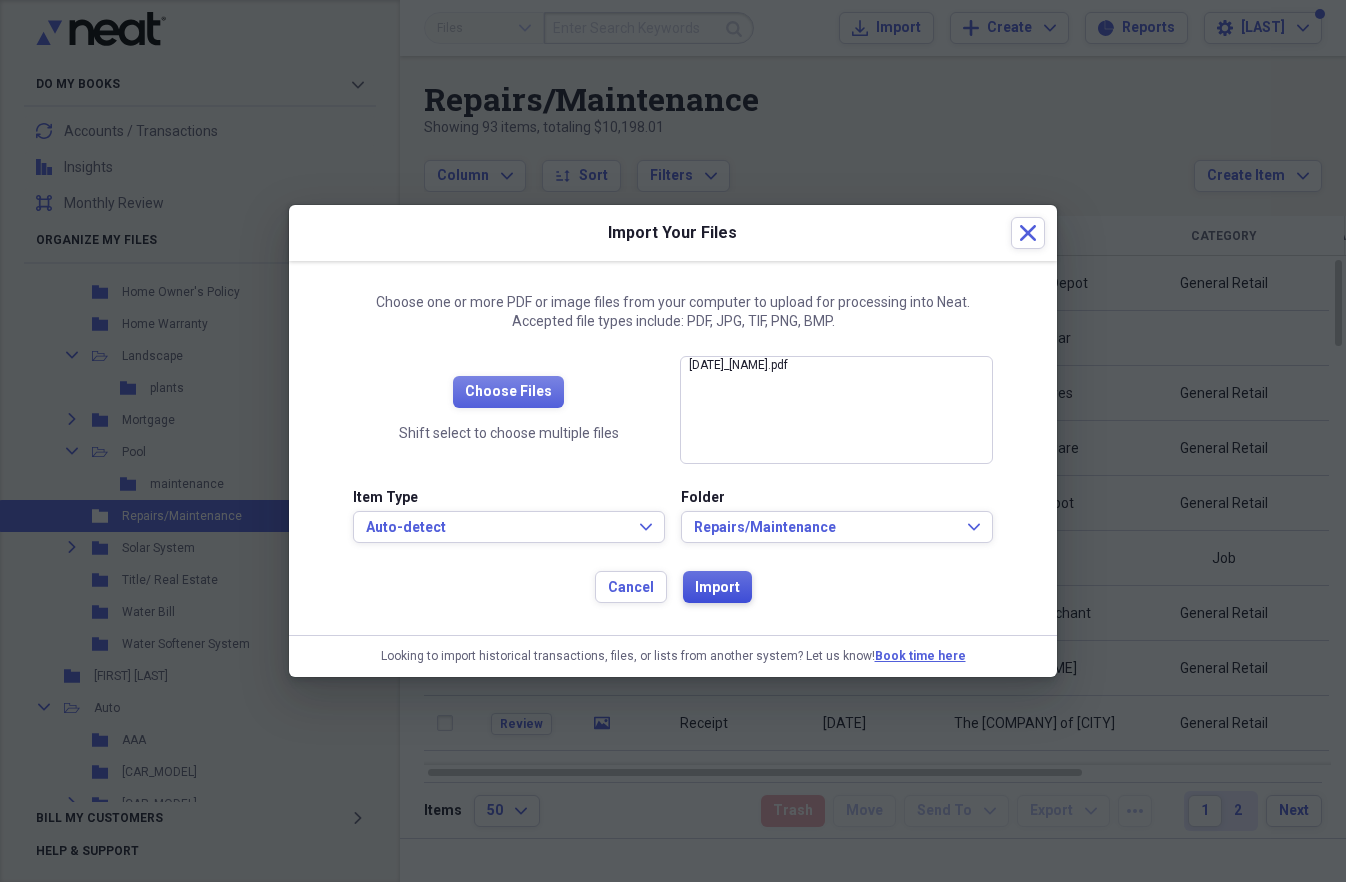 click on "Import" at bounding box center [717, 588] 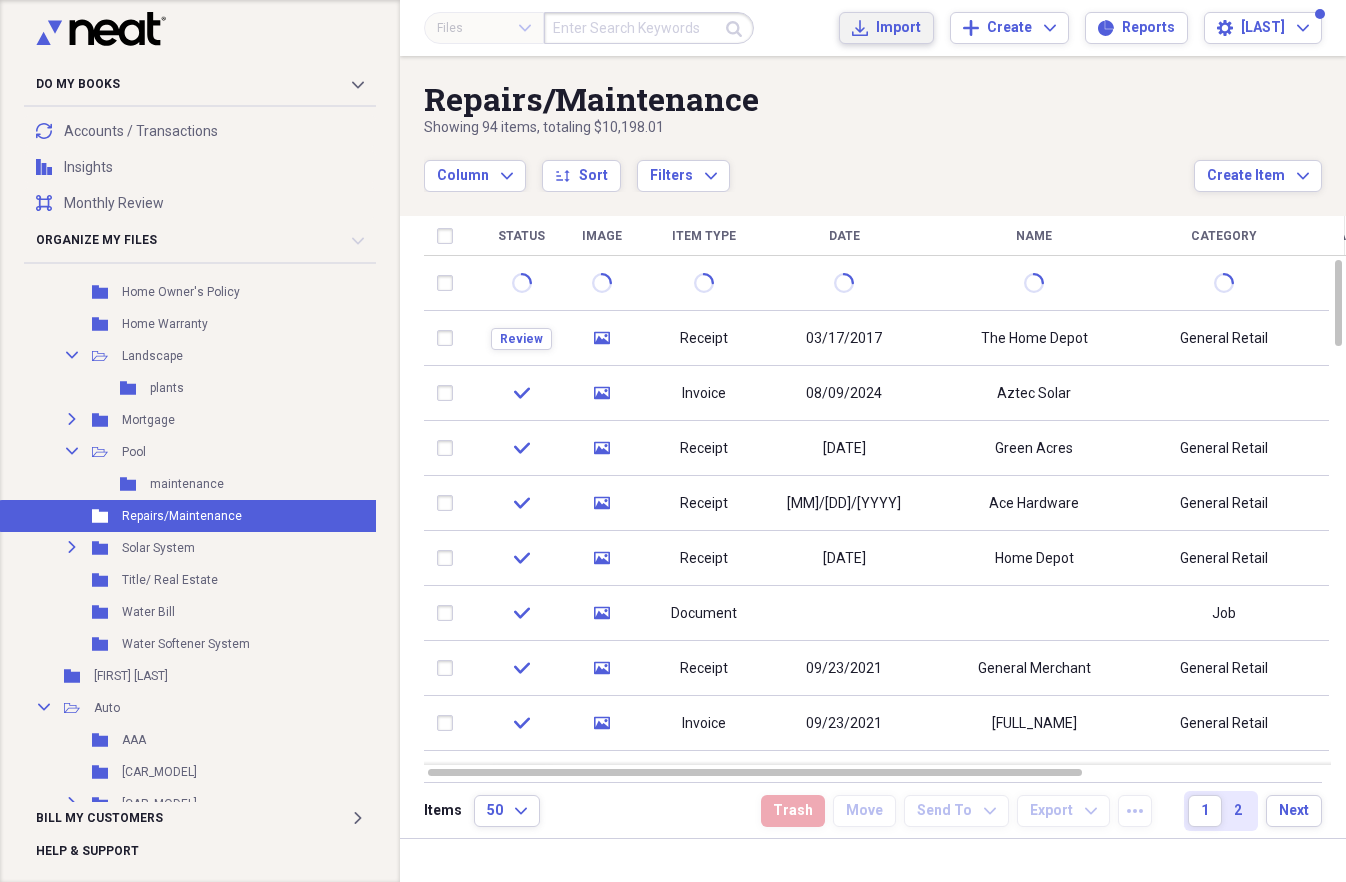 click on "Import" at bounding box center (898, 28) 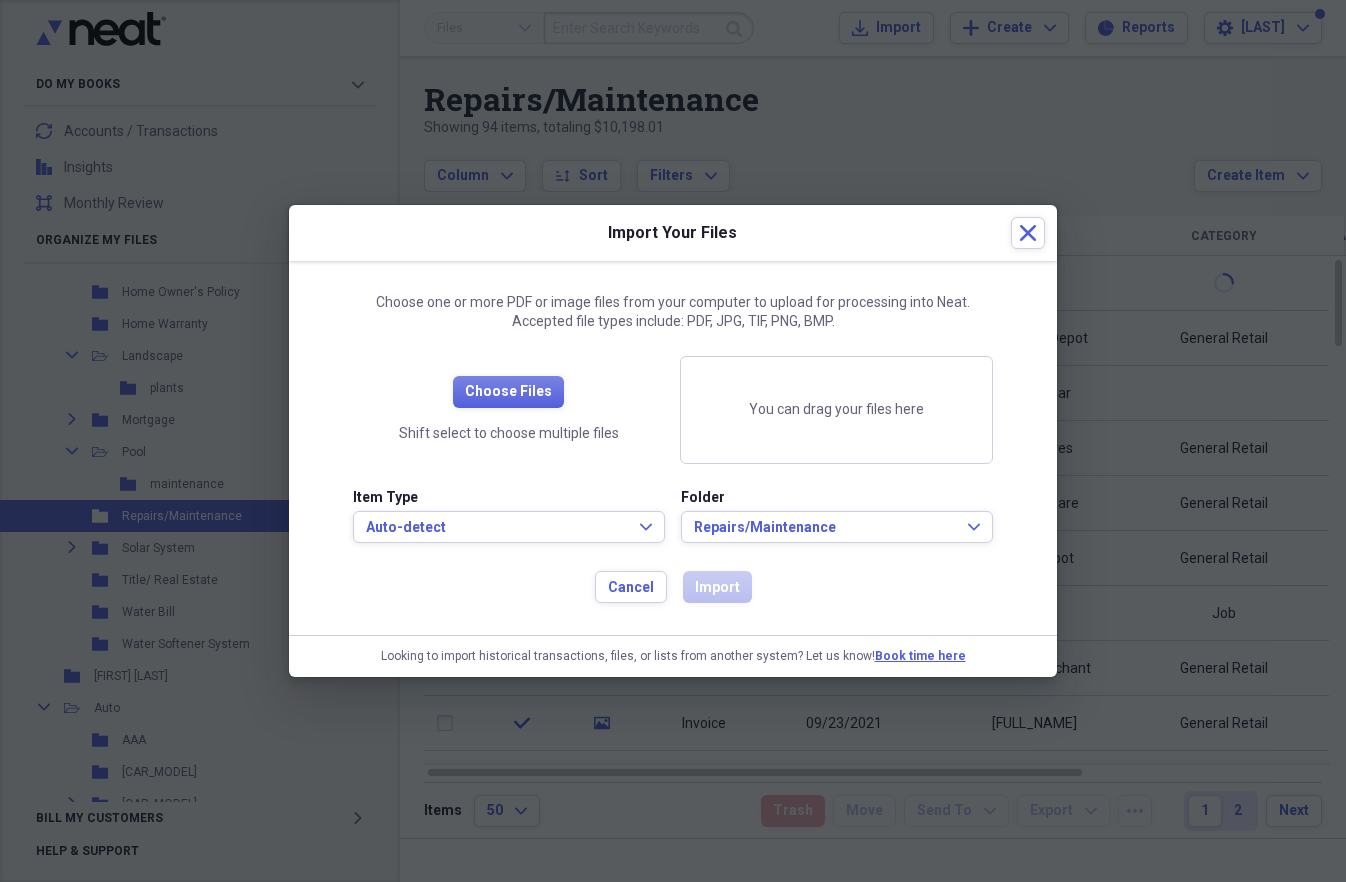 click at bounding box center [673, 441] 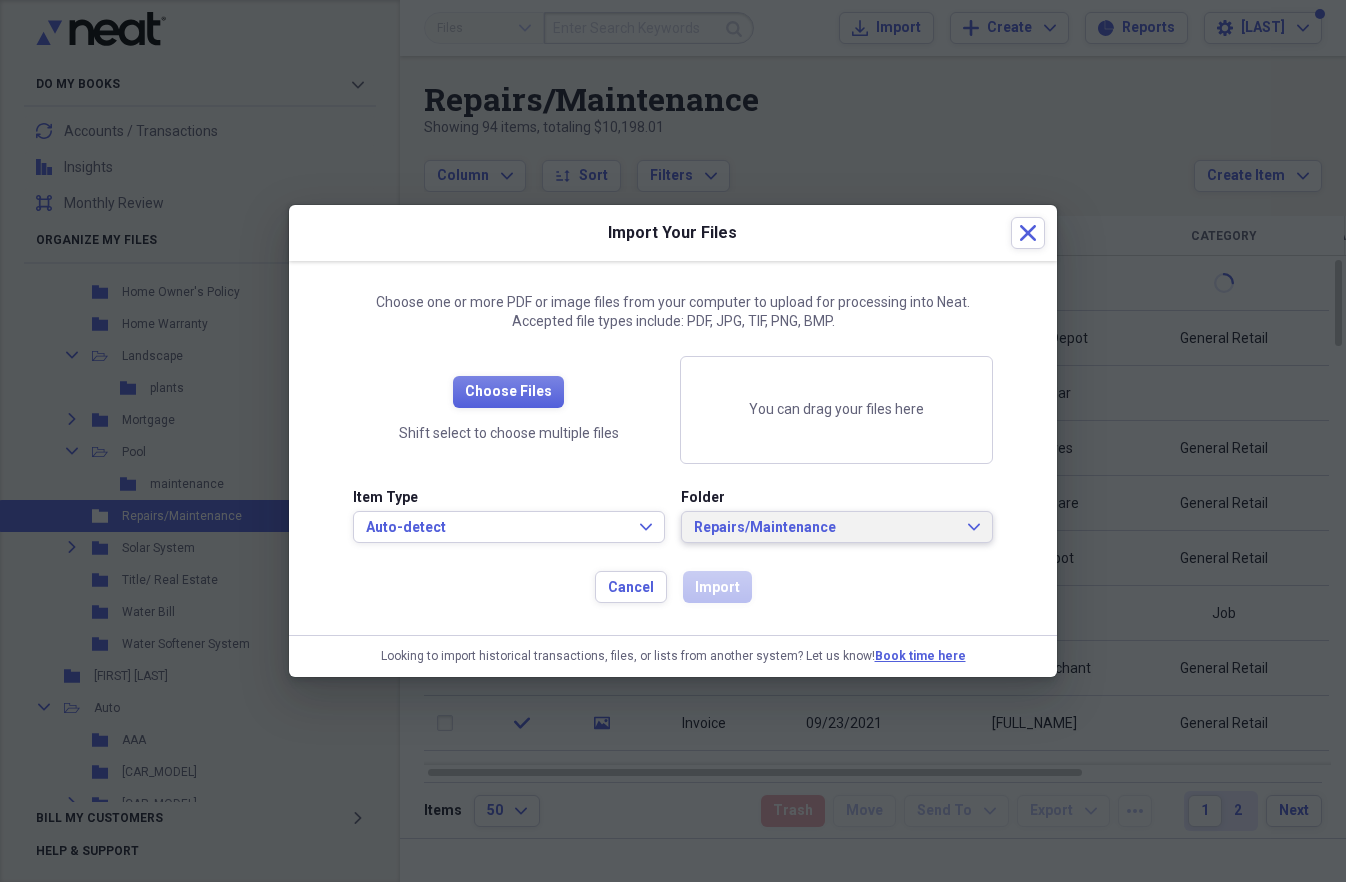 click on "Repairs/Maintenance Expand" at bounding box center [837, 527] 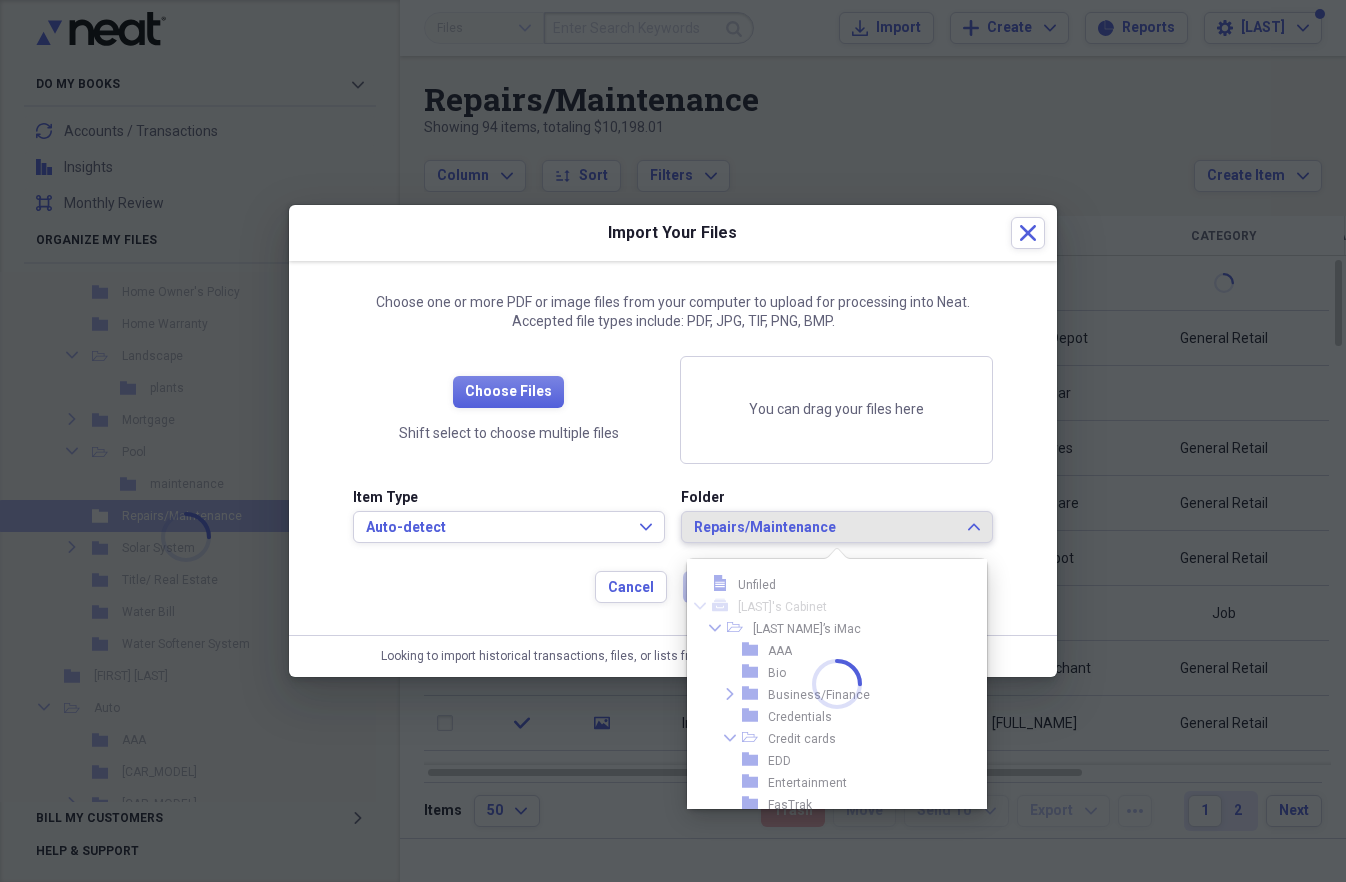 scroll, scrollTop: 935, scrollLeft: 0, axis: vertical 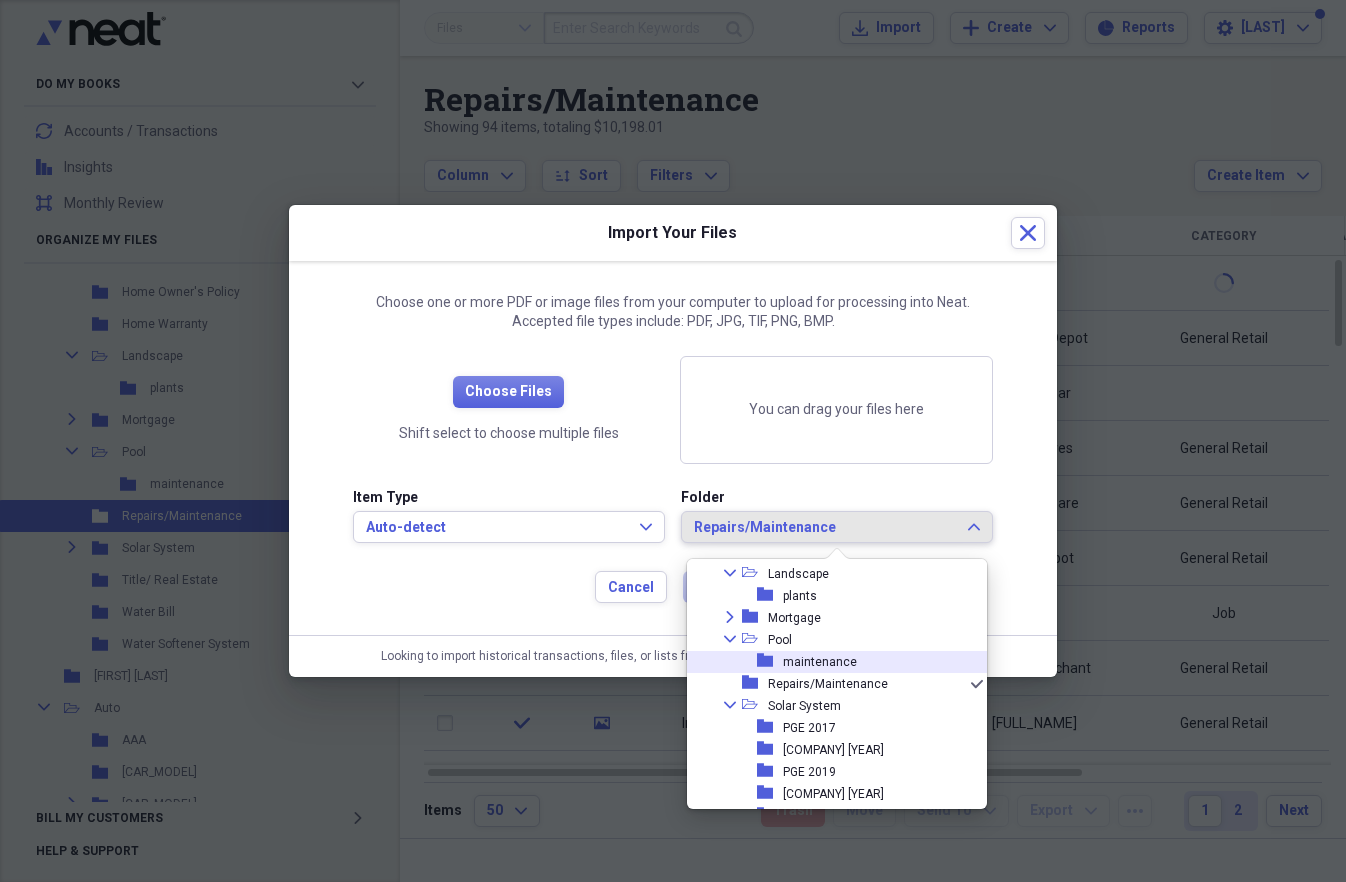 click on "maintenance" at bounding box center [820, 662] 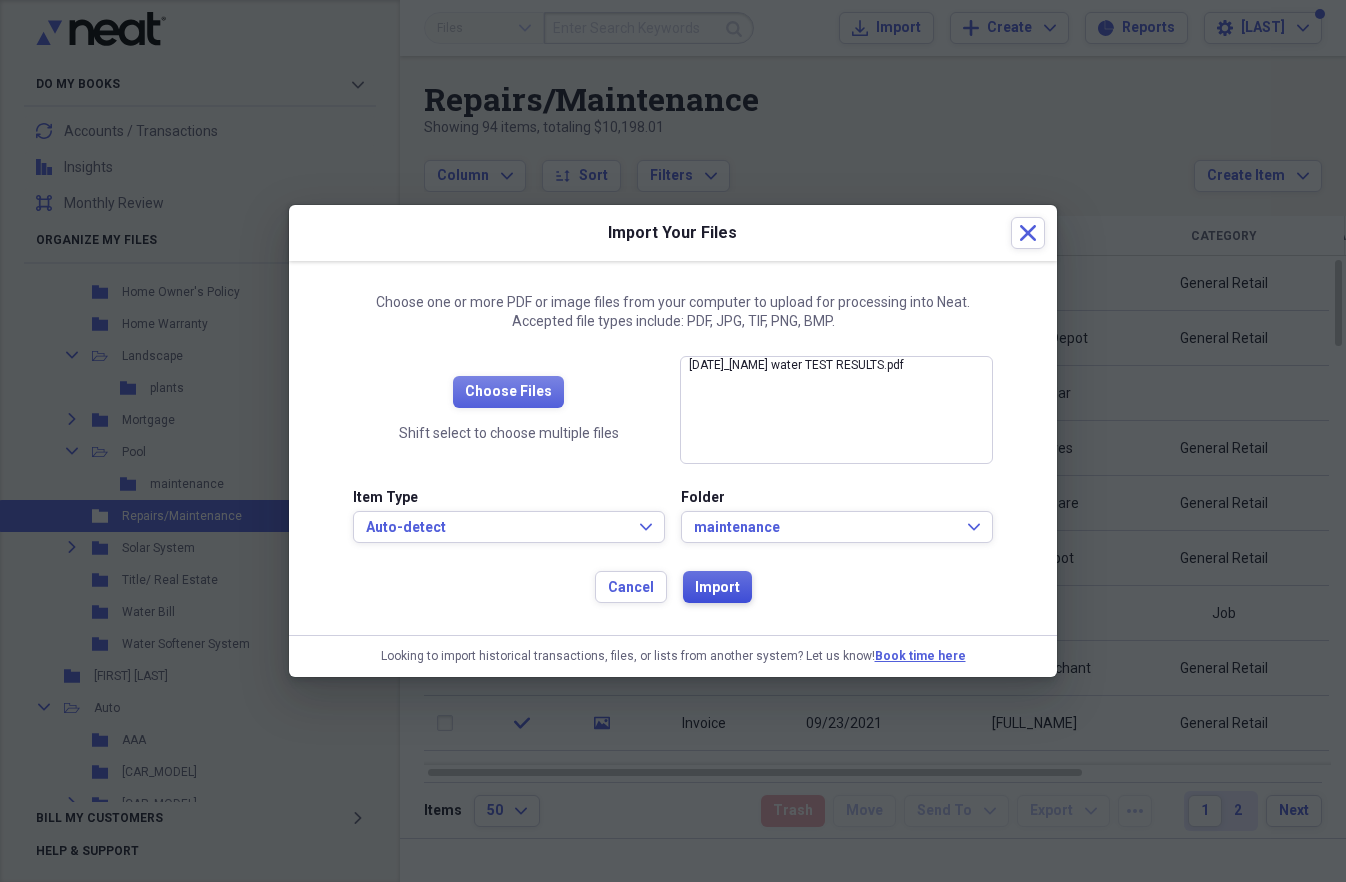 click on "Import" at bounding box center (717, 588) 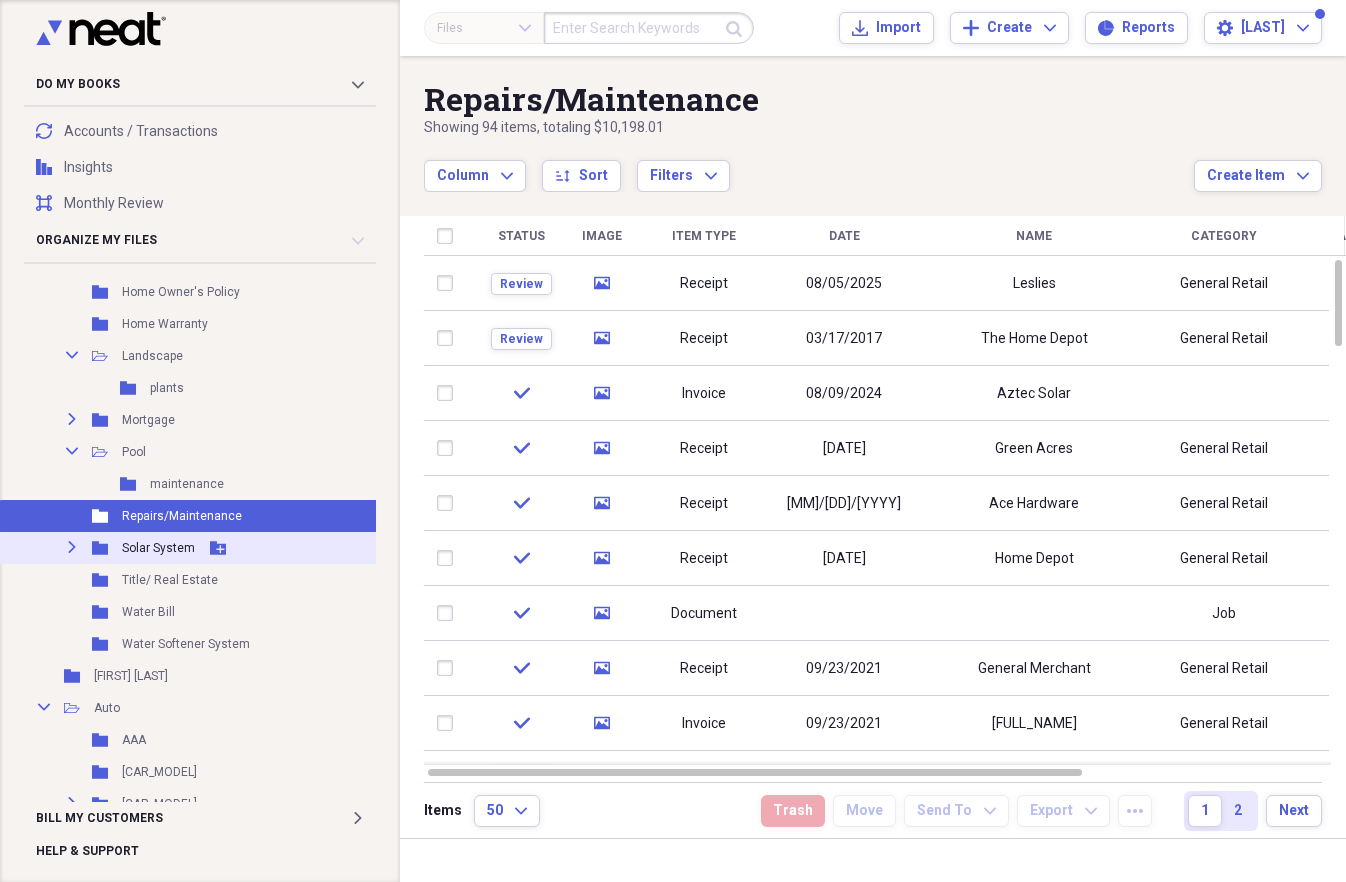 click on "Solar System" at bounding box center [158, 548] 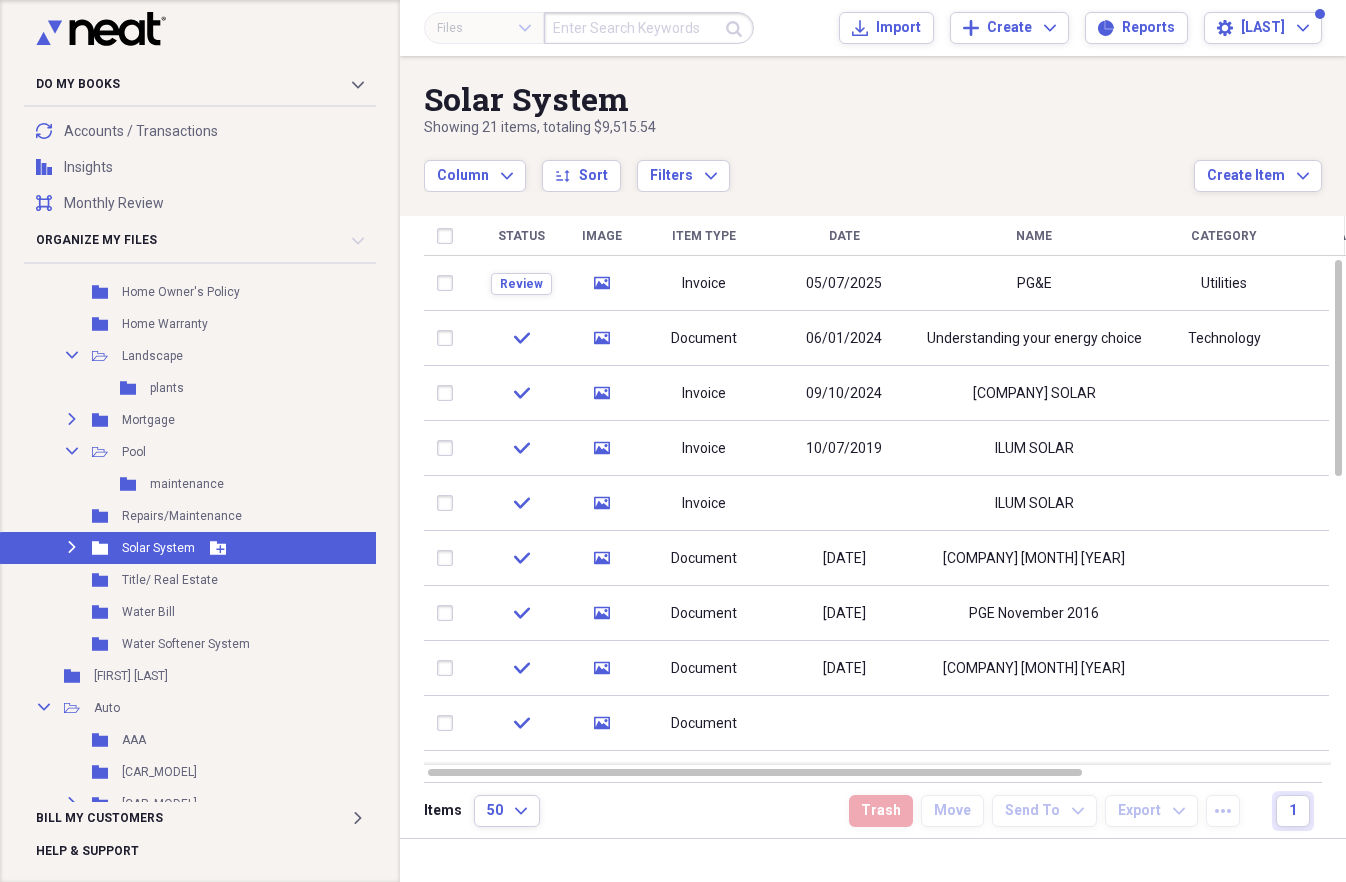 click on "Expand" 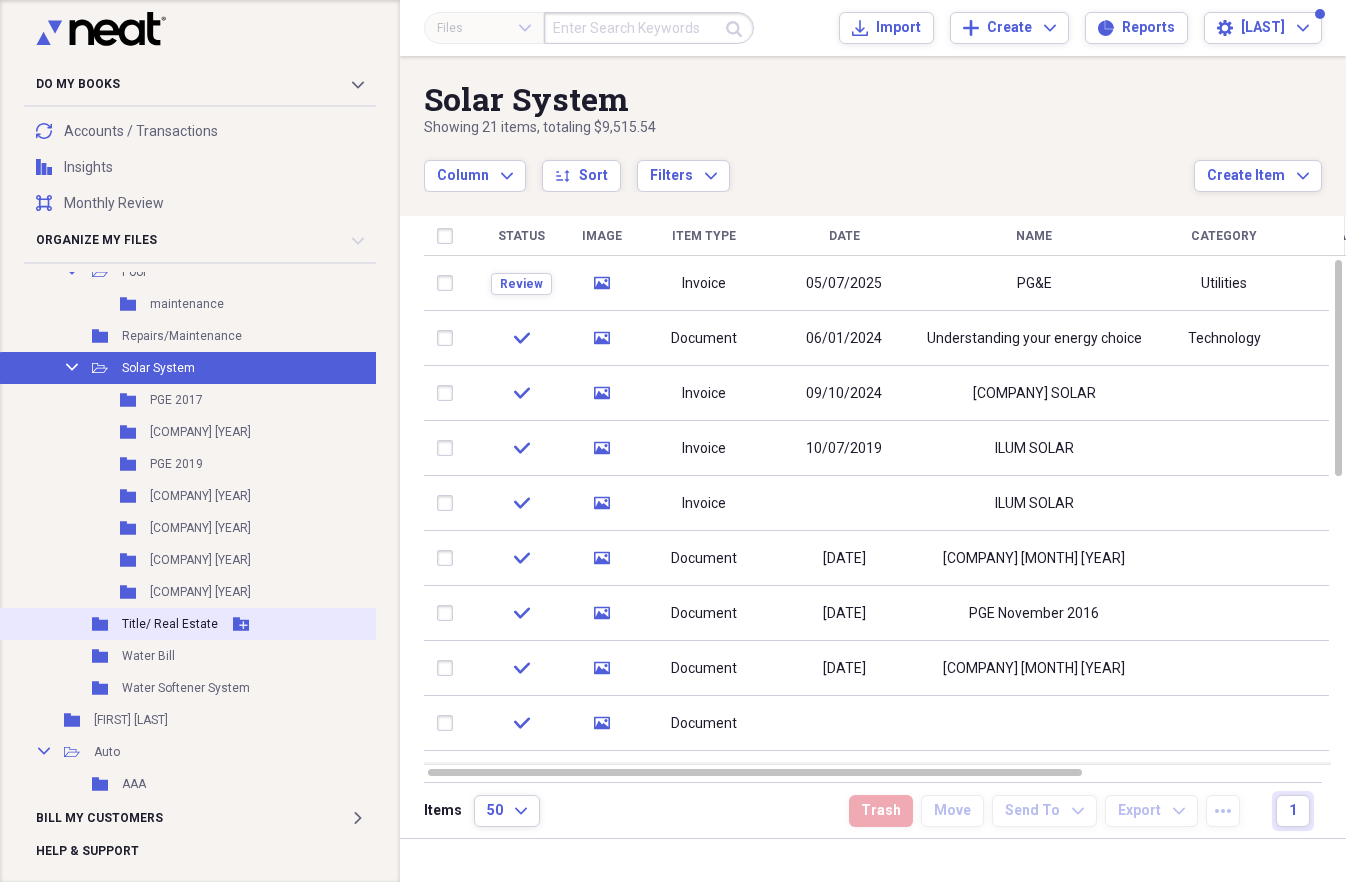 scroll, scrollTop: 1101, scrollLeft: 0, axis: vertical 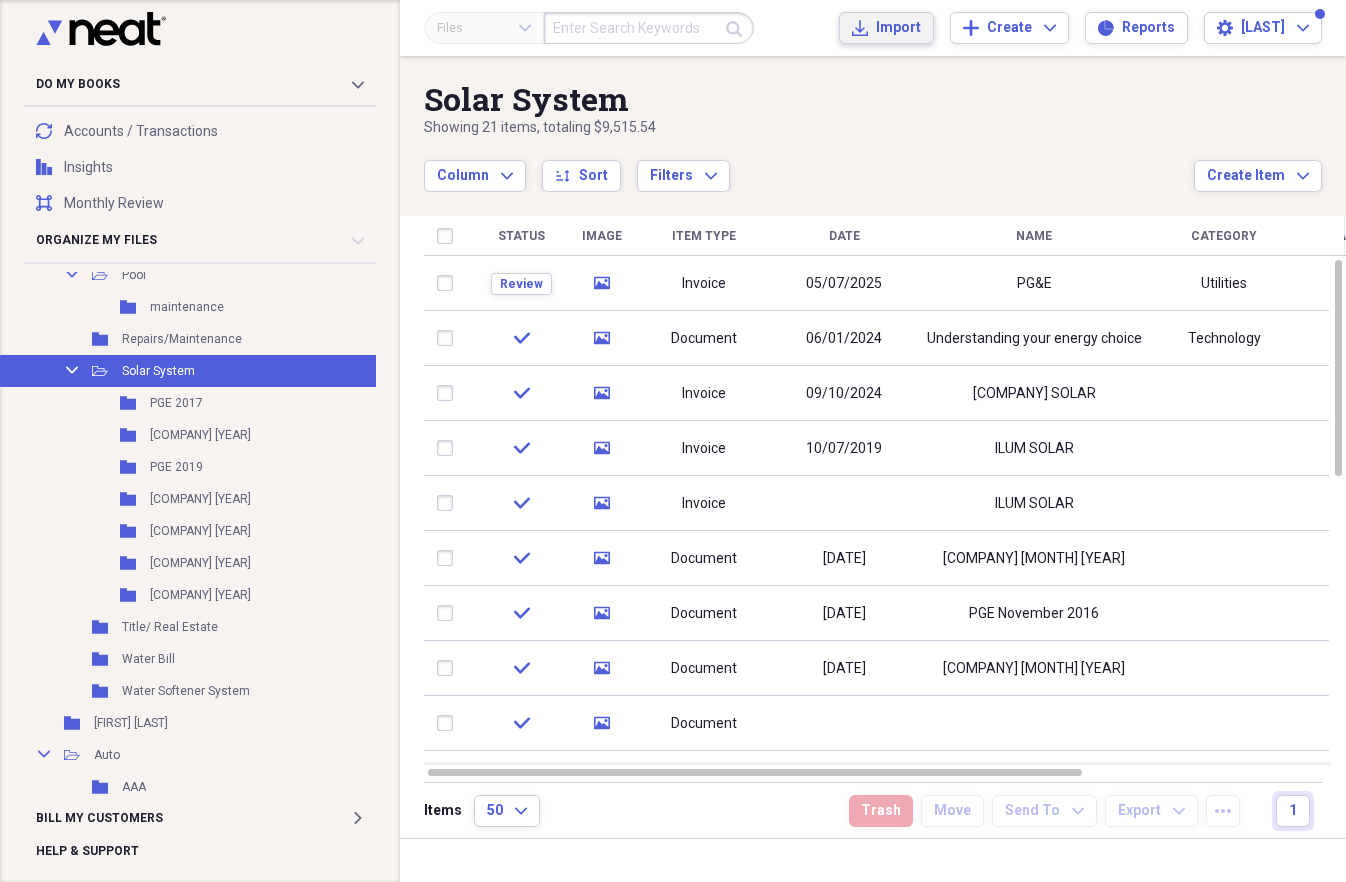 click on "Import" at bounding box center [898, 28] 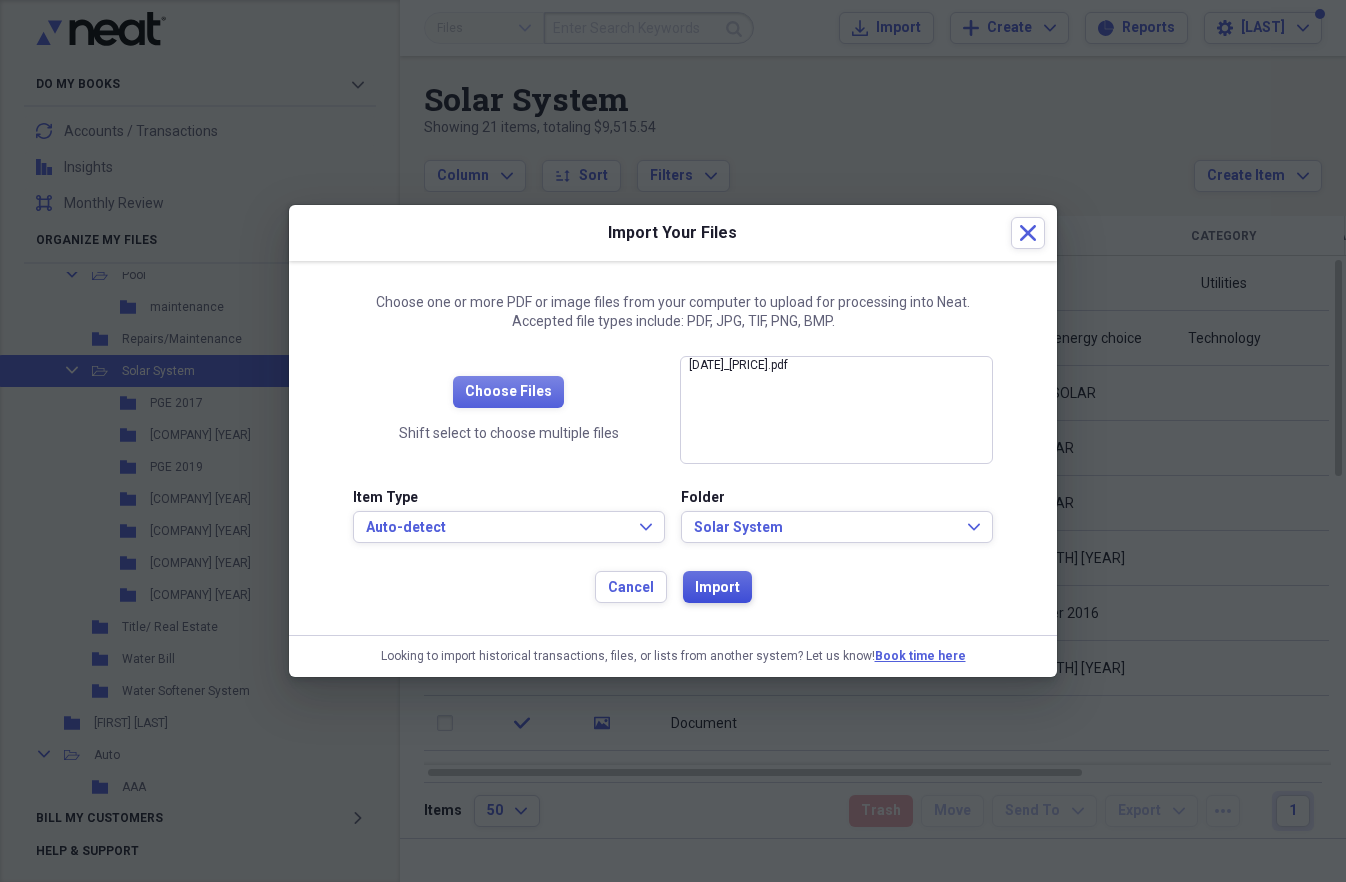 click on "Import" at bounding box center (717, 588) 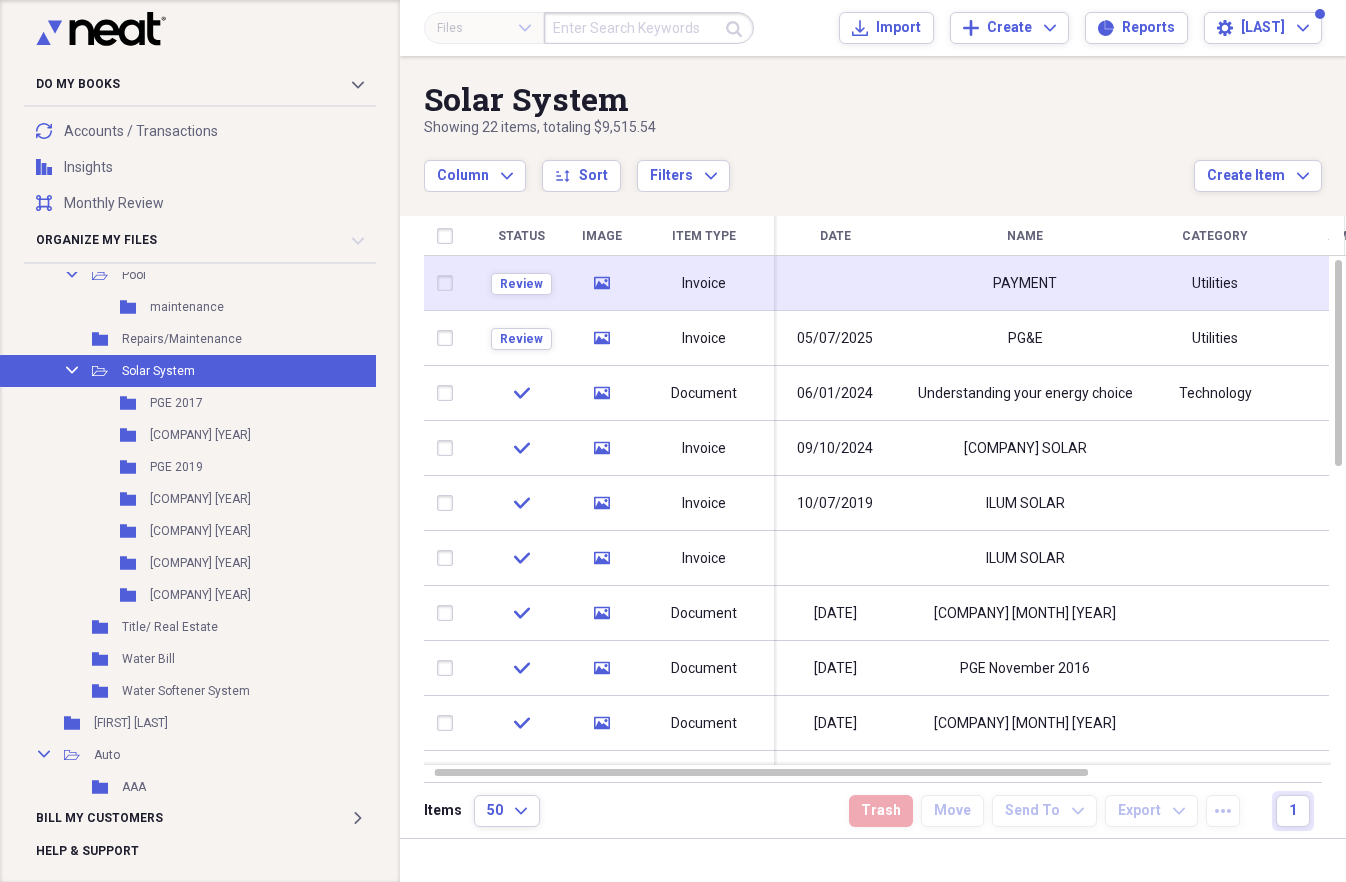 click at bounding box center (835, 283) 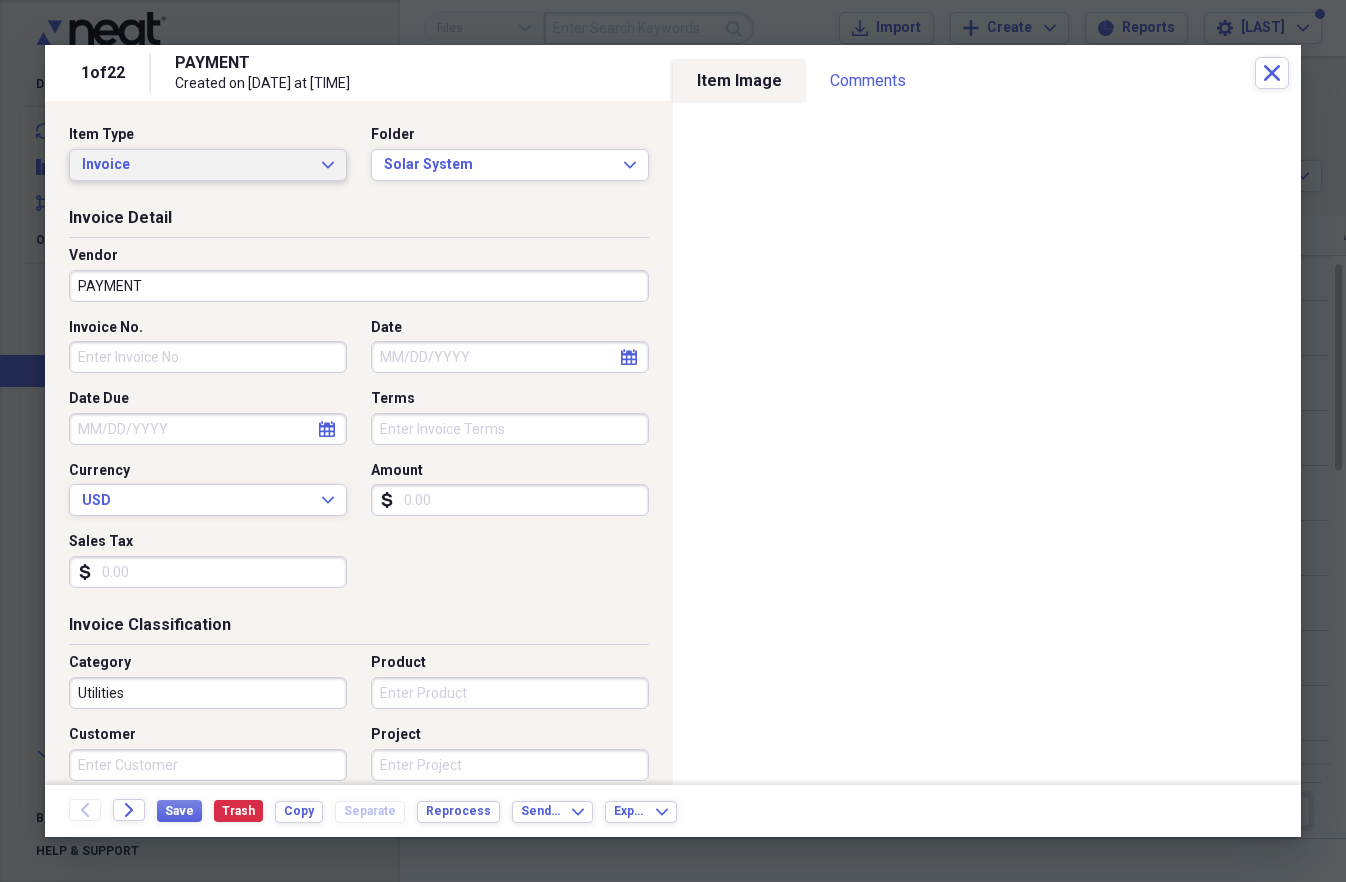 click on "Expand" 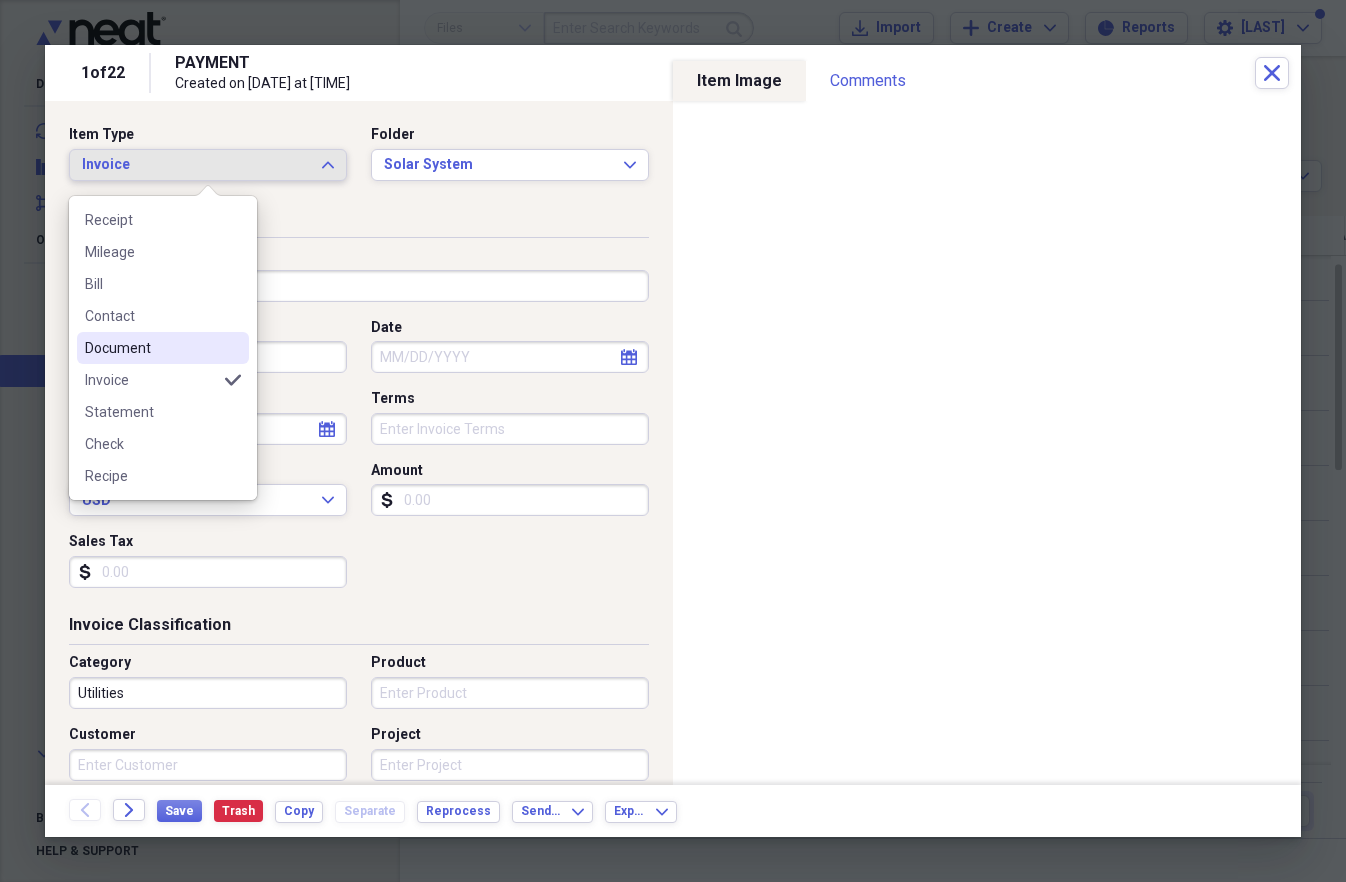 click on "Document" at bounding box center [151, 348] 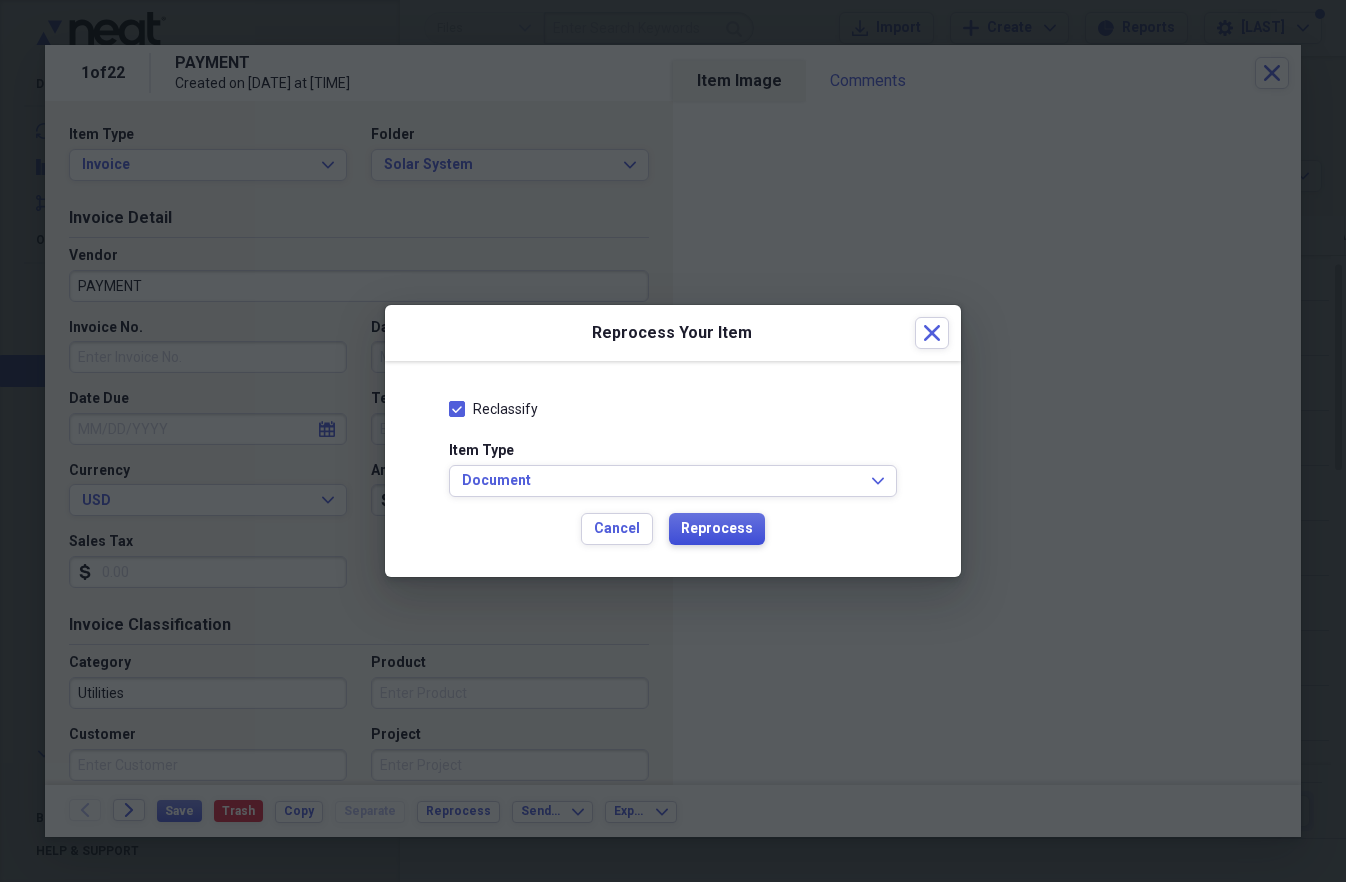 click on "Reprocess" at bounding box center [717, 529] 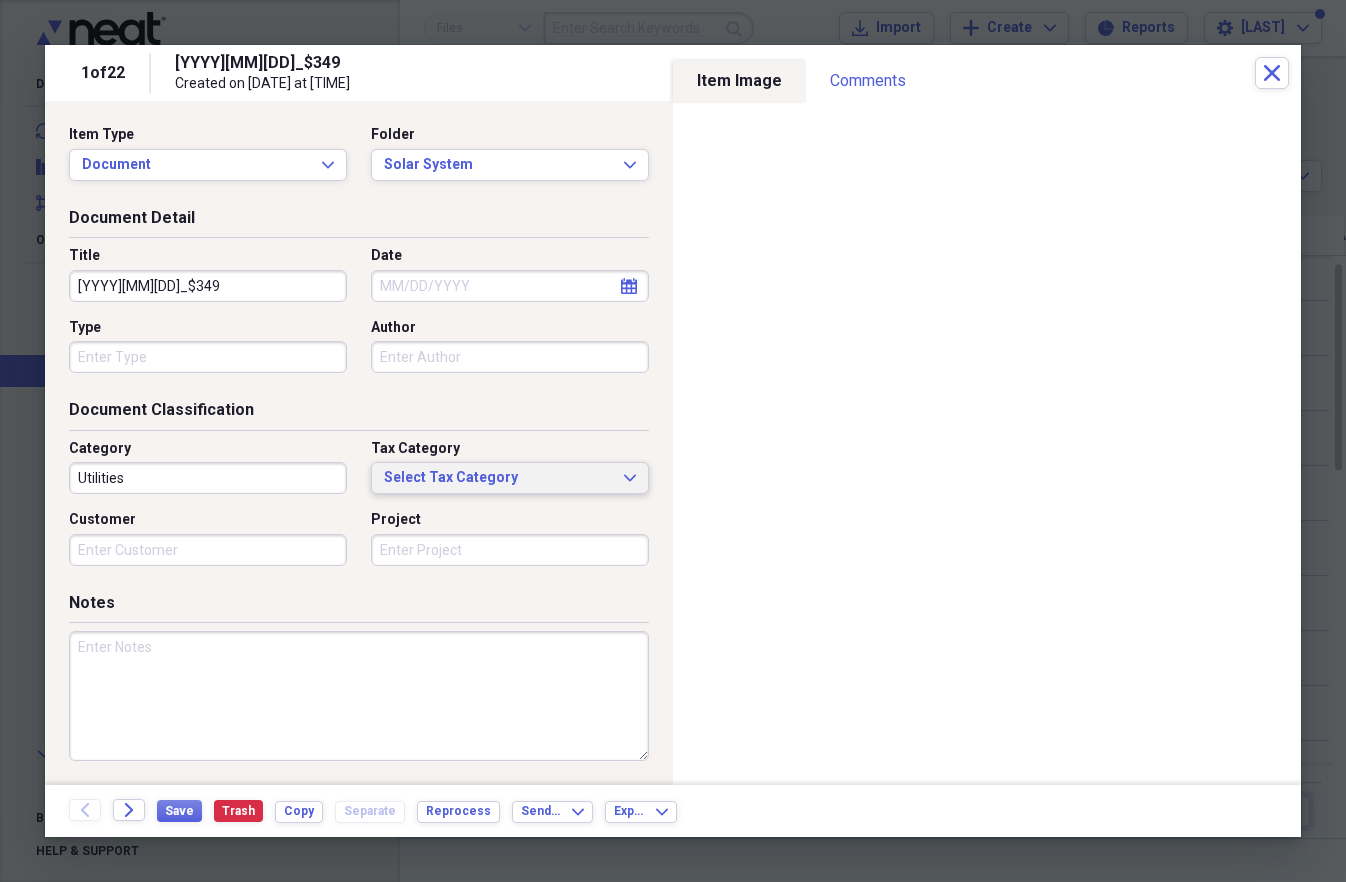 scroll, scrollTop: 6, scrollLeft: 0, axis: vertical 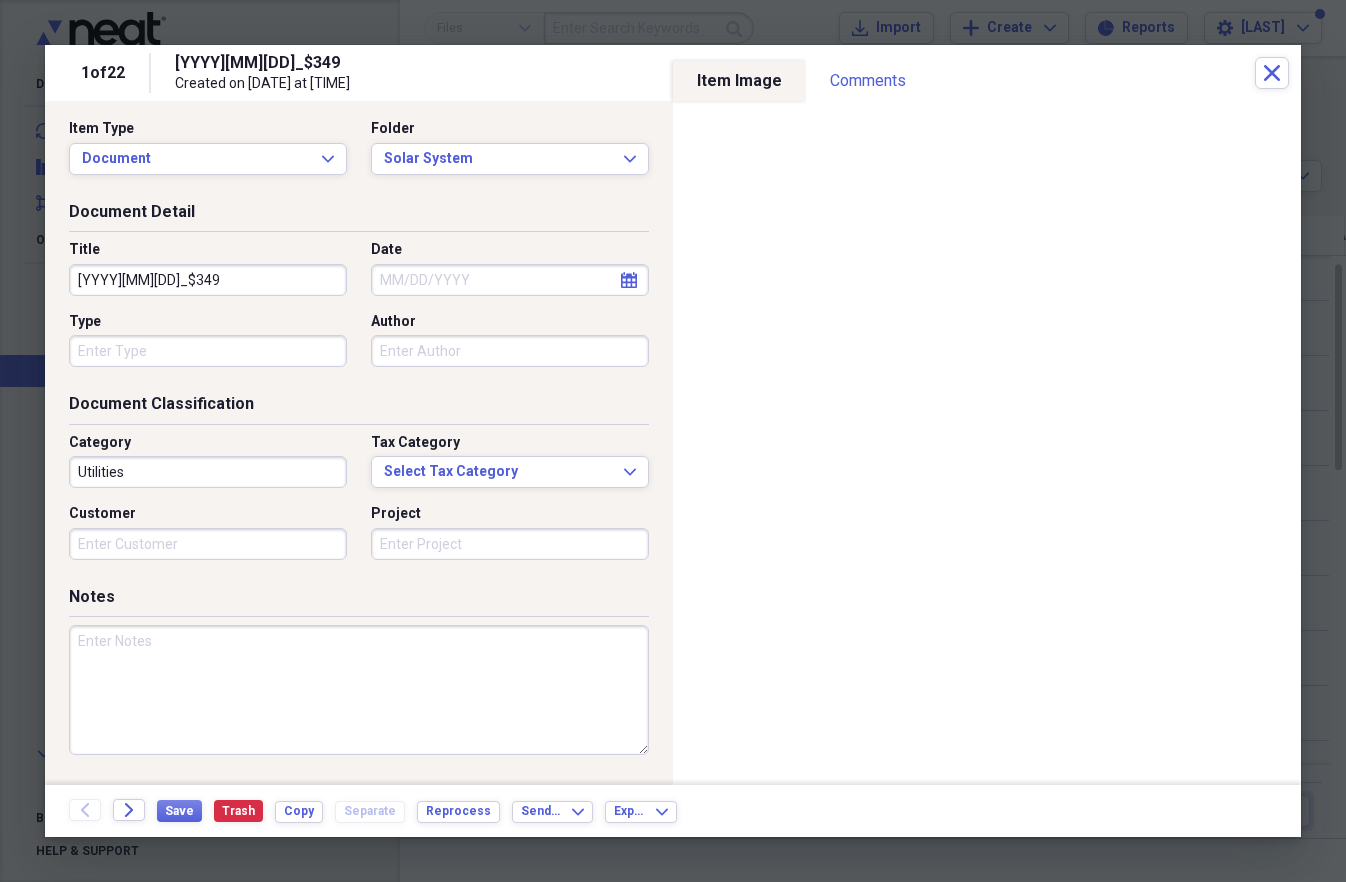 drag, startPoint x: 112, startPoint y: 271, endPoint x: 82, endPoint y: 264, distance: 30.805843 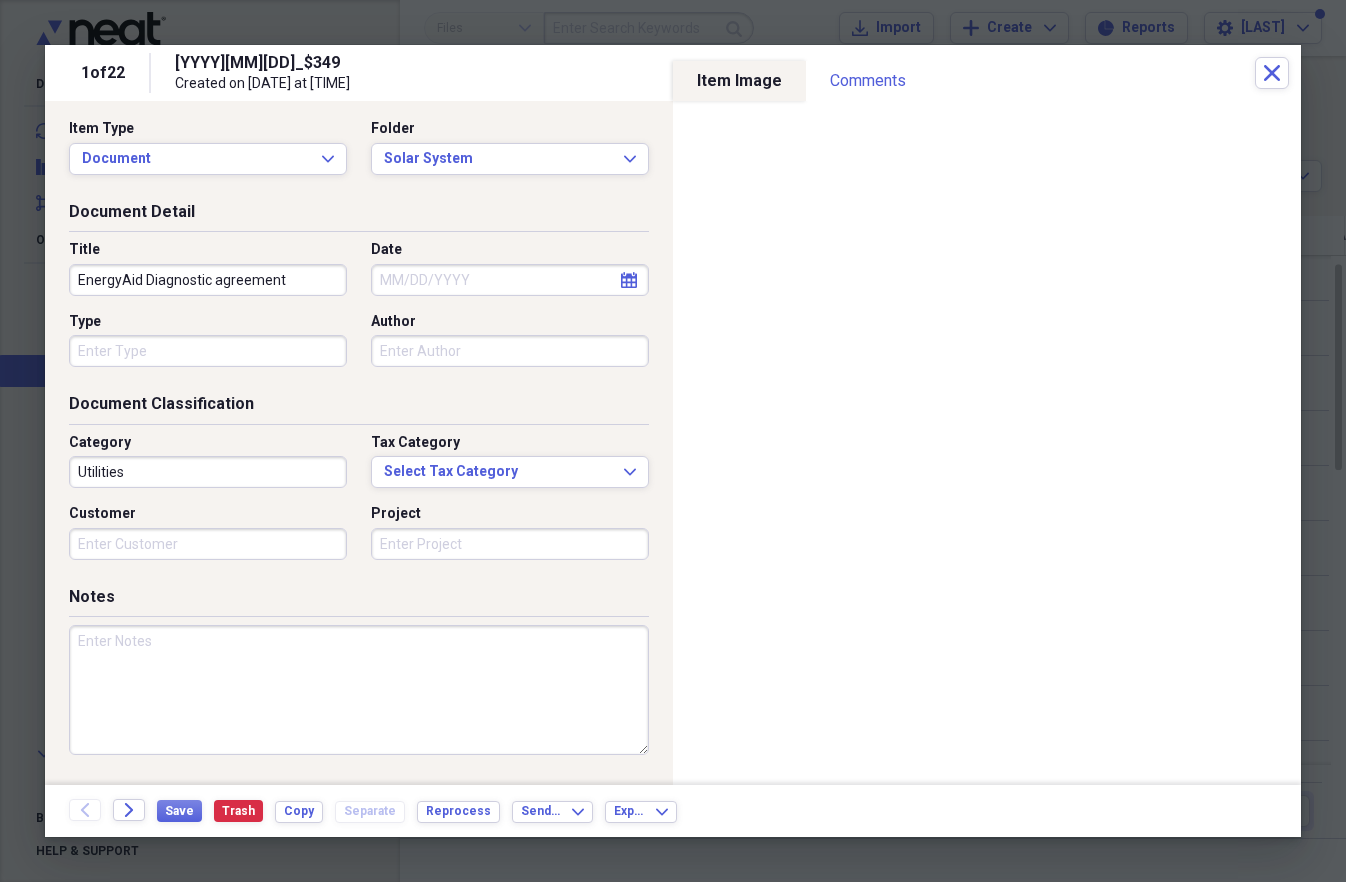 type on "EnergyAid Diagnostic agreement" 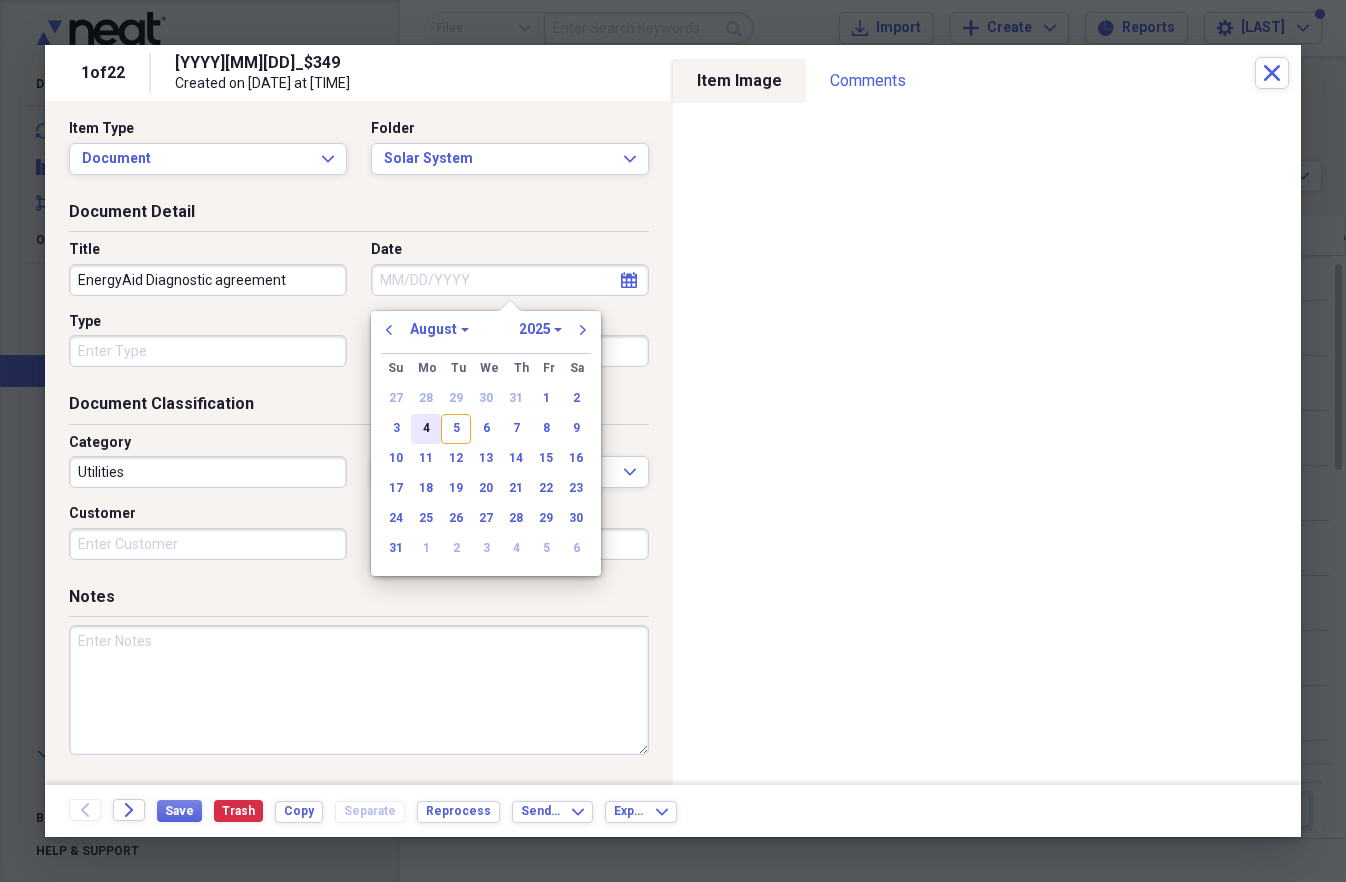 click on "4" at bounding box center (426, 429) 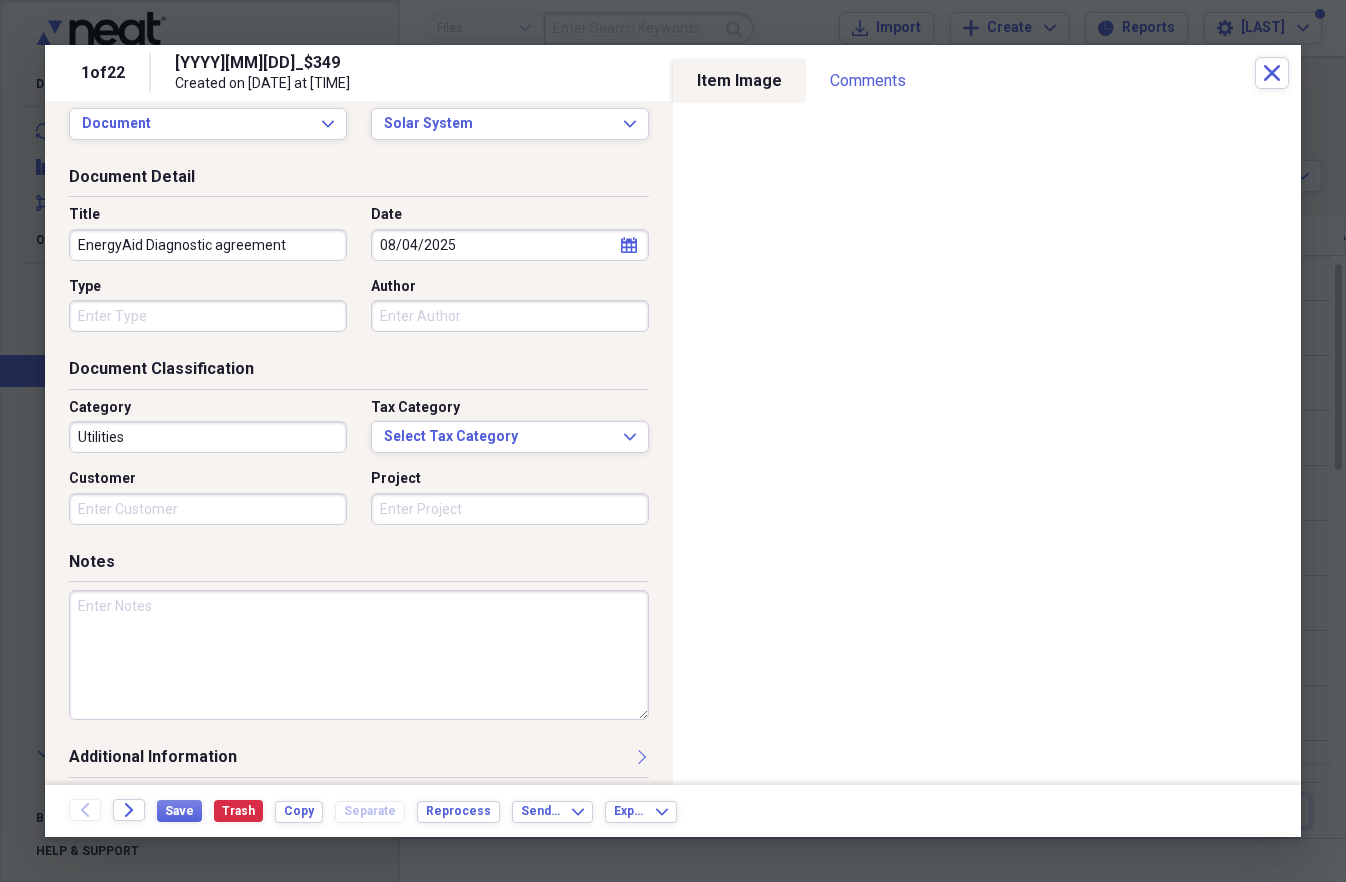 scroll, scrollTop: 51, scrollLeft: 0, axis: vertical 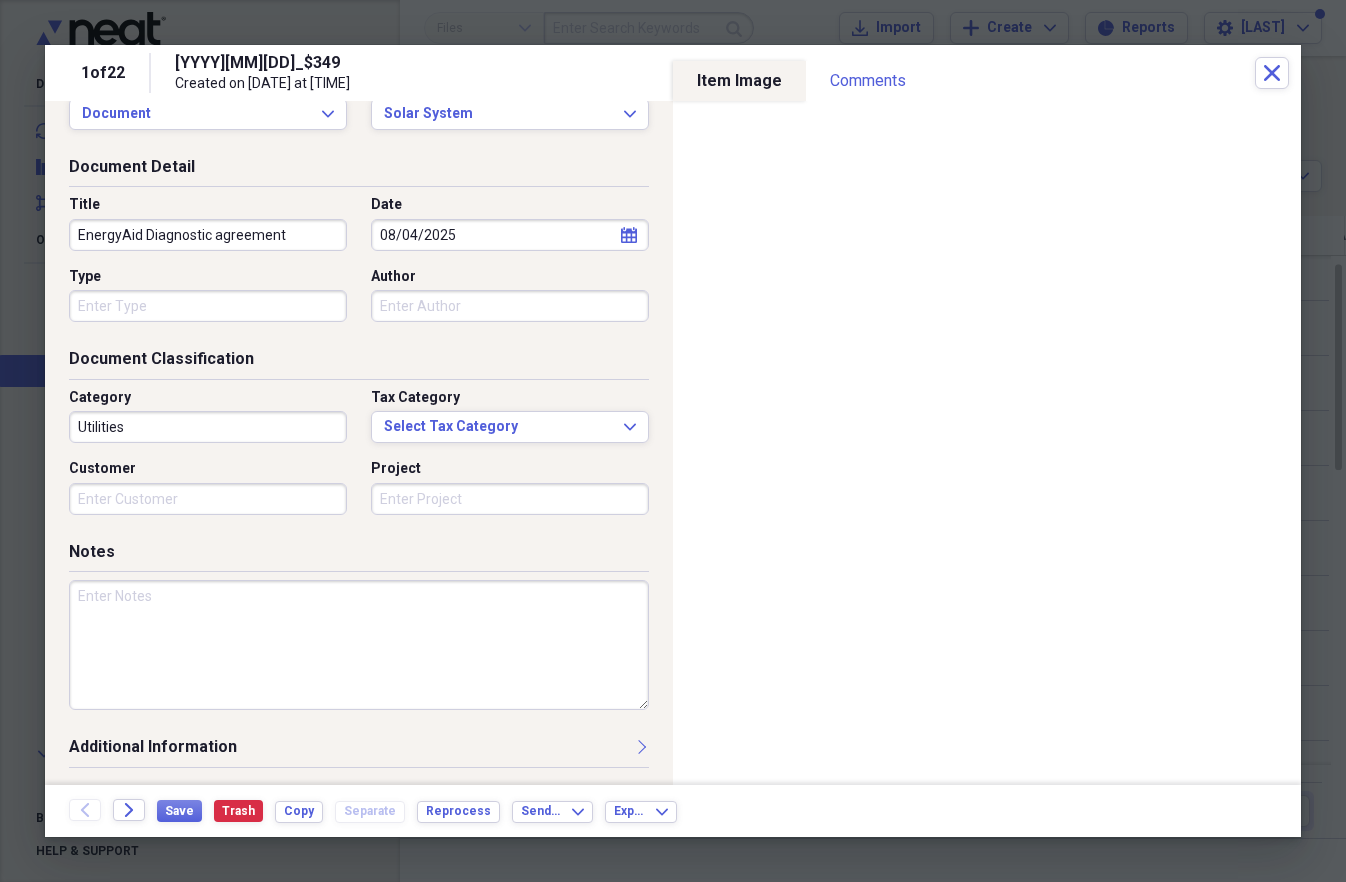 click at bounding box center [359, 645] 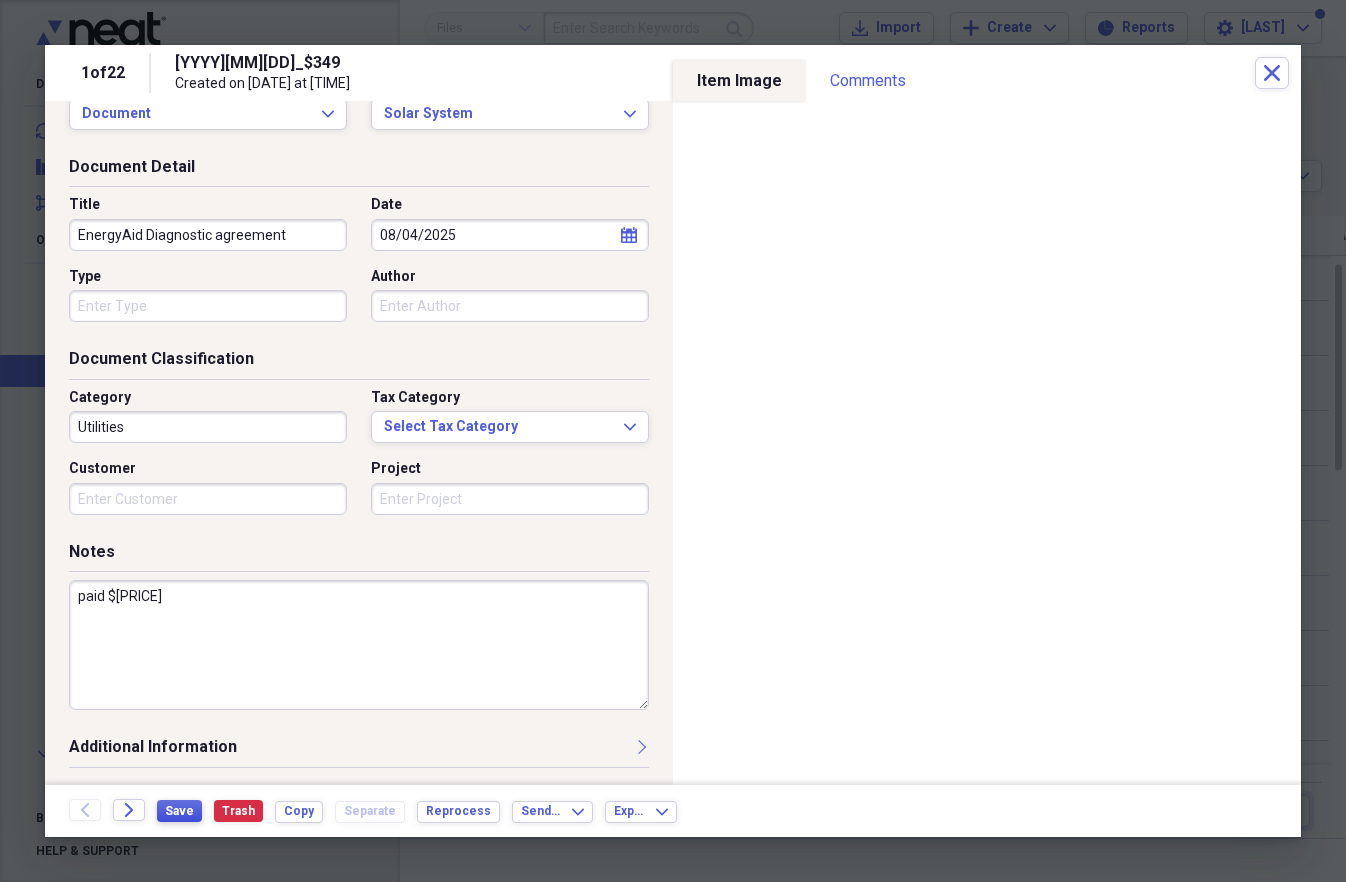 type on "paid $[PRICE]" 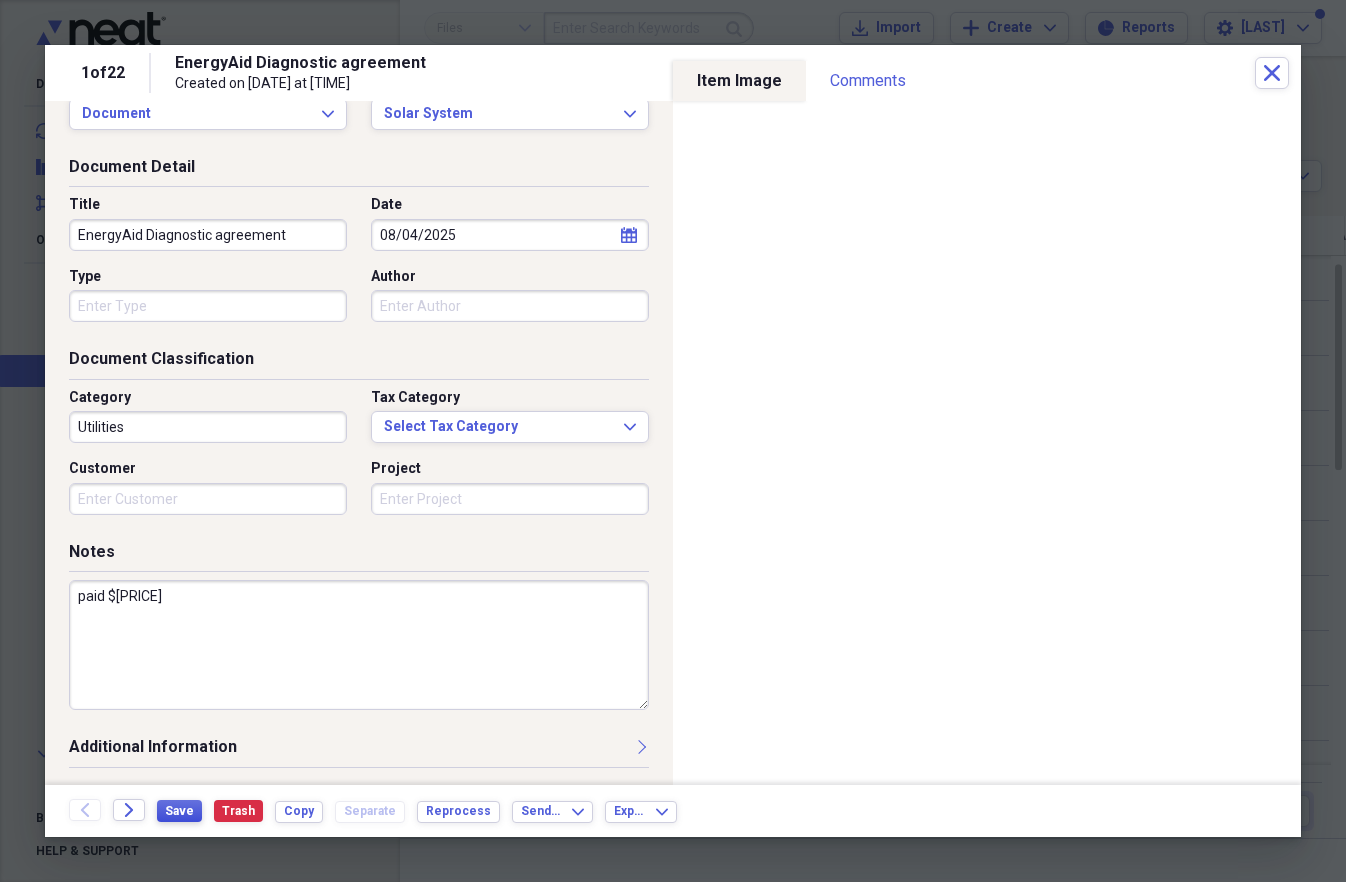 click on "Save" at bounding box center (179, 811) 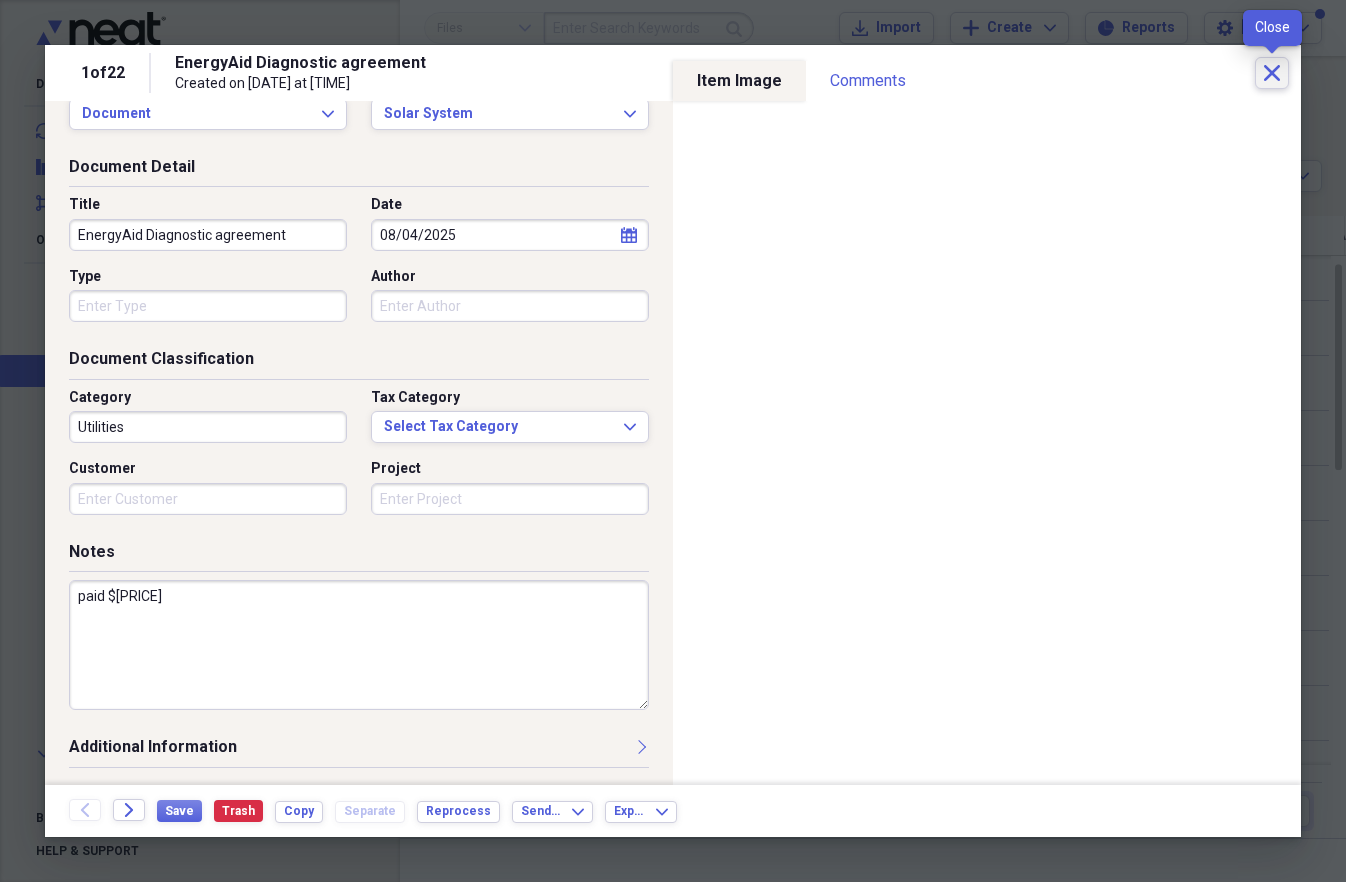 click 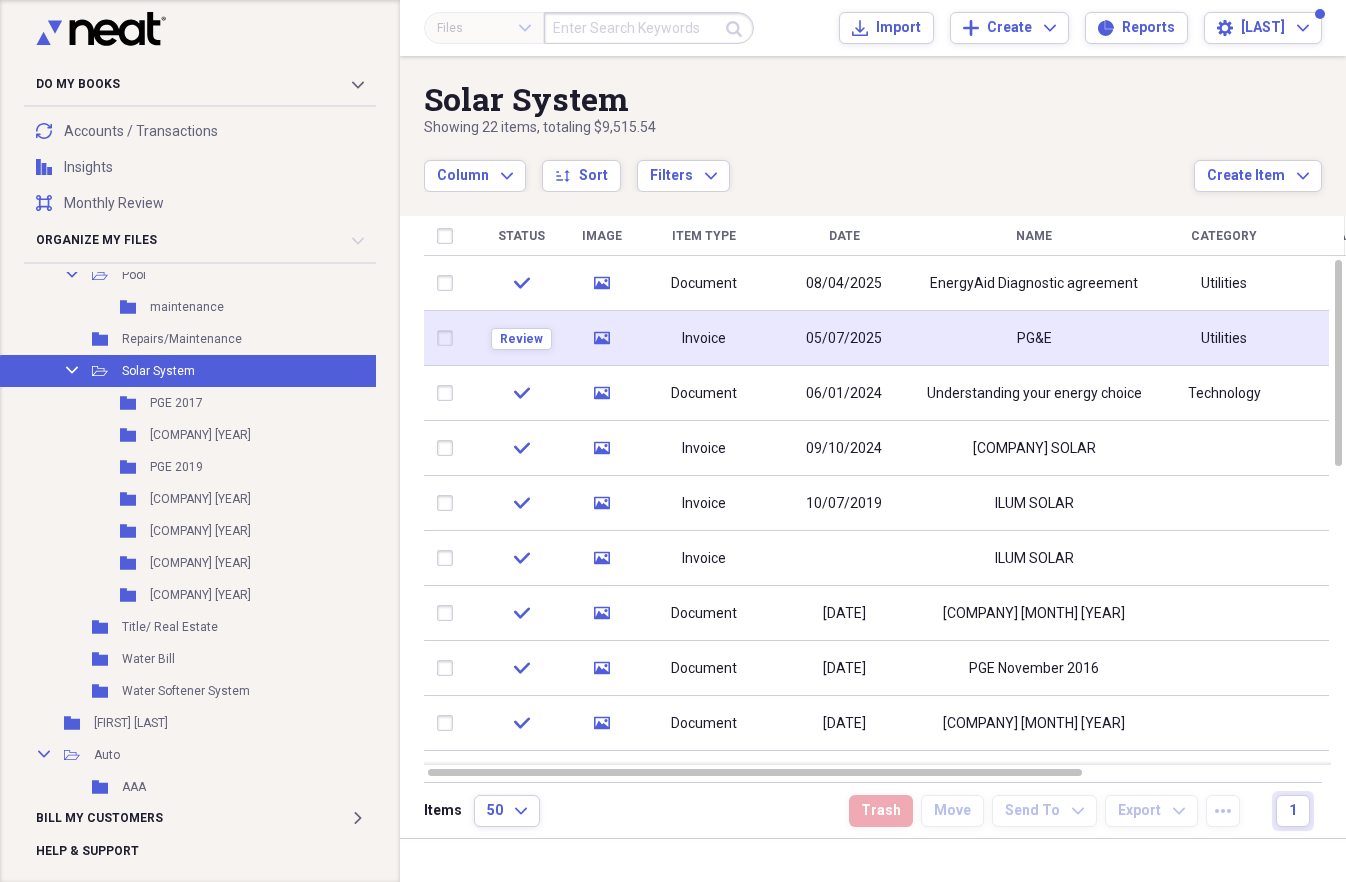 click on "Invoice" at bounding box center [704, 339] 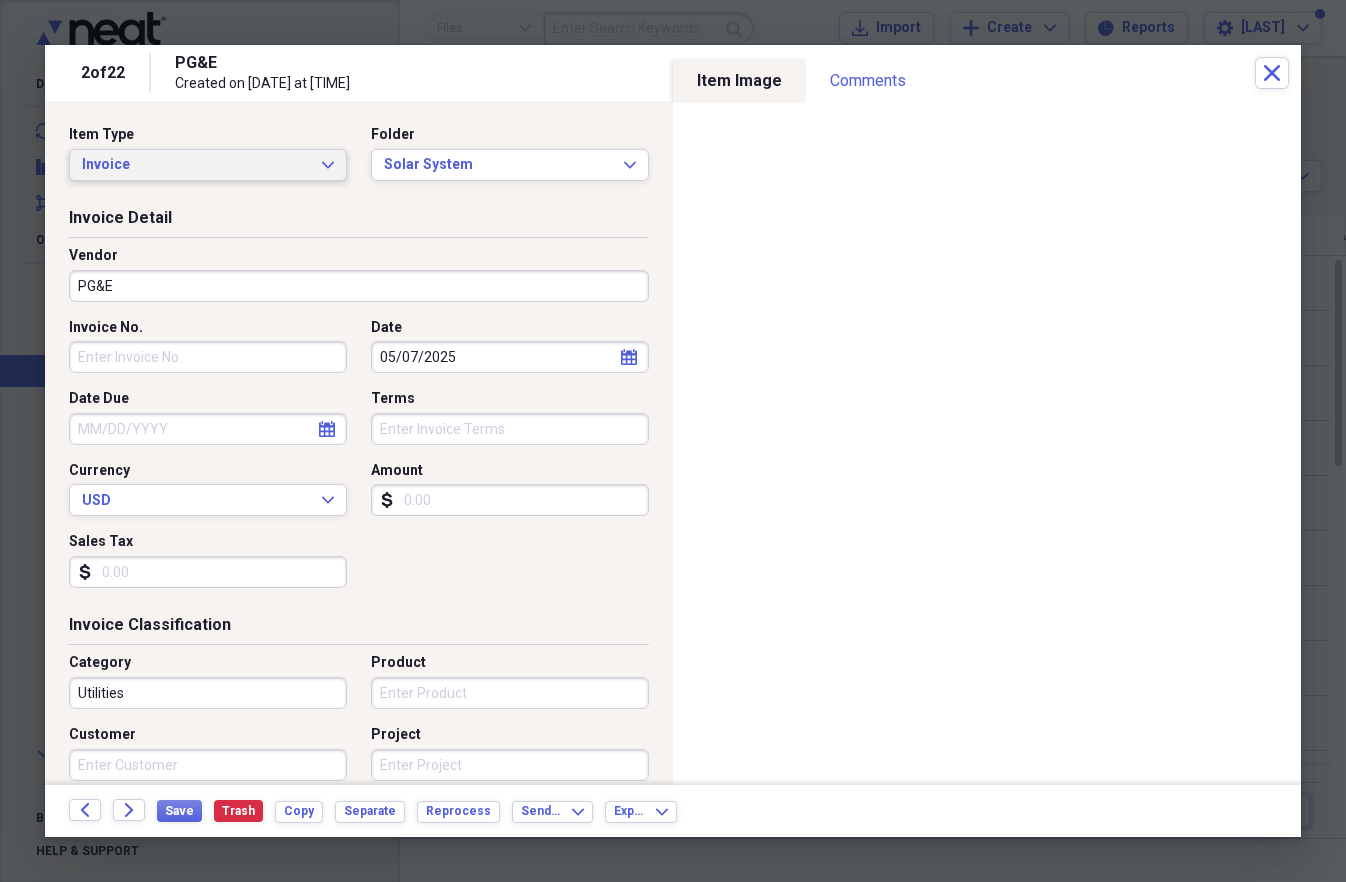click on "Expand" 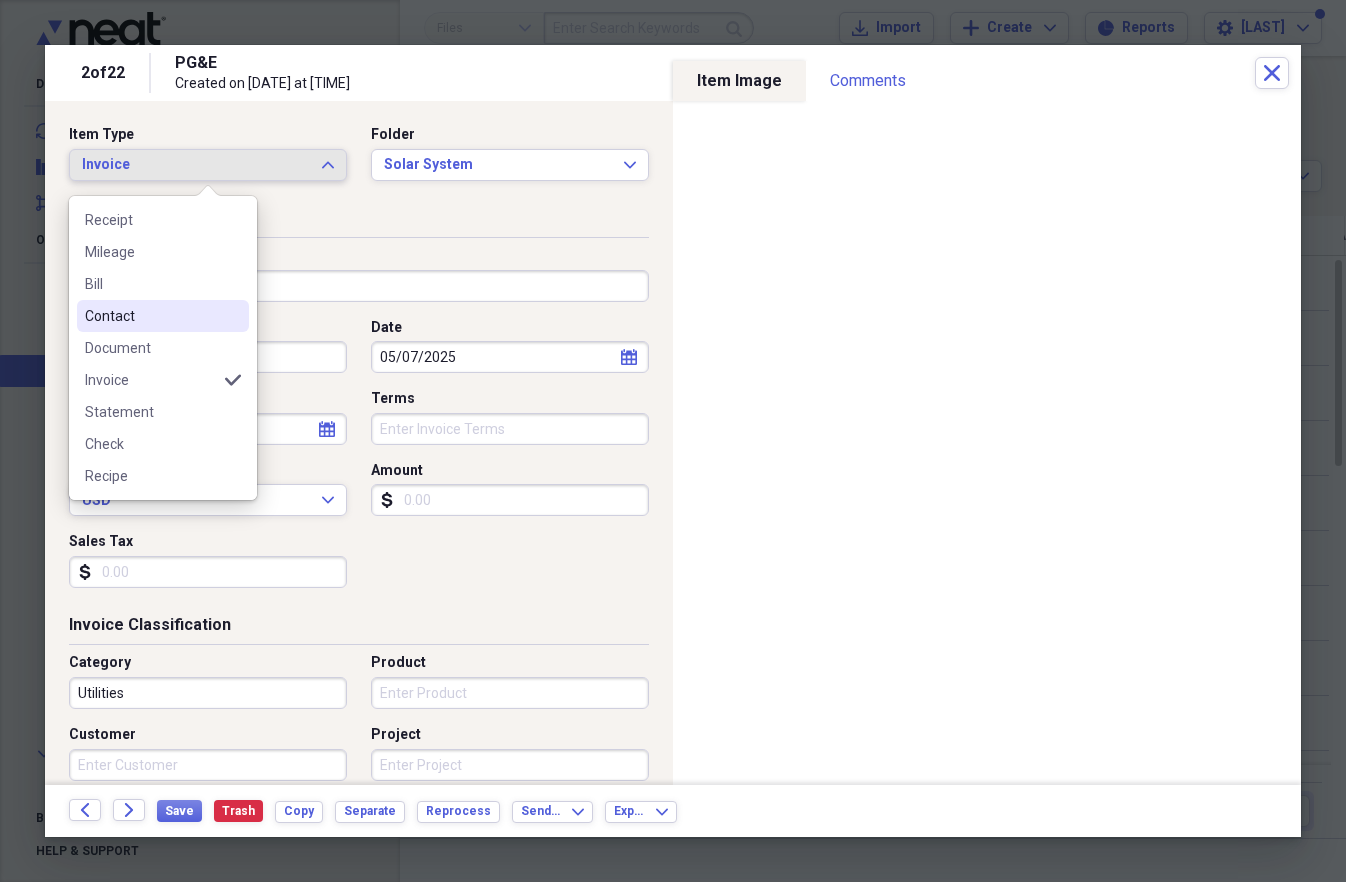 click on "Contact" at bounding box center (151, 316) 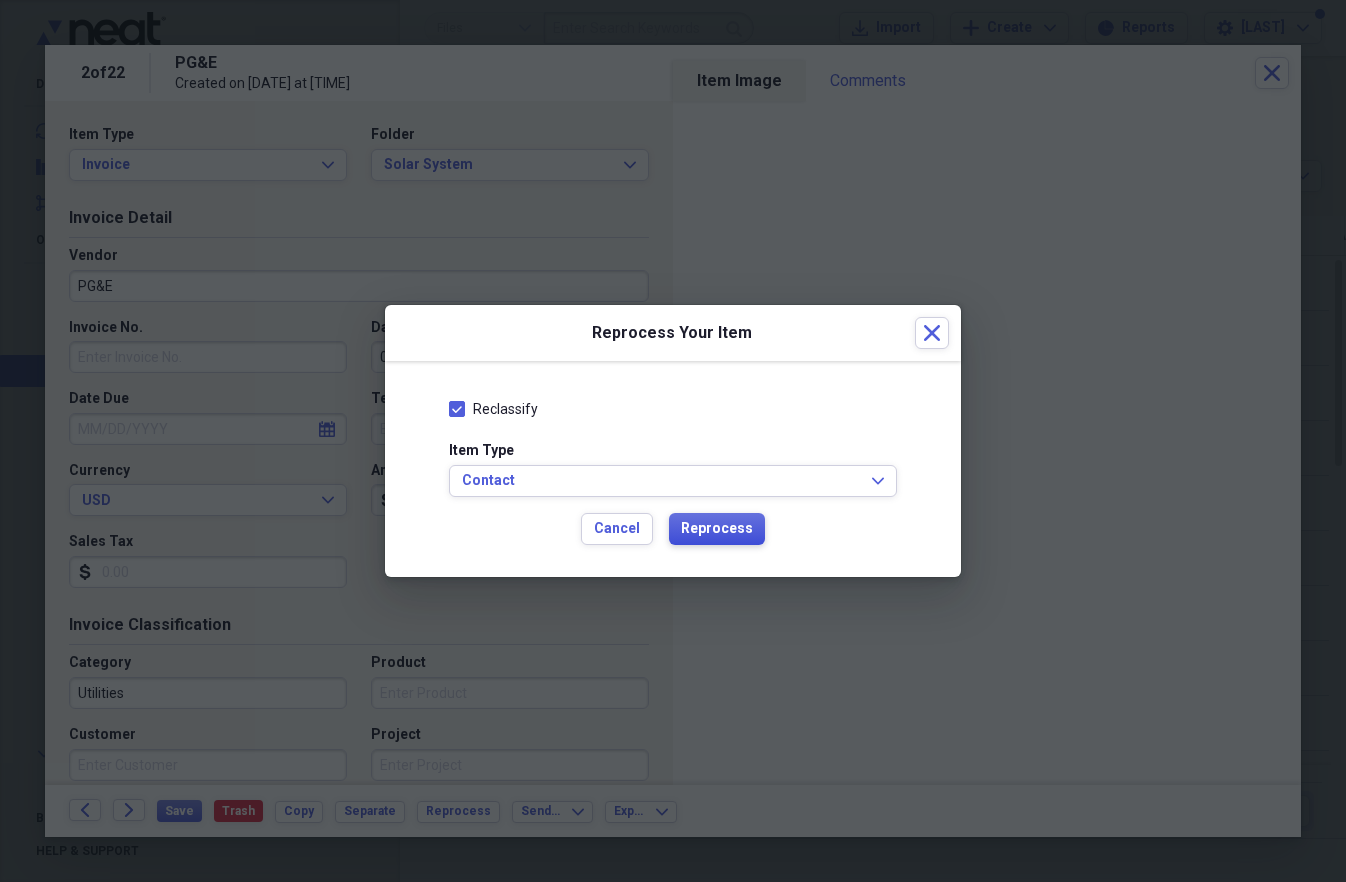 click on "Reprocess" at bounding box center [717, 529] 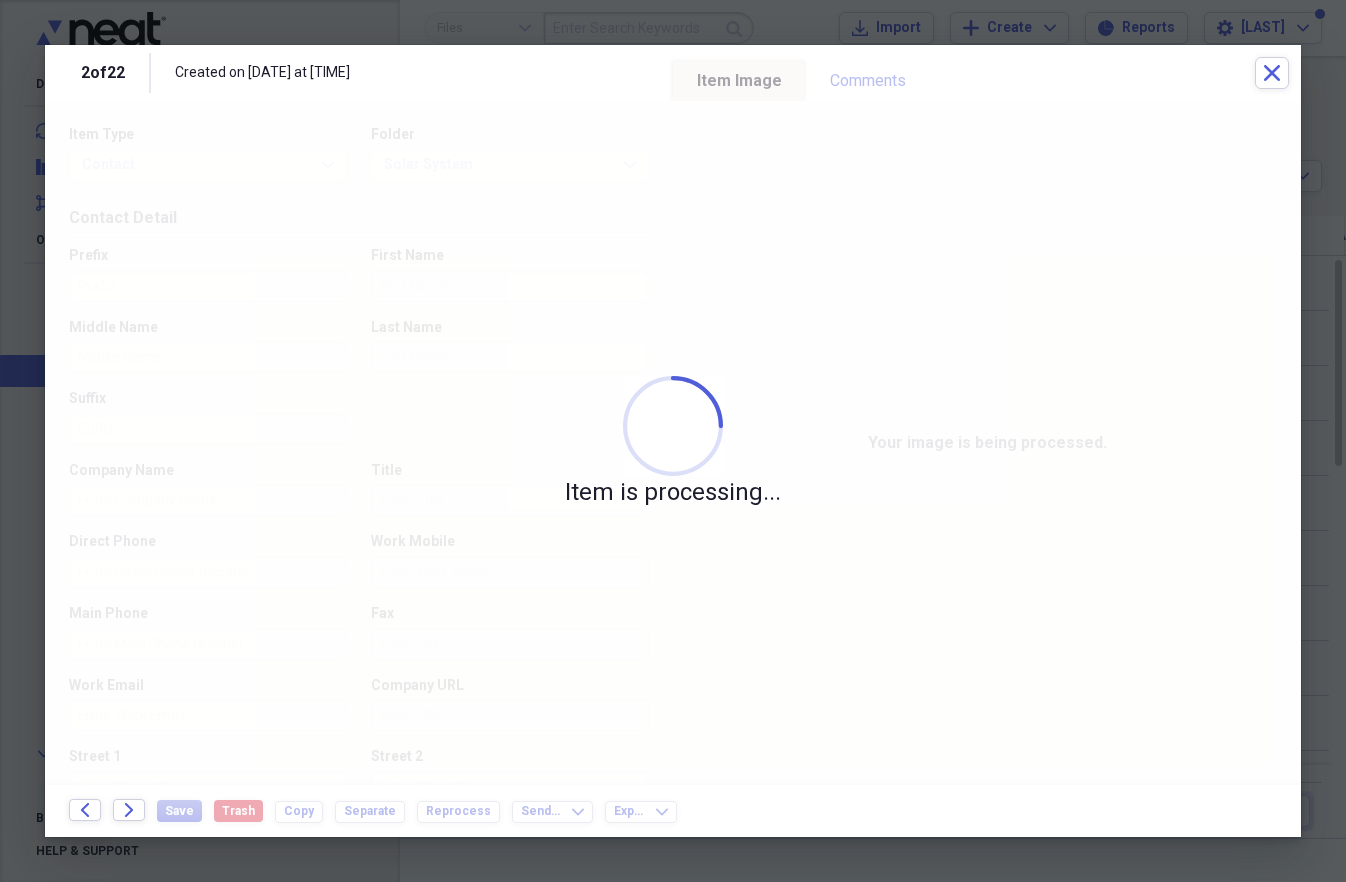 type on "Apr" 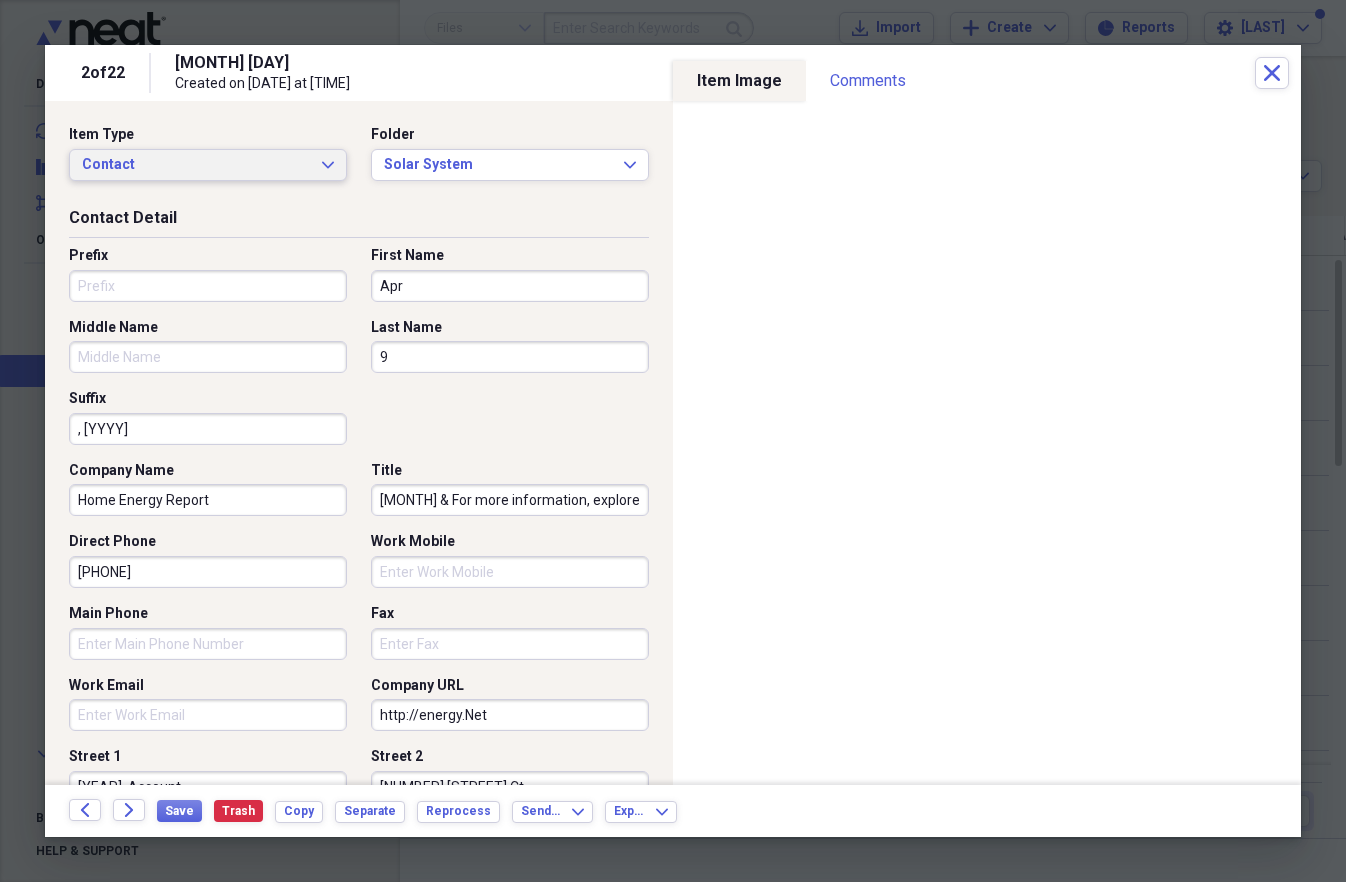 click on "Expand" 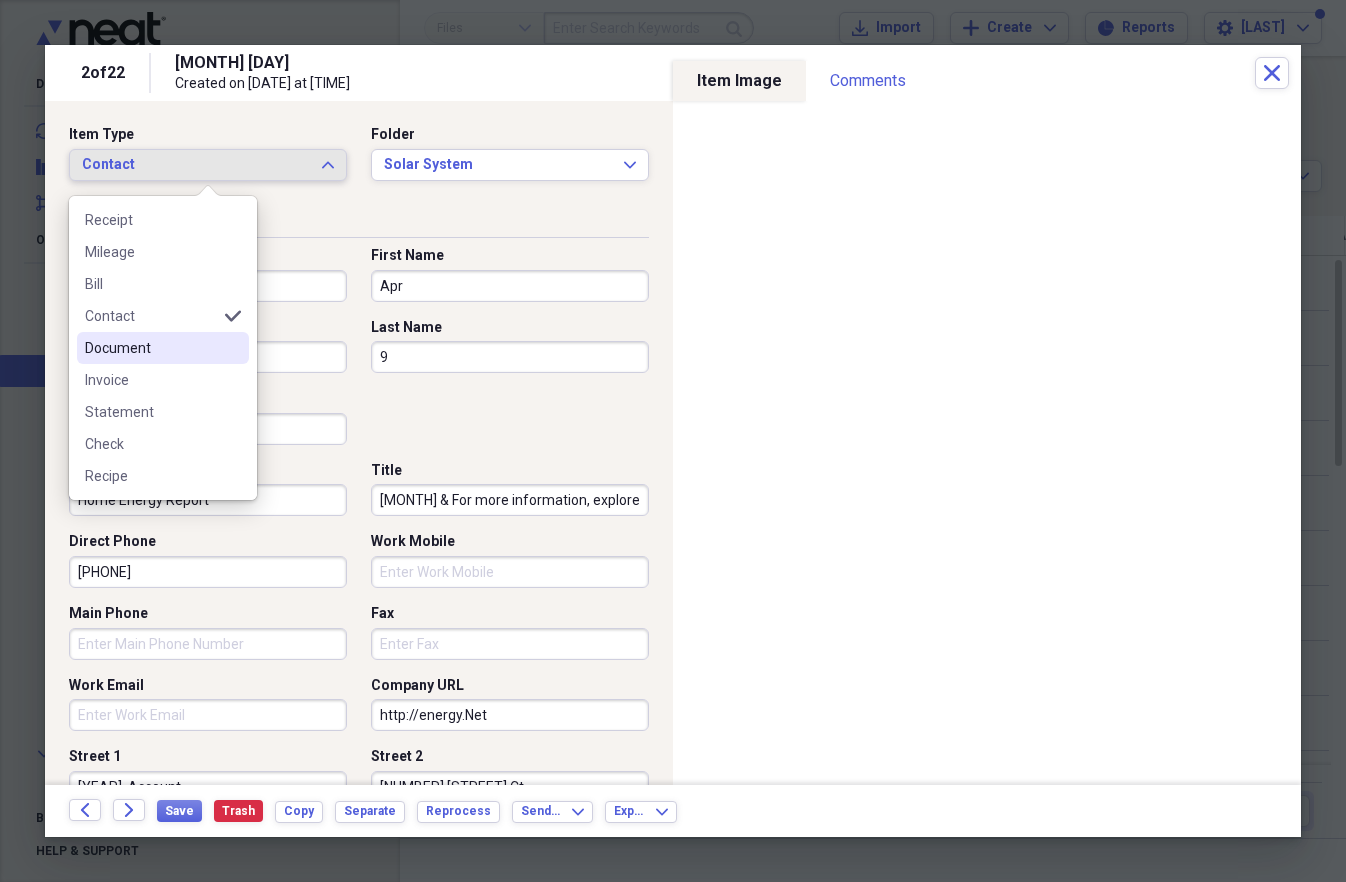 click on "Document" at bounding box center [163, 348] 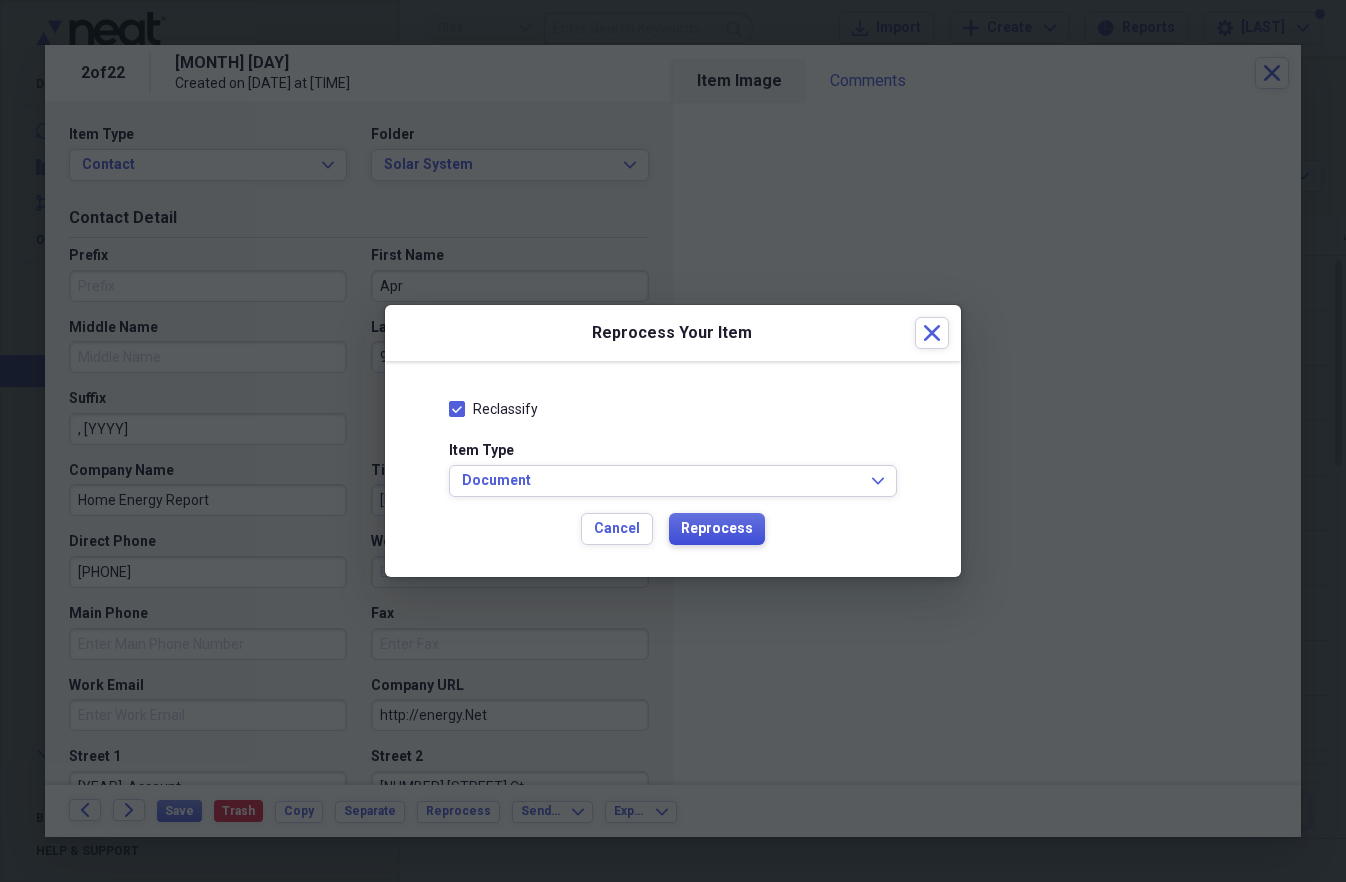 click on "Reprocess" at bounding box center [717, 529] 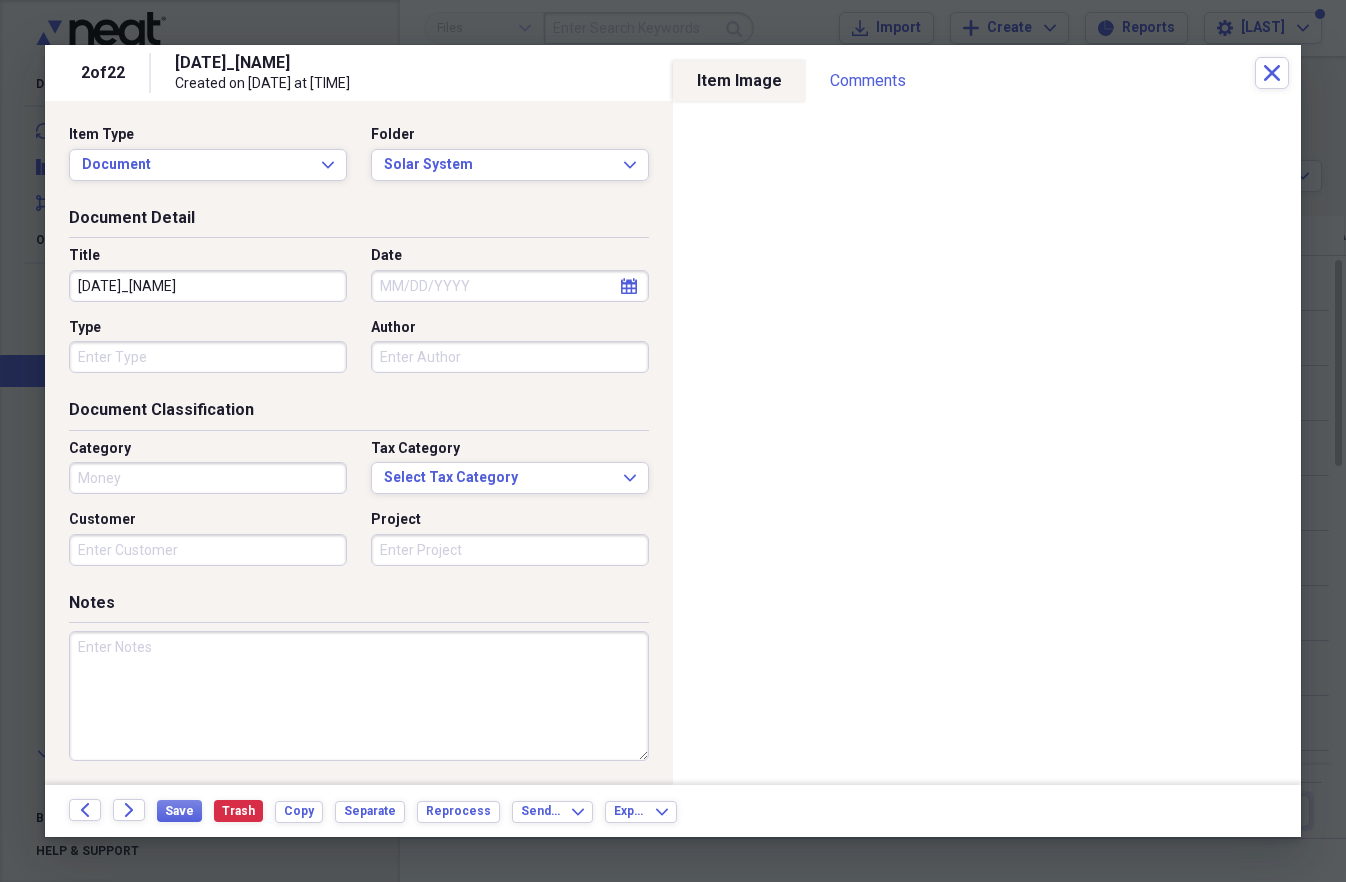 type on "Money" 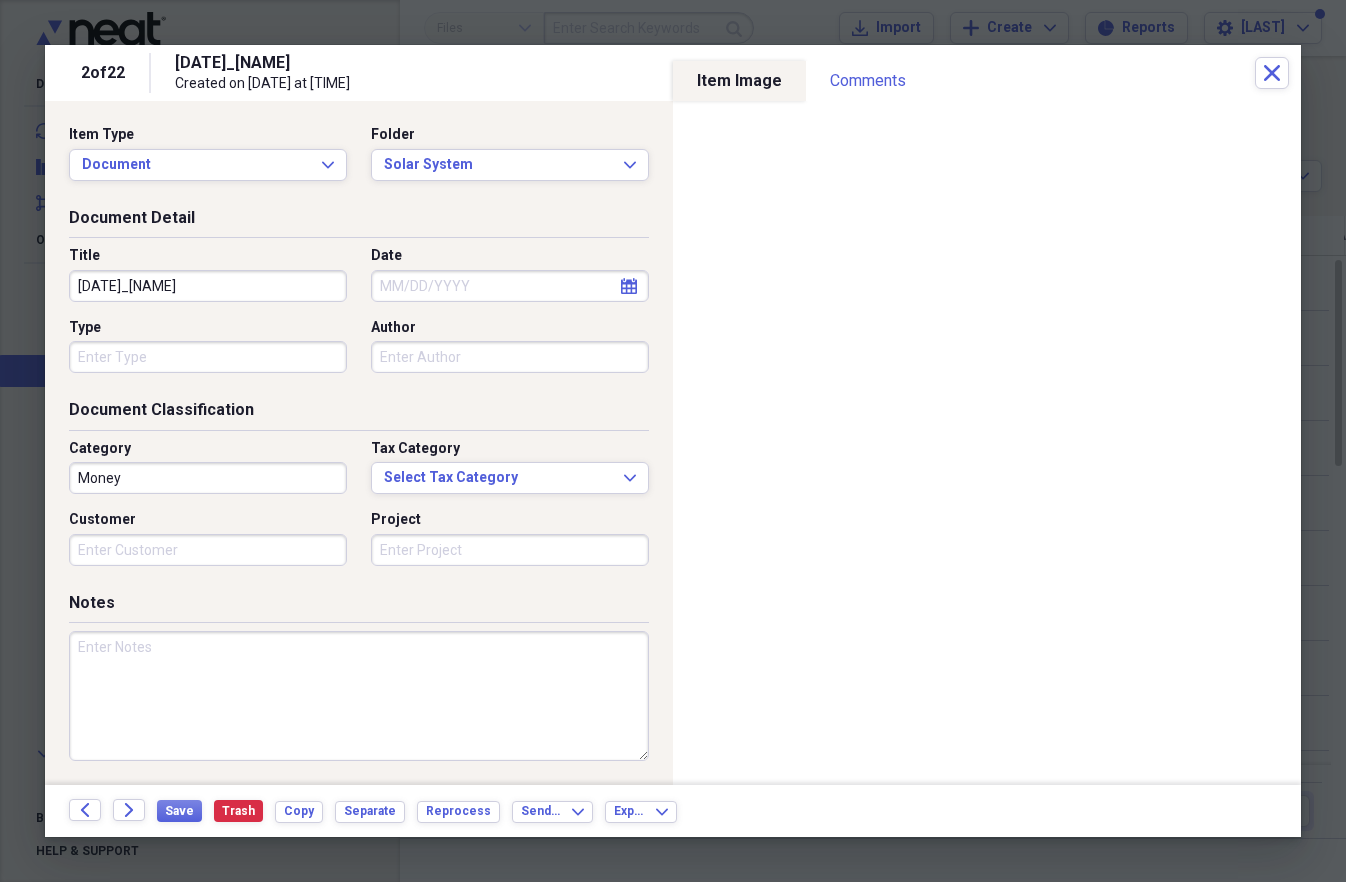 scroll, scrollTop: 0, scrollLeft: 9, axis: horizontal 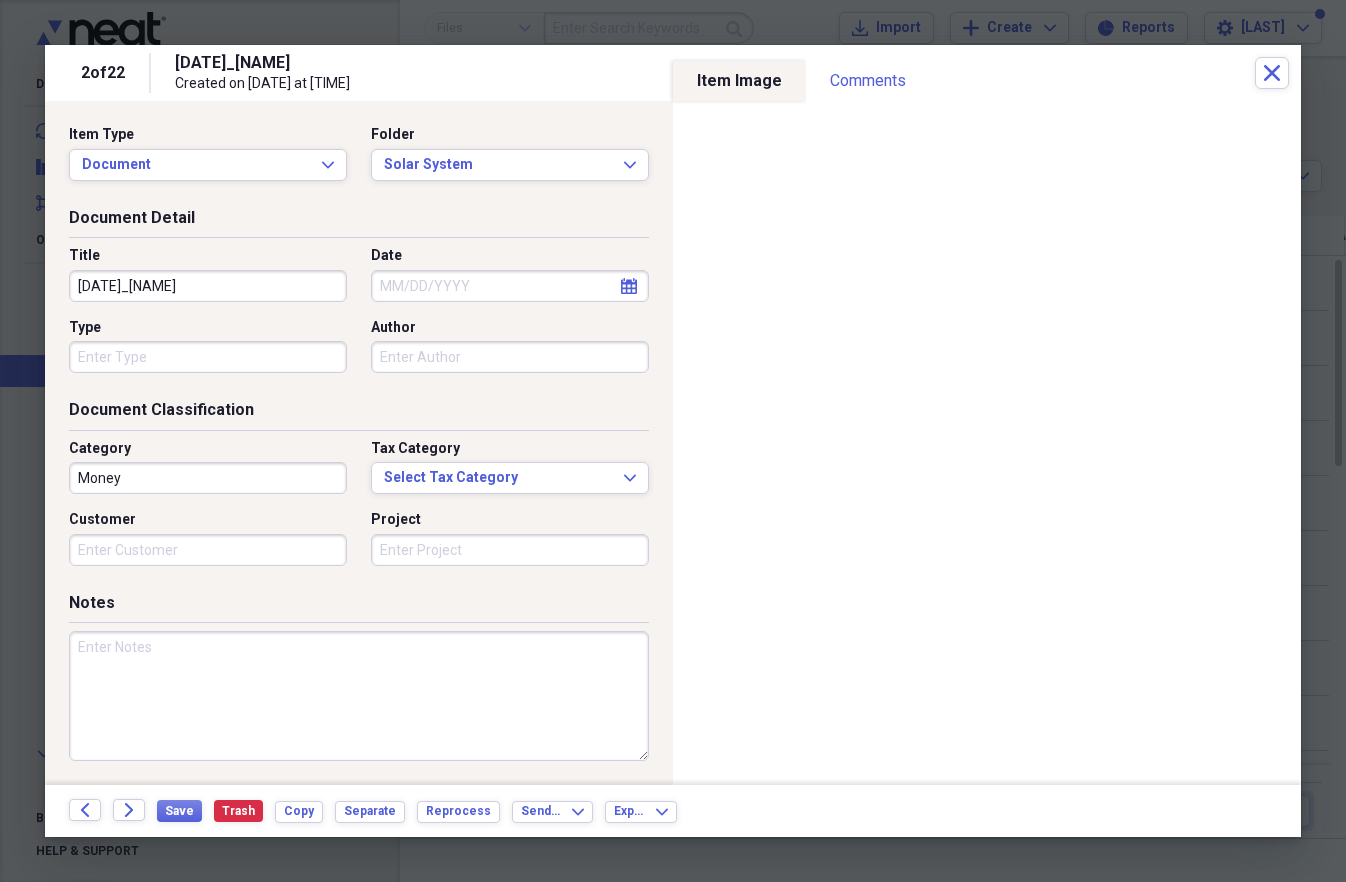 click on "calendar" 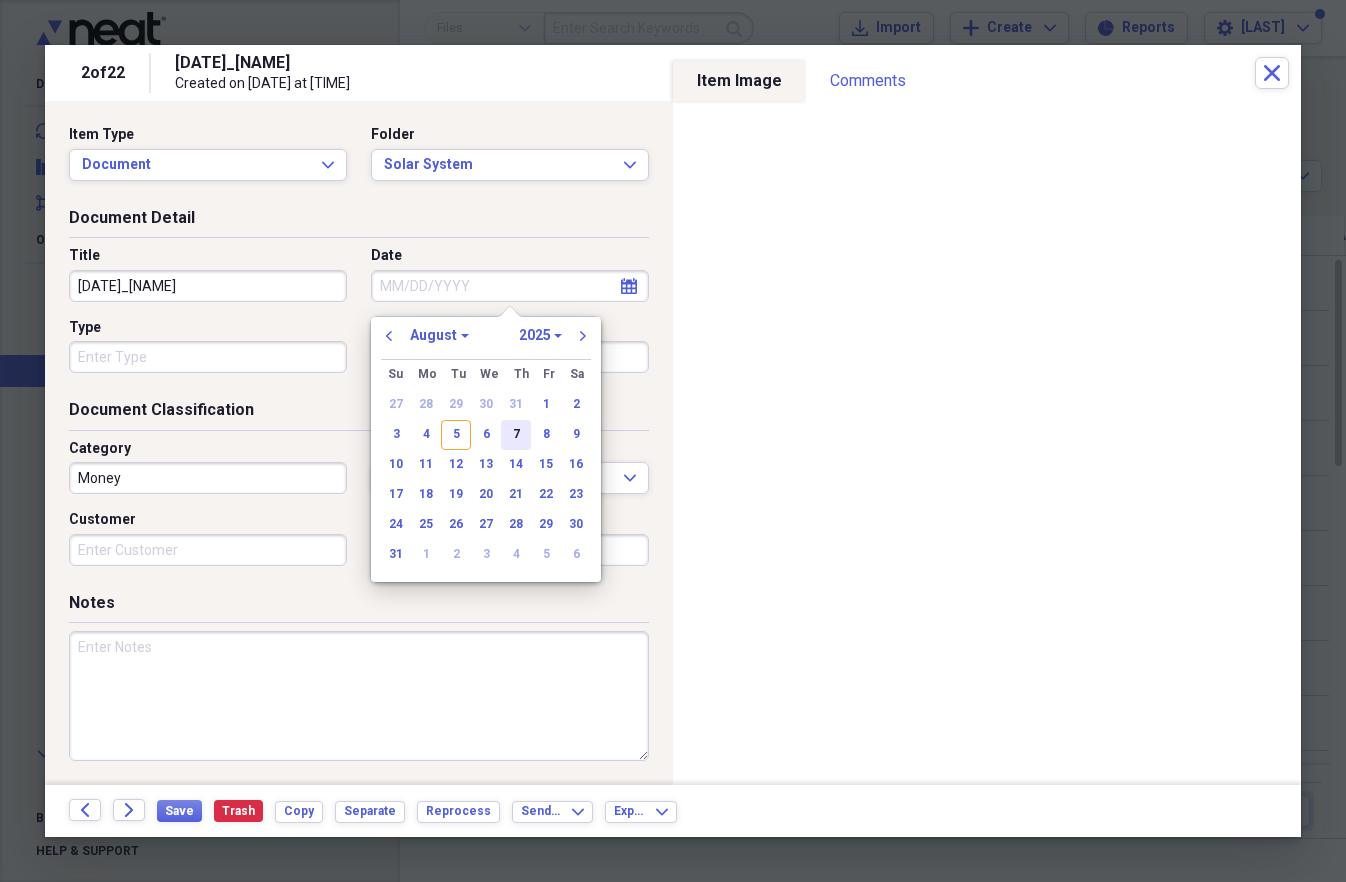 click on "7" at bounding box center (516, 435) 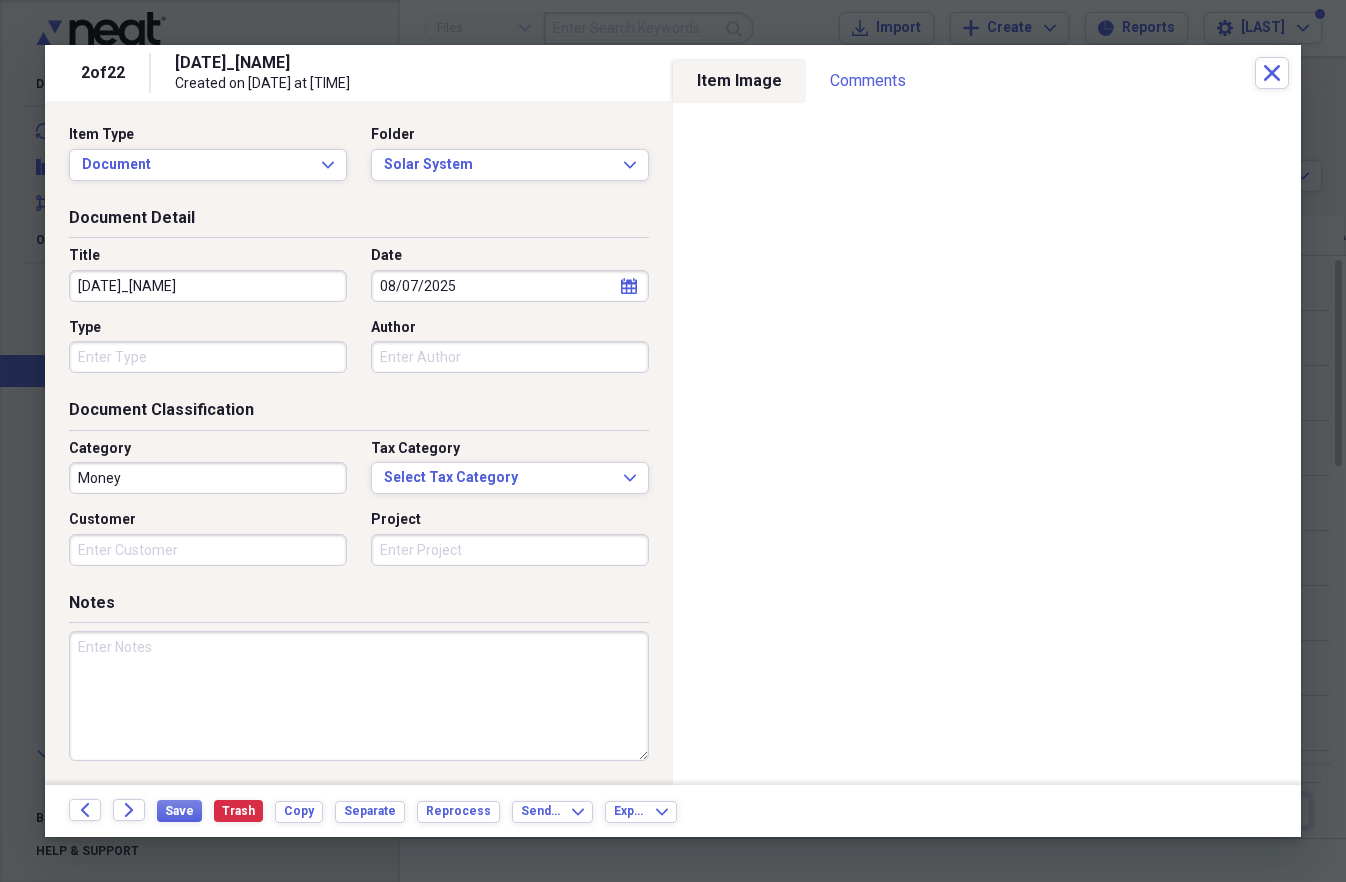 click on "calendar" 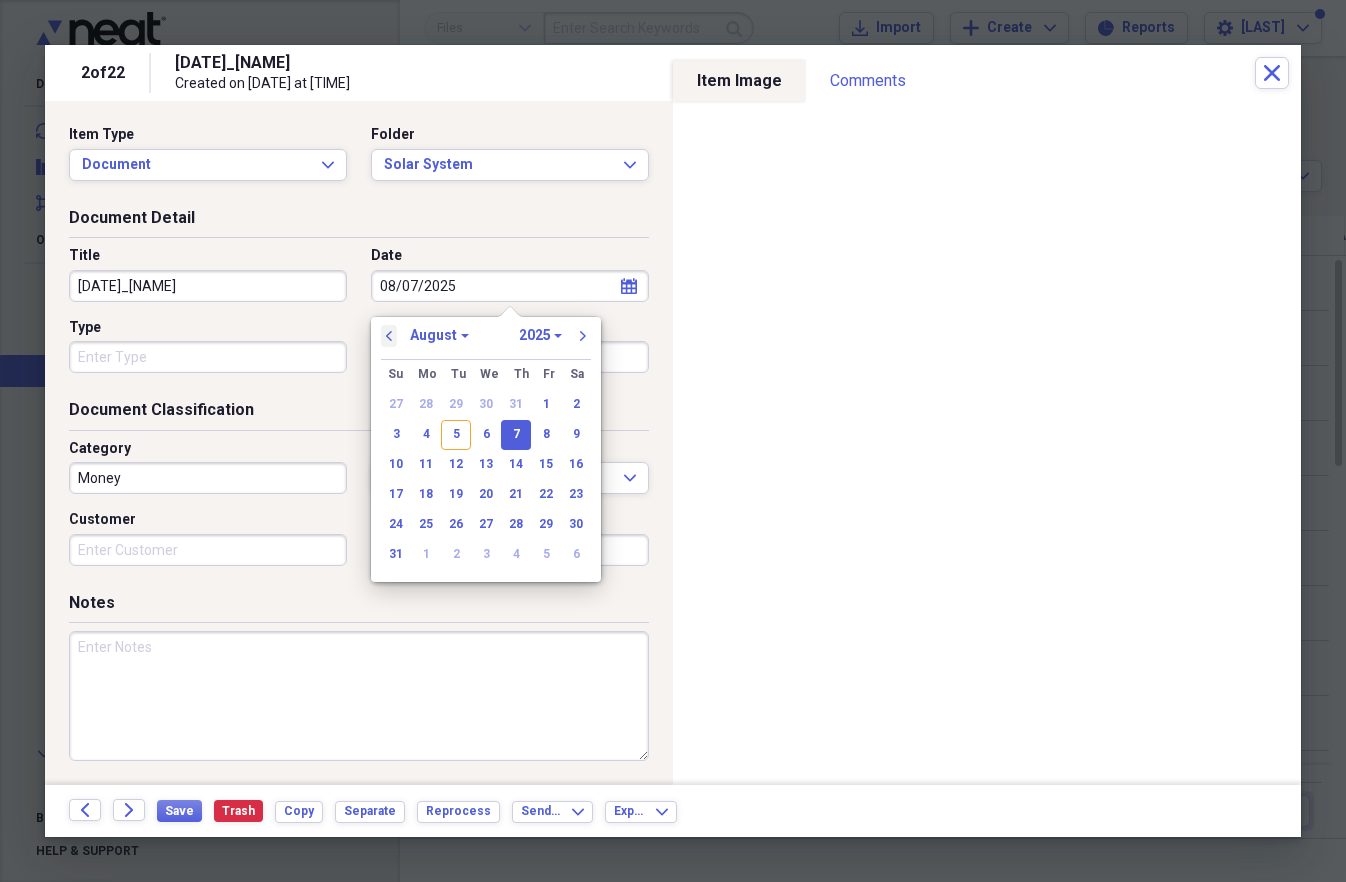 click on "previous" at bounding box center [389, 336] 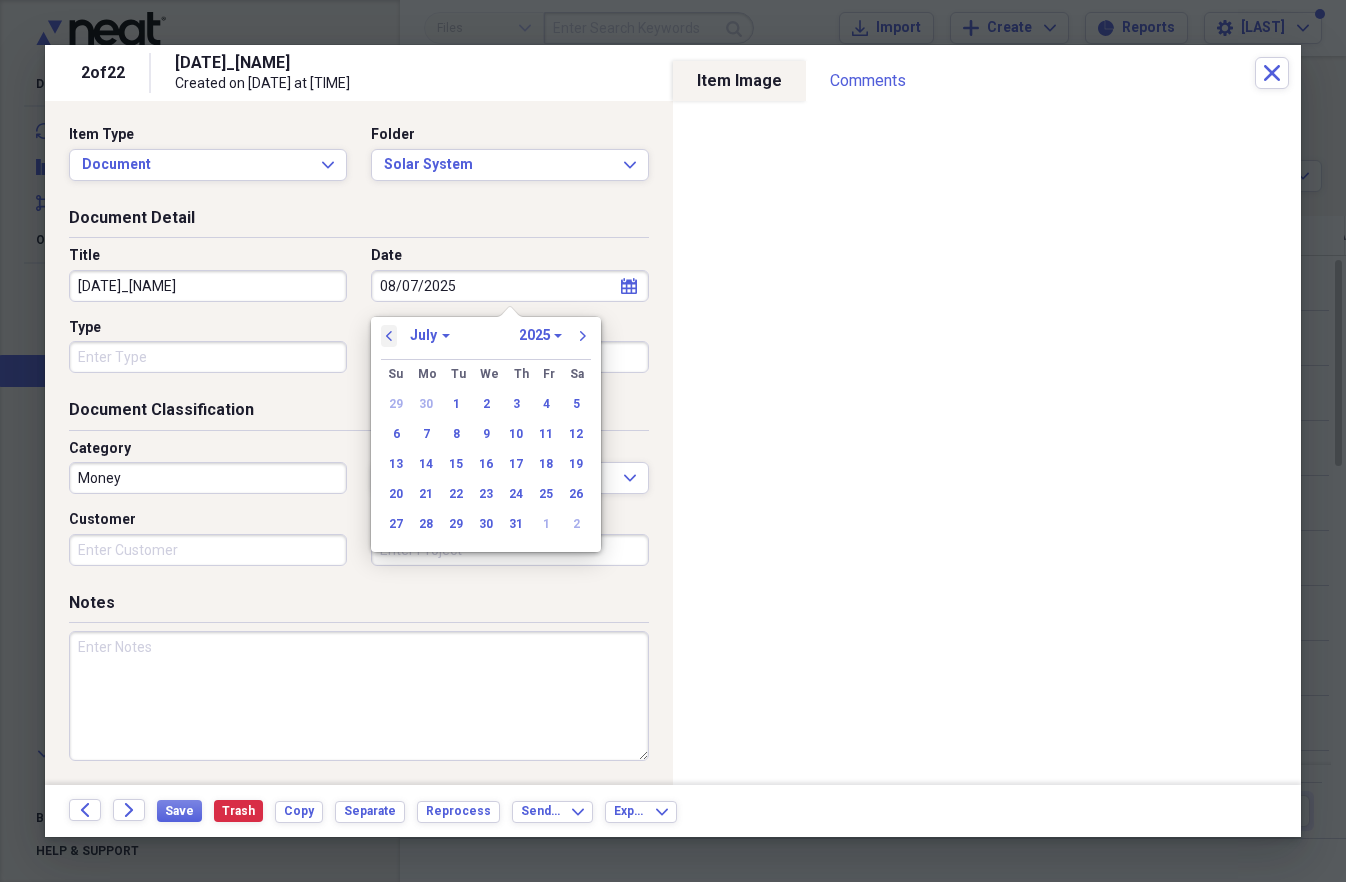 click on "previous" at bounding box center (389, 336) 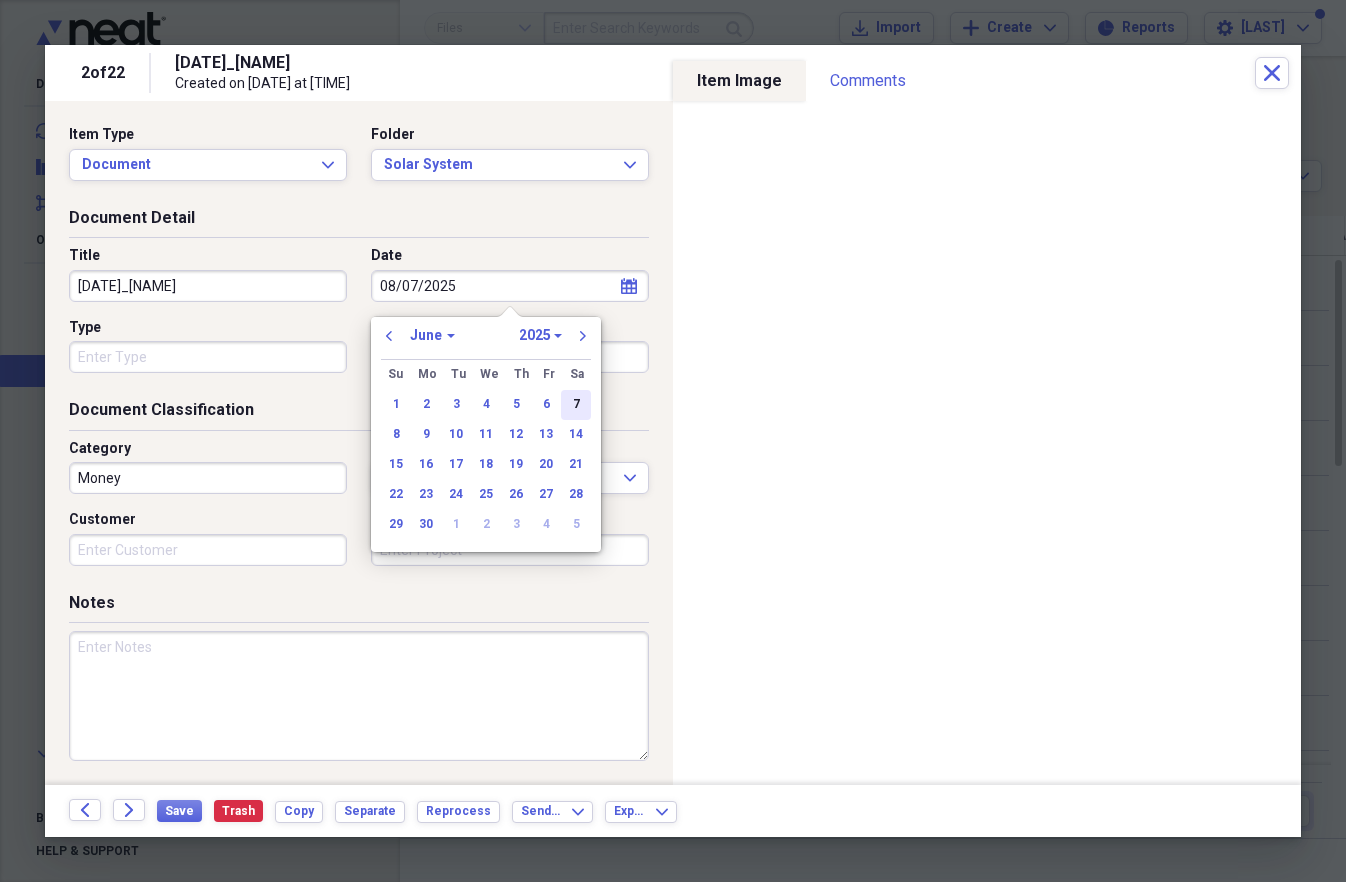 click on "7" at bounding box center [576, 405] 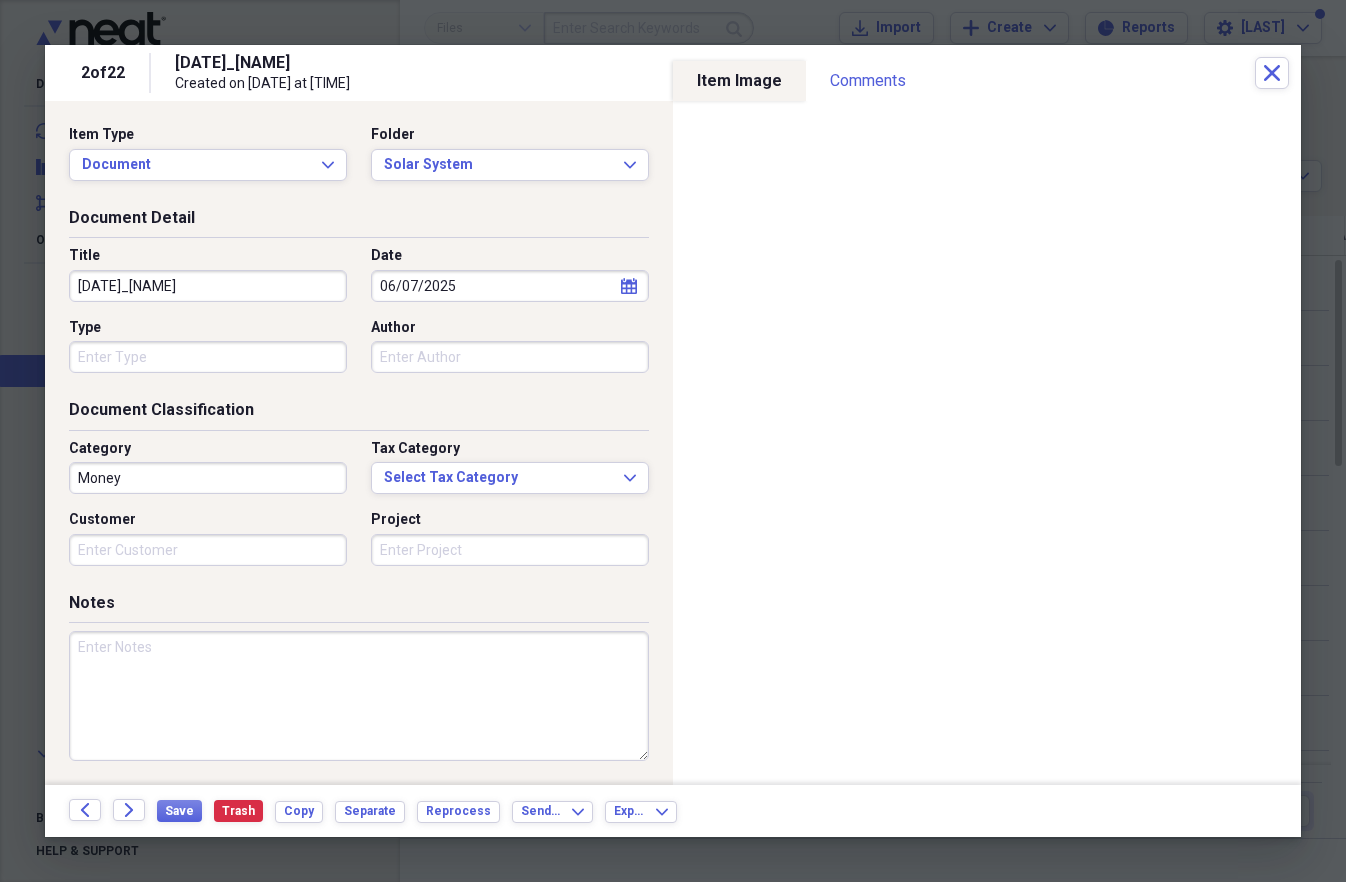 click on "06/07/2025" at bounding box center [510, 286] 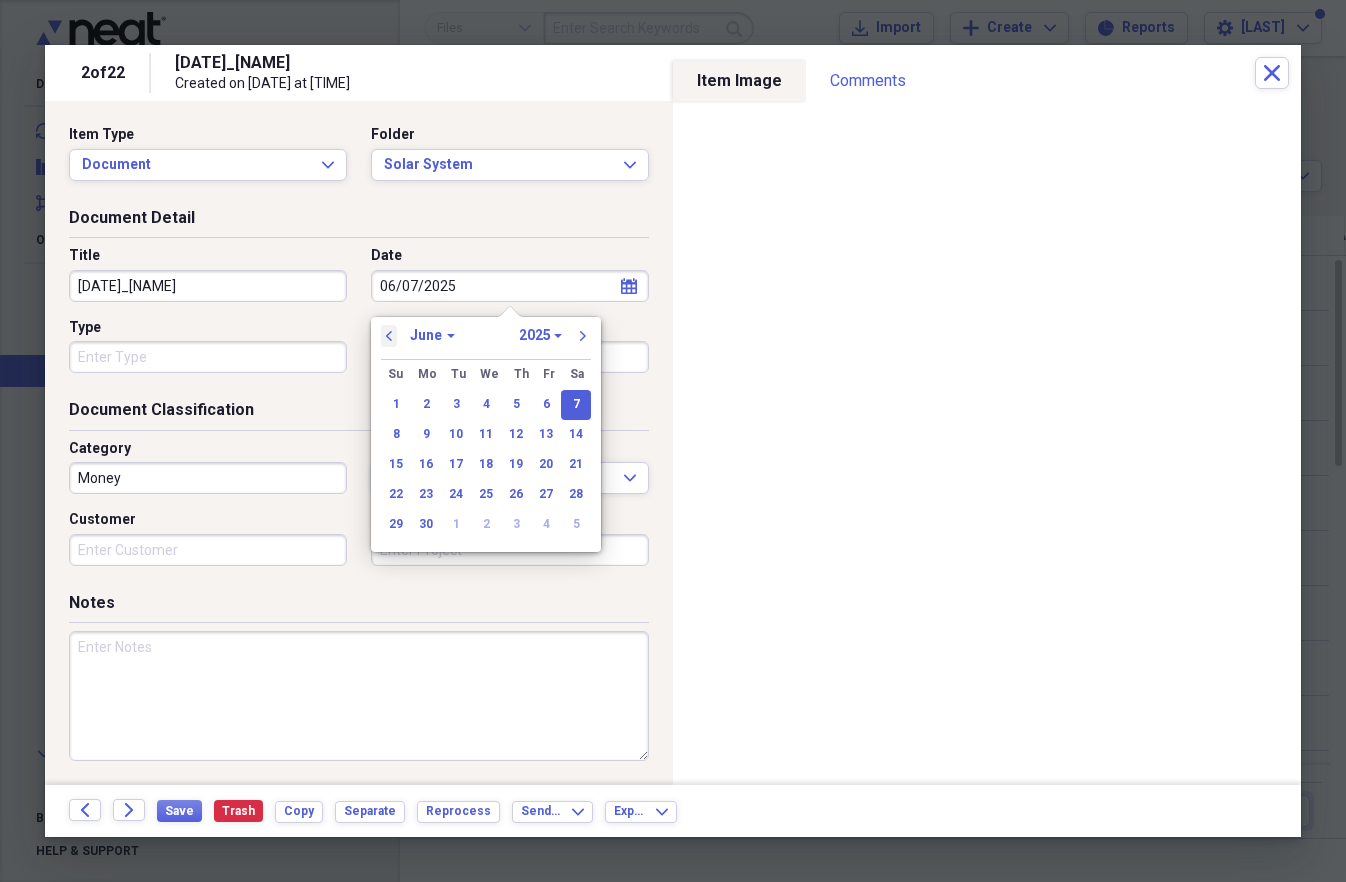 click on "previous" at bounding box center (389, 336) 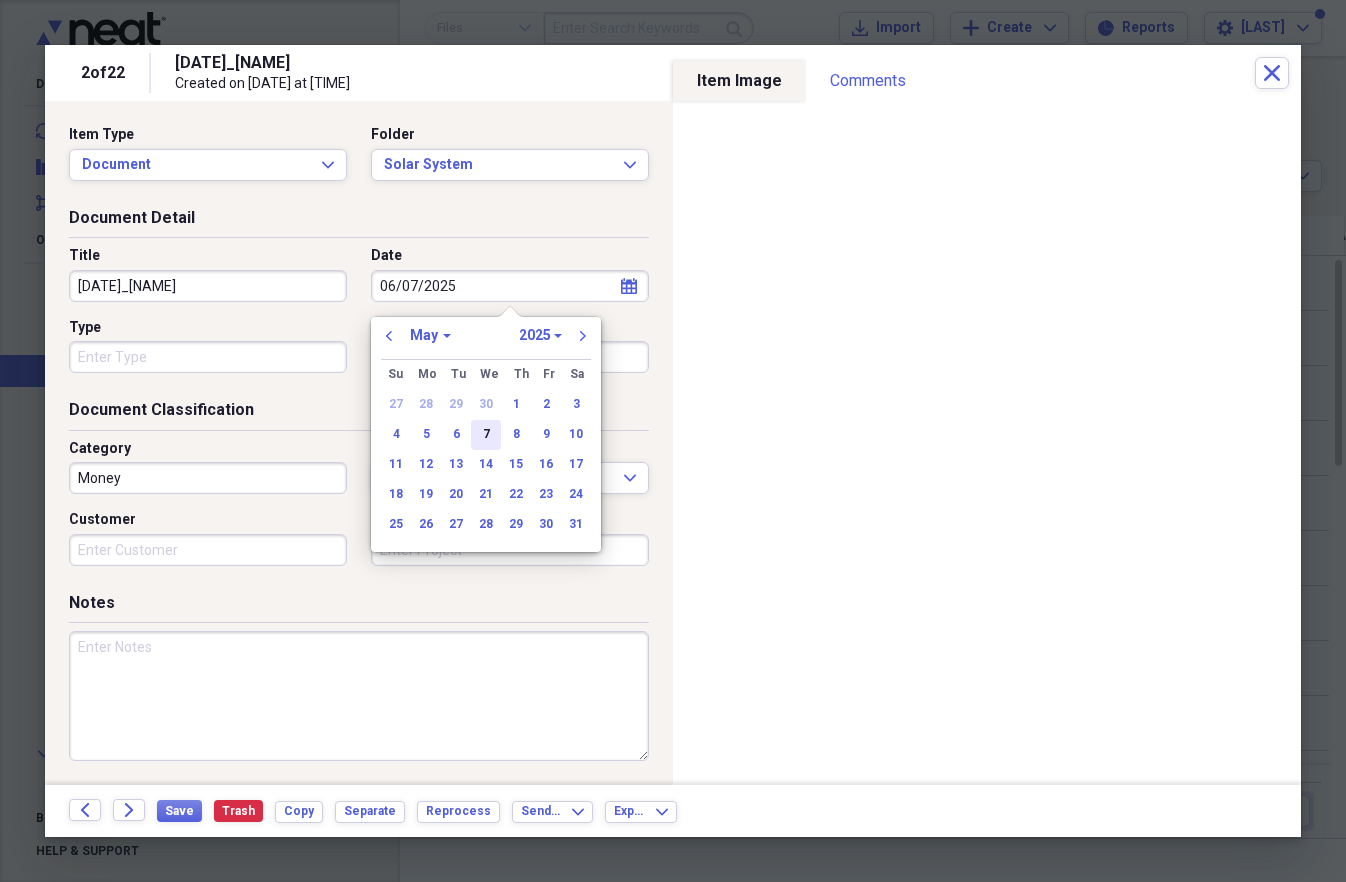 click on "7" at bounding box center [486, 435] 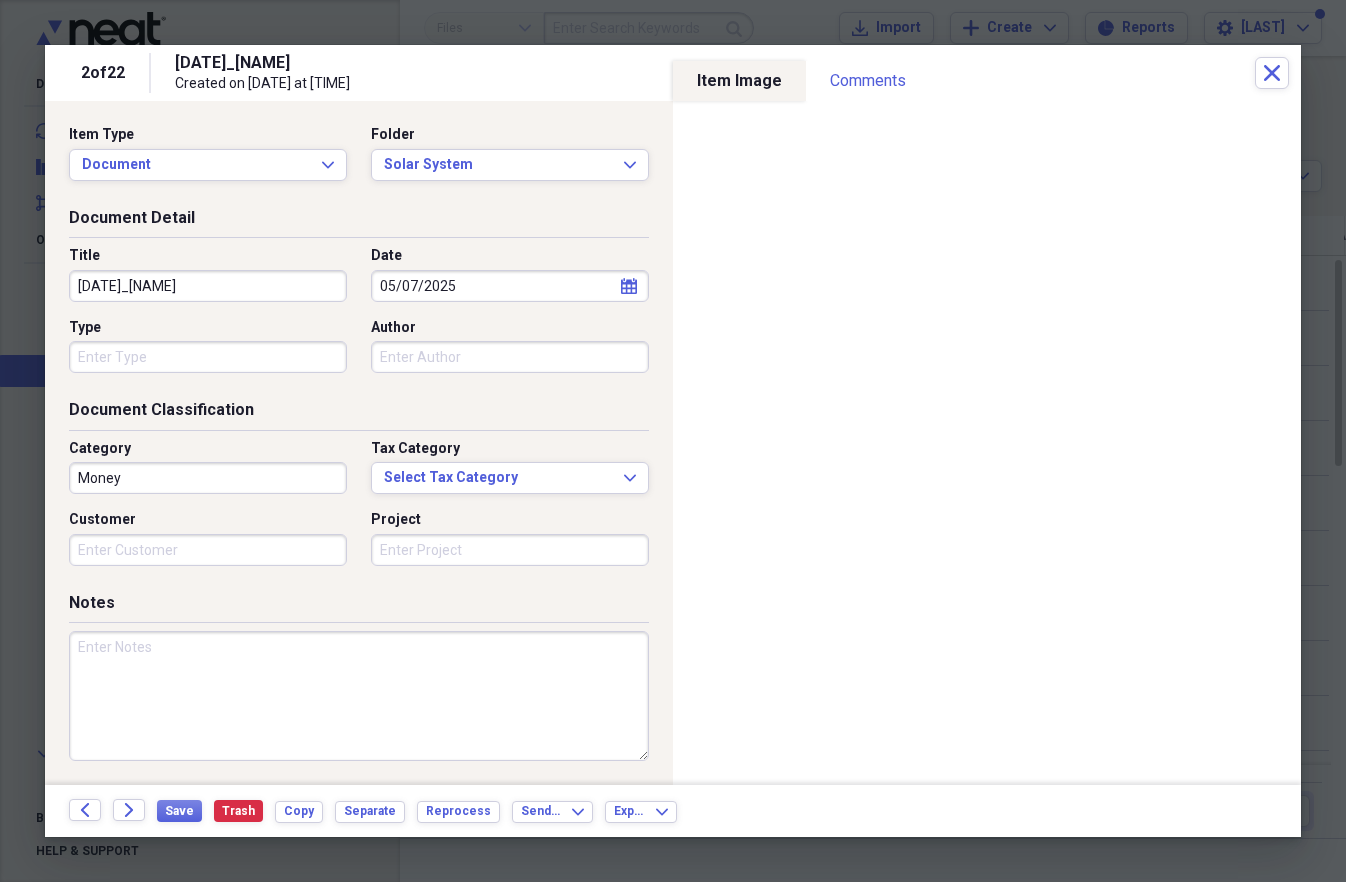 drag, startPoint x: 248, startPoint y: 281, endPoint x: 96, endPoint y: 273, distance: 152.21039 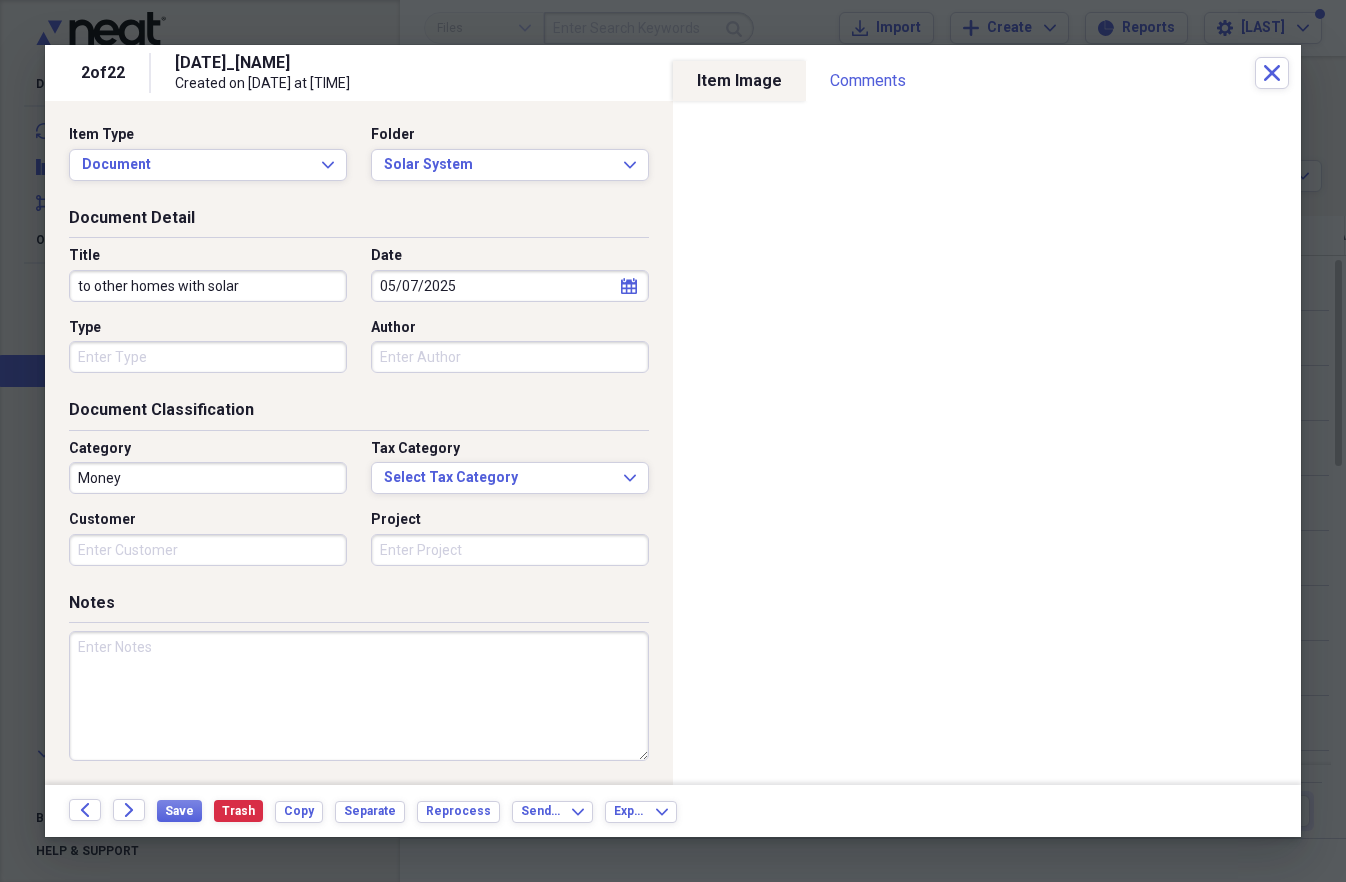 scroll, scrollTop: 0, scrollLeft: 0, axis: both 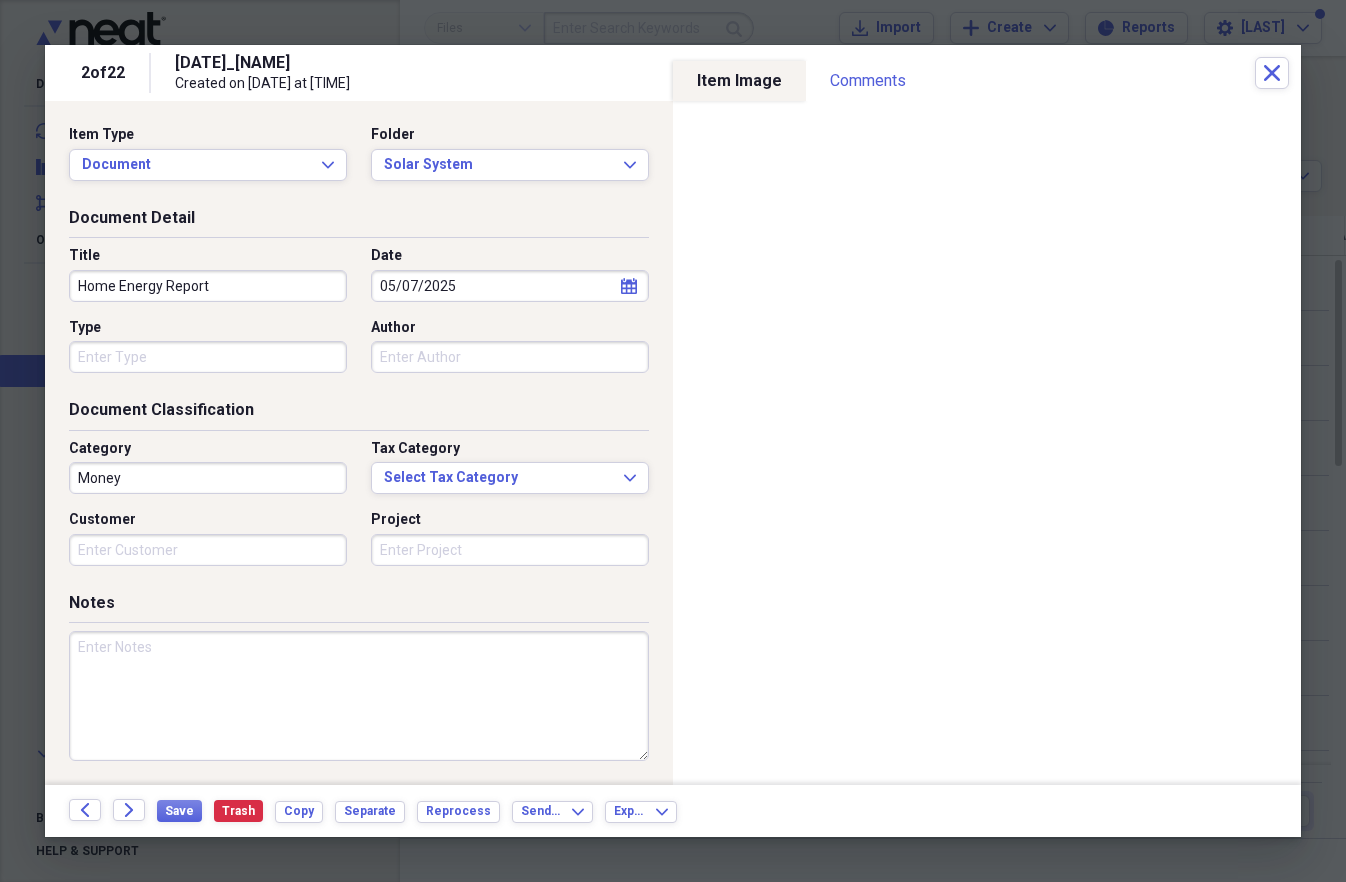 type on "Home Energy Report" 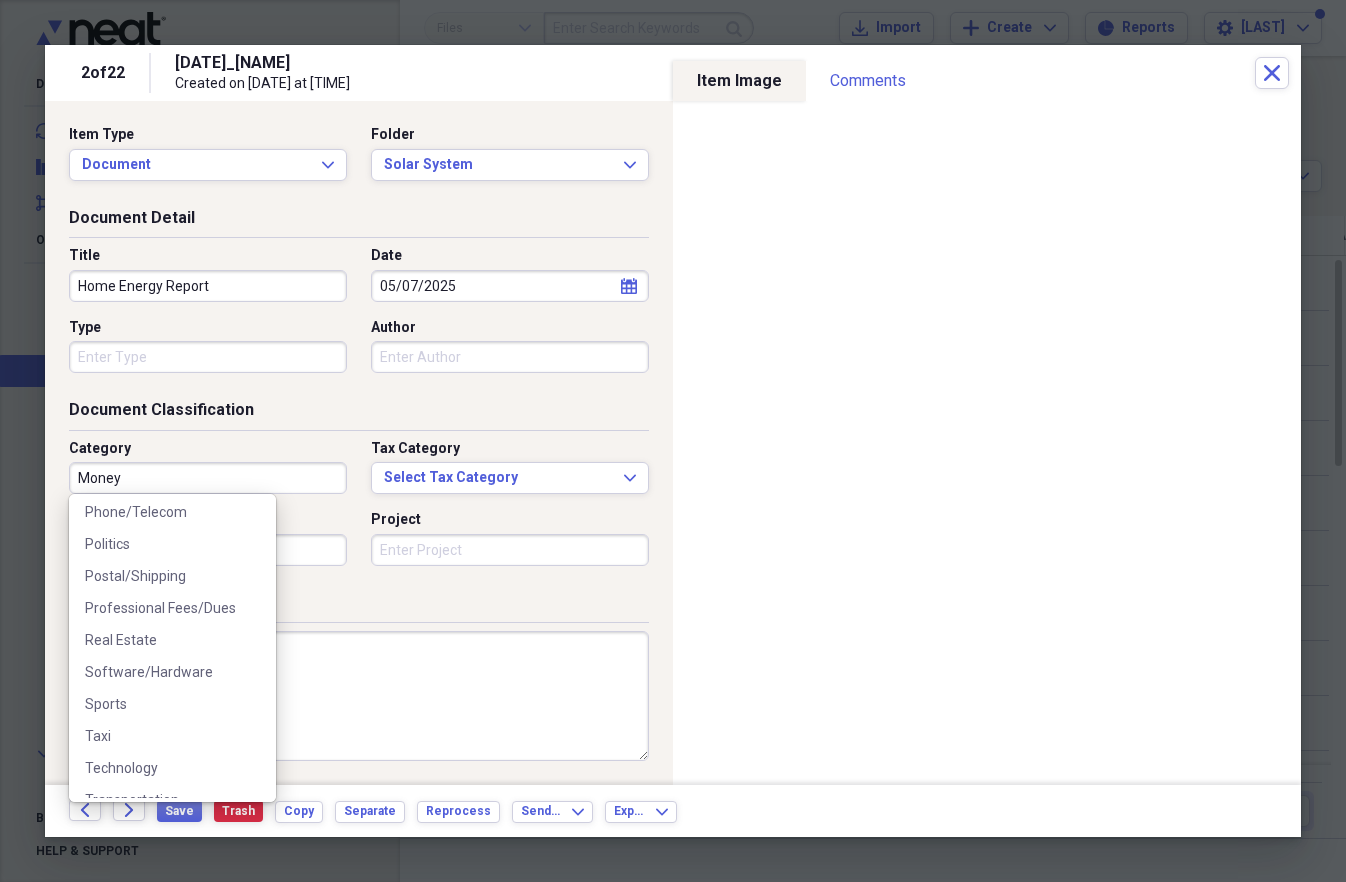 scroll, scrollTop: 764, scrollLeft: 0, axis: vertical 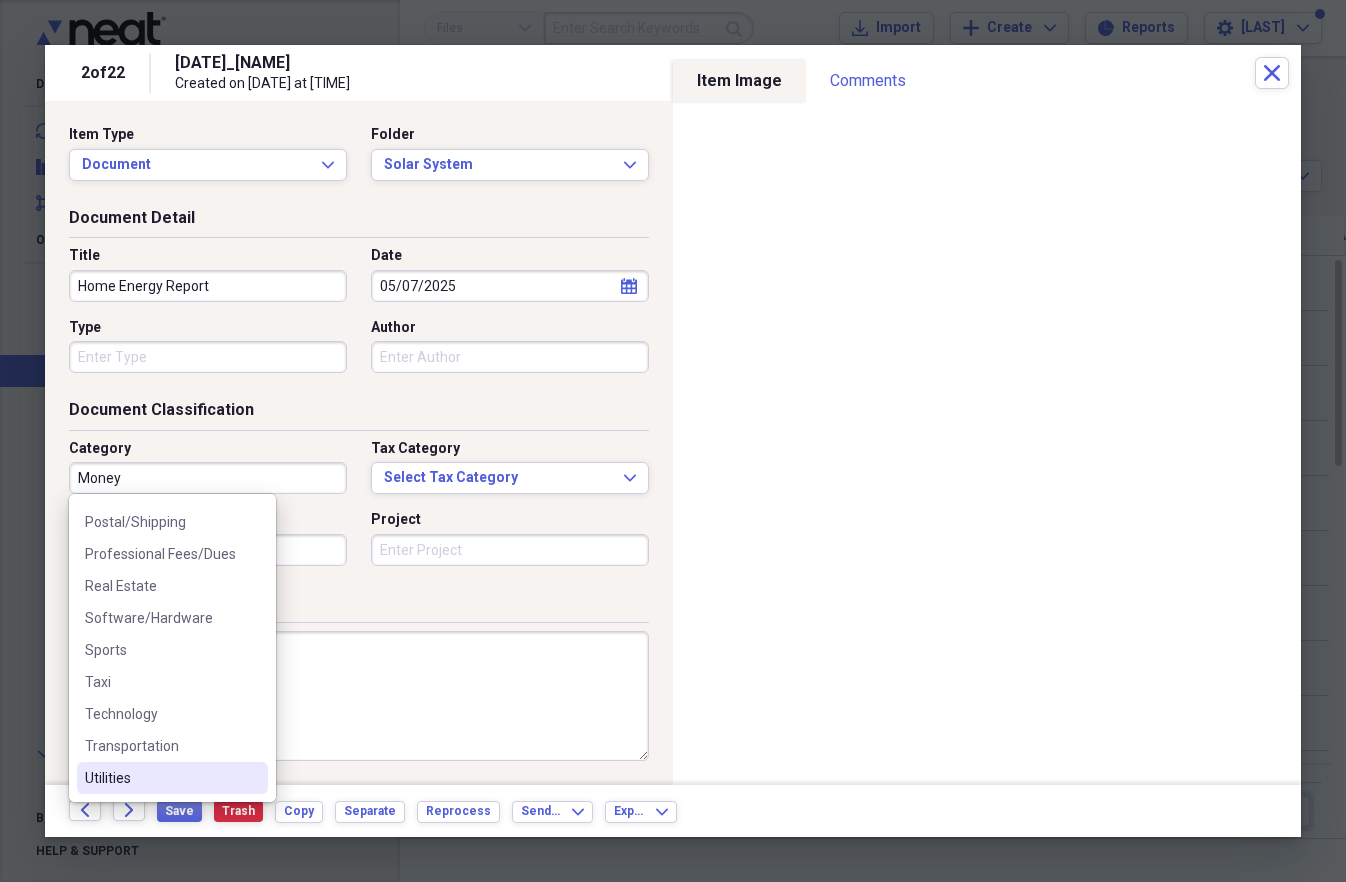 click on "Utilities" at bounding box center (160, 778) 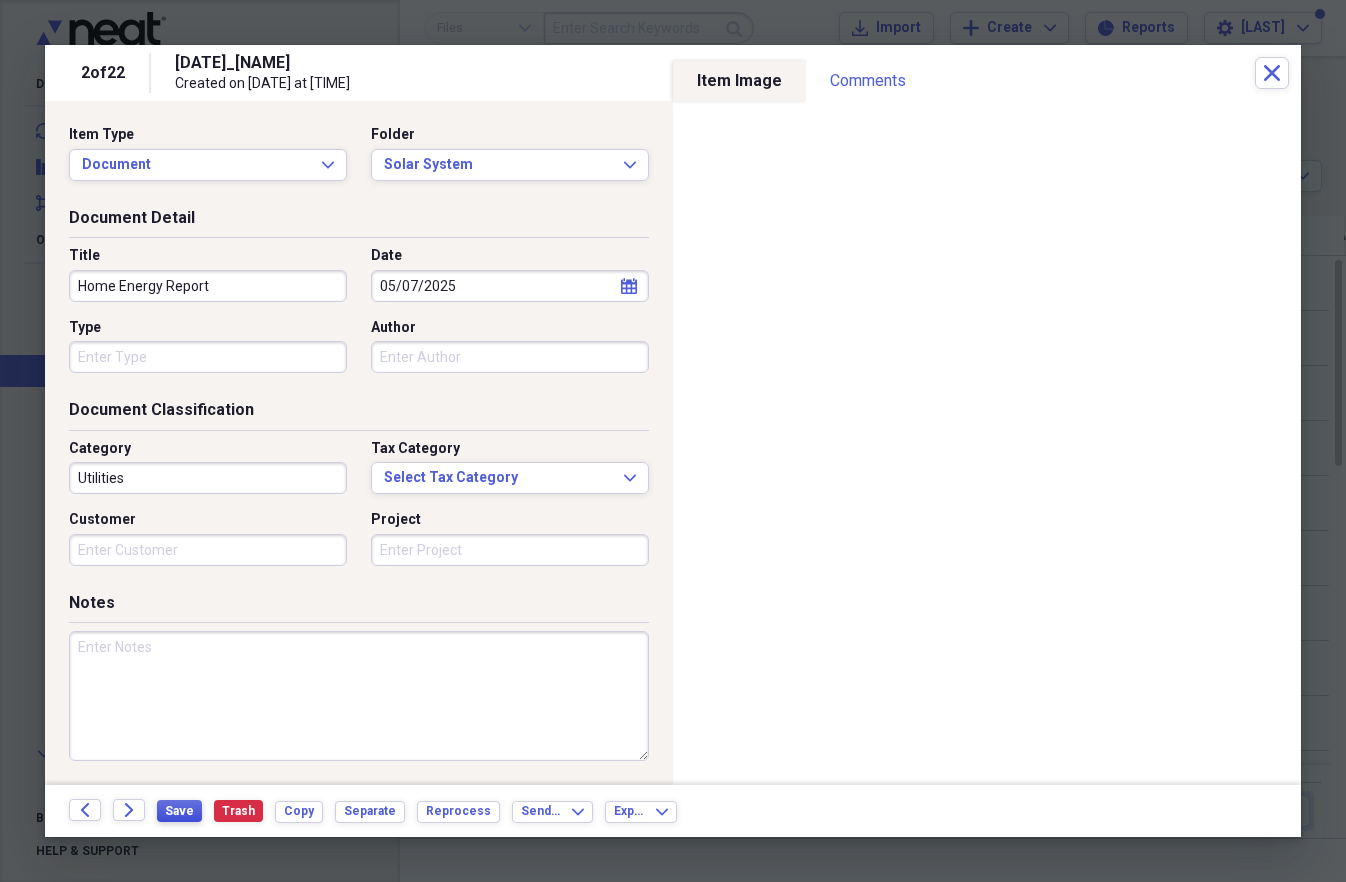 click on "Save" at bounding box center (179, 811) 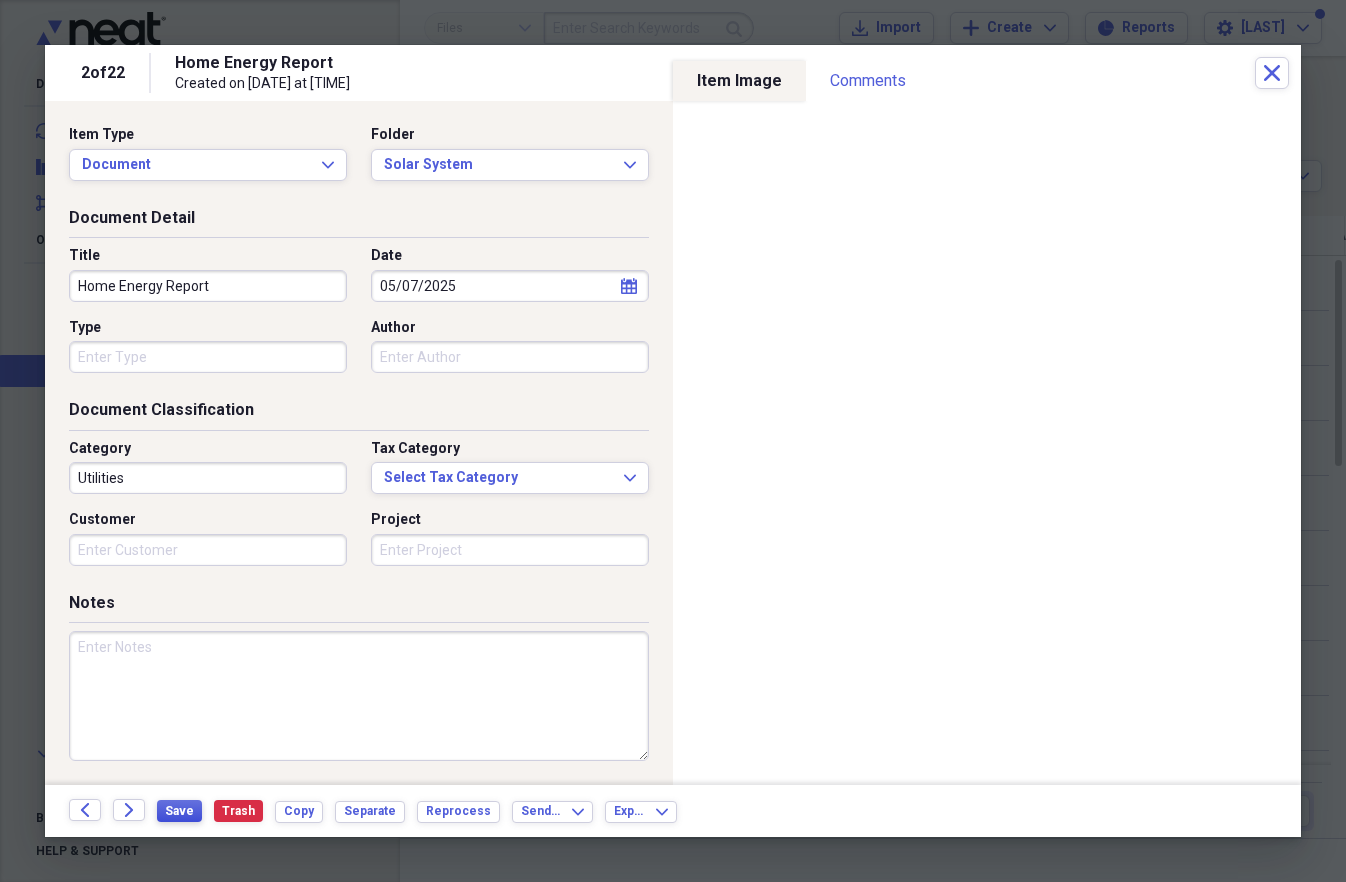 click on "Save" at bounding box center [179, 811] 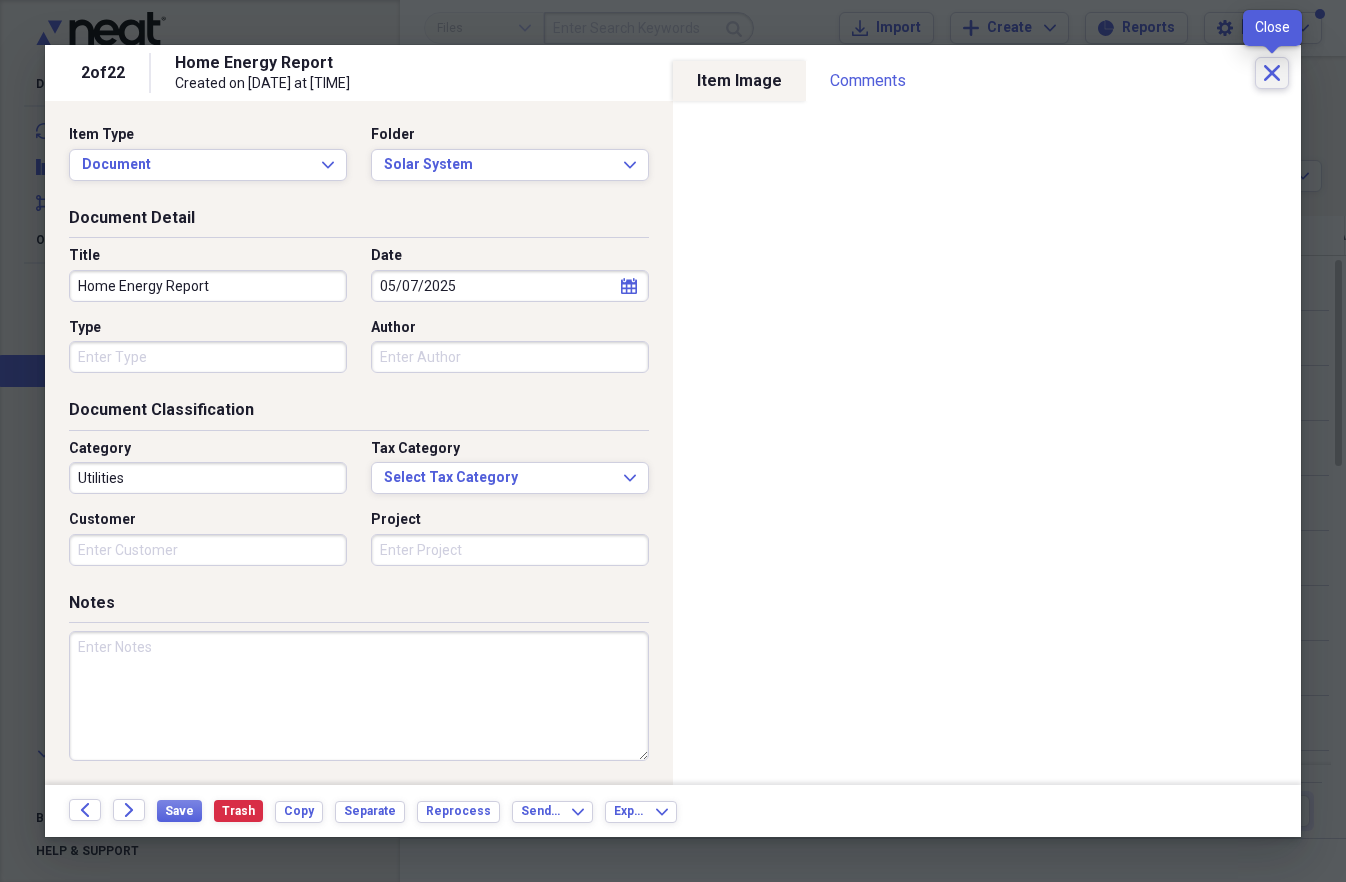 click 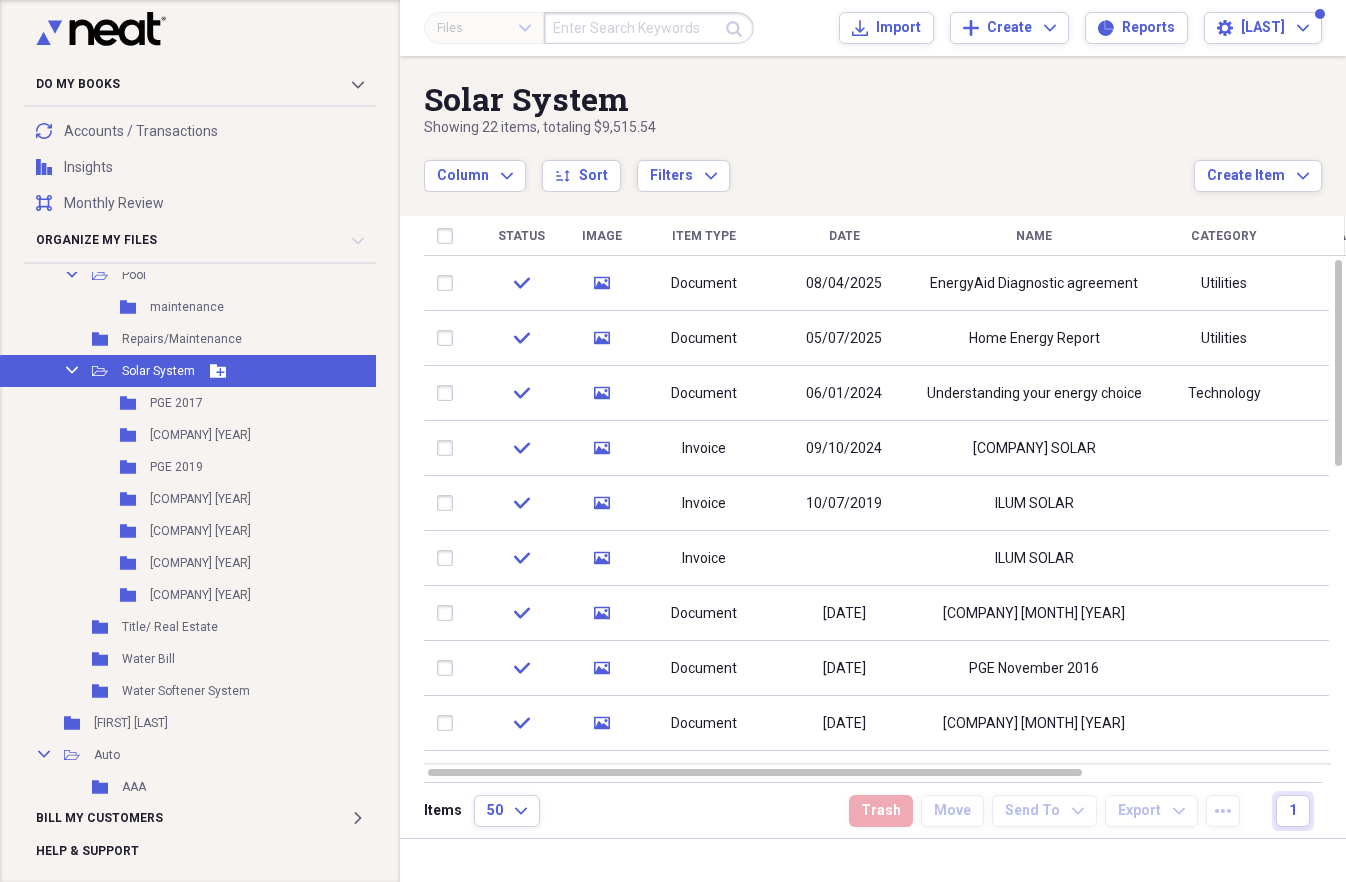 click on "Collapse" 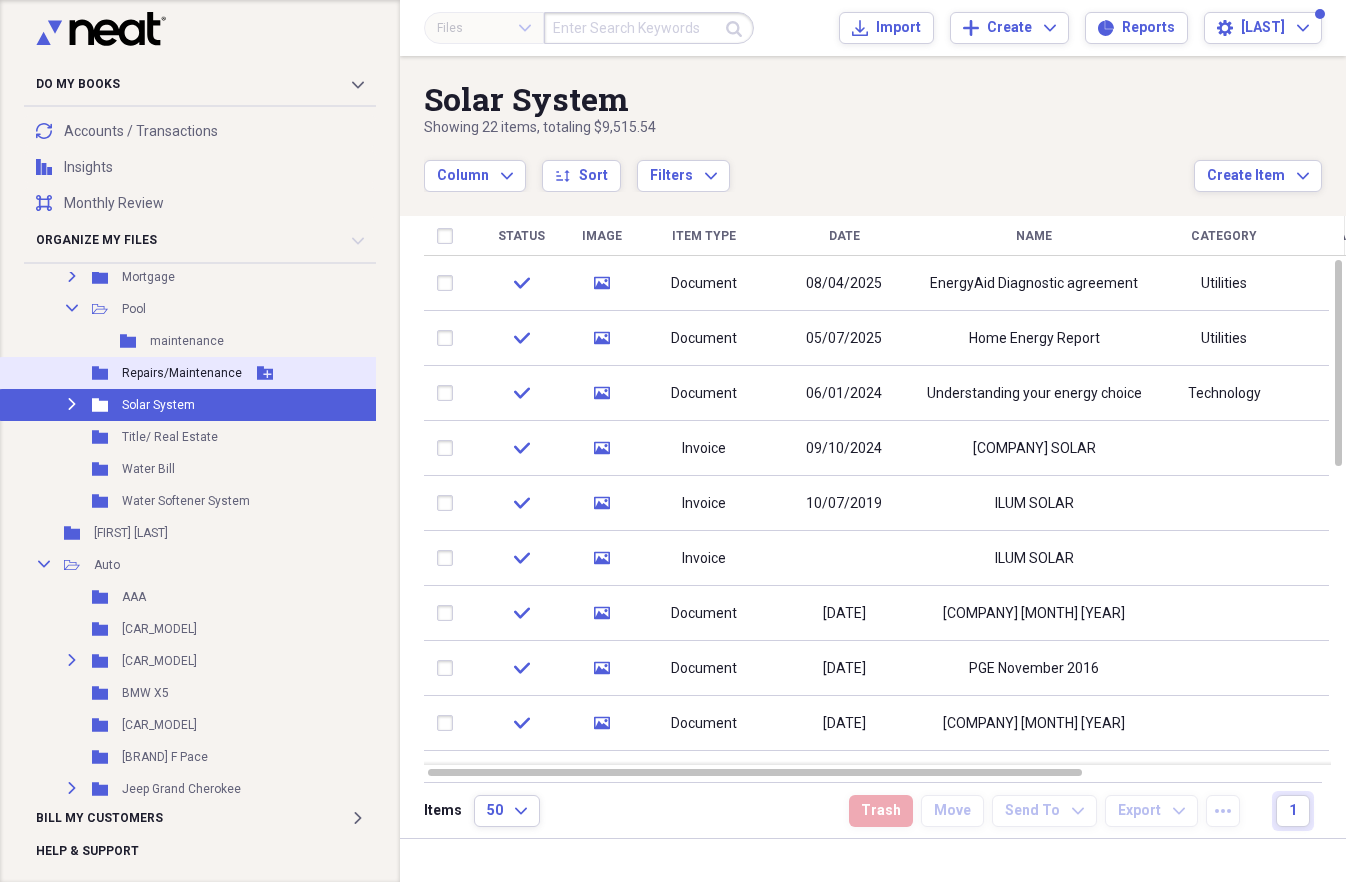 scroll, scrollTop: 1037, scrollLeft: 0, axis: vertical 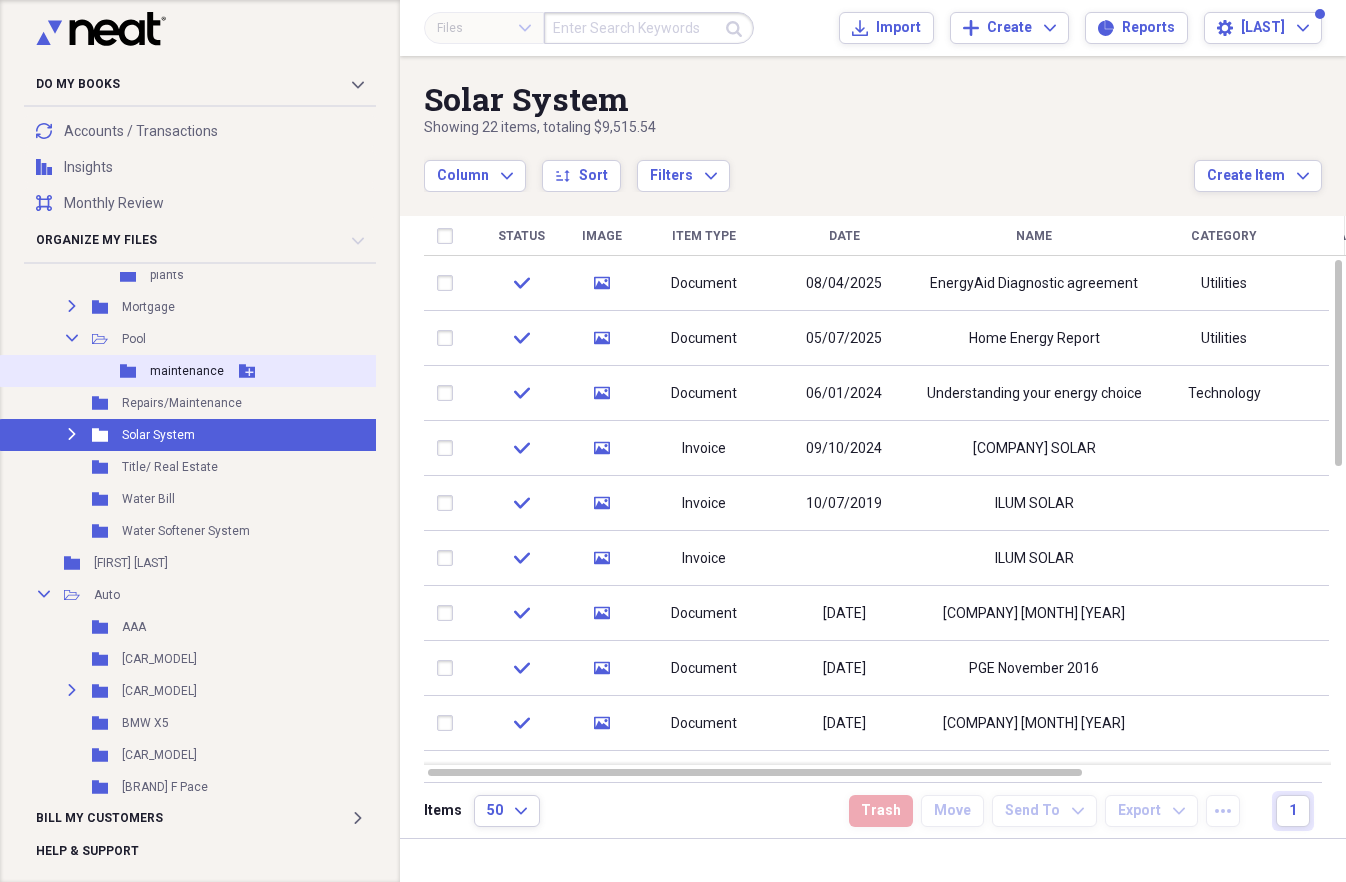 click on "maintenance" at bounding box center [187, 371] 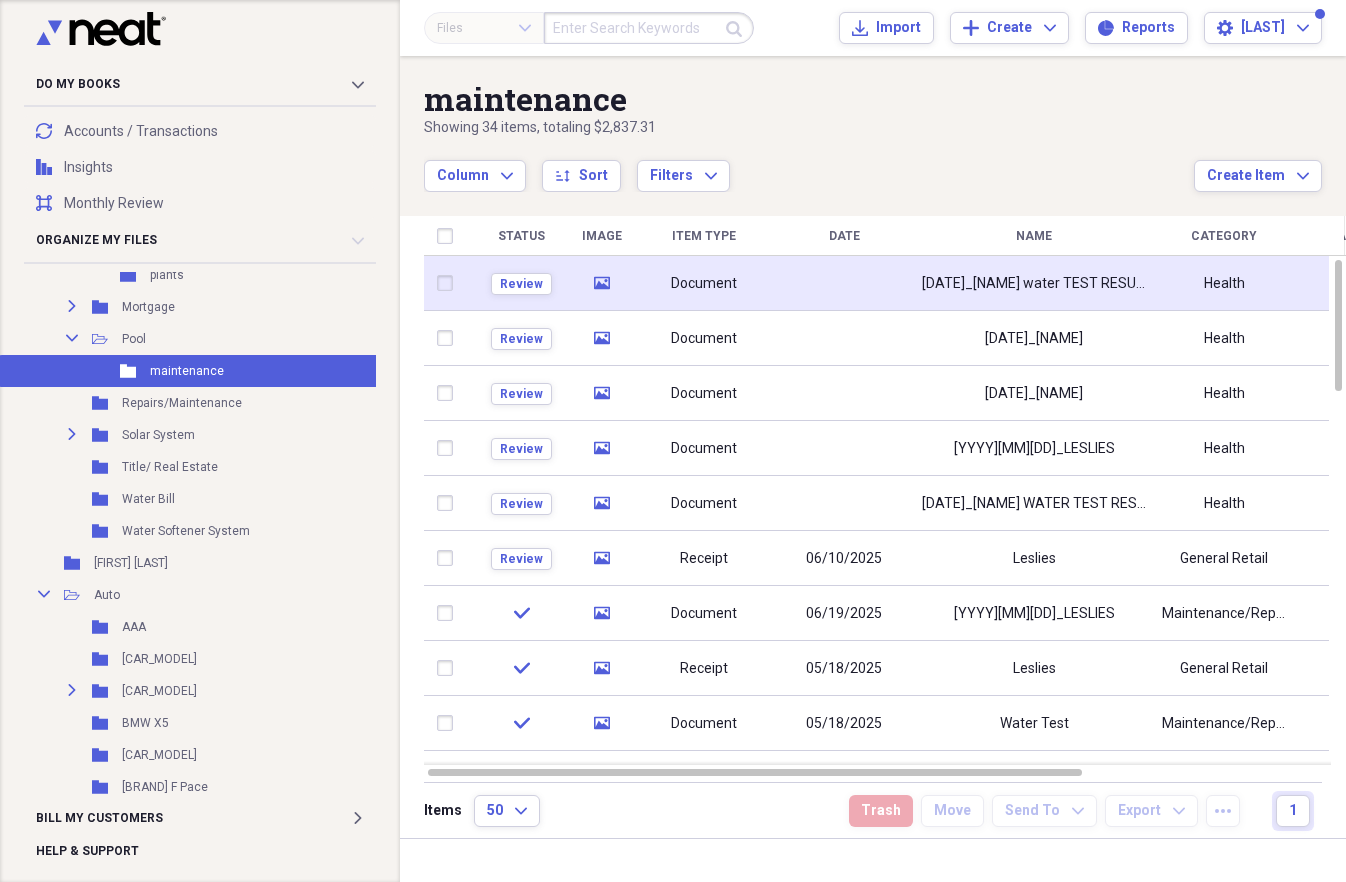 click at bounding box center [844, 283] 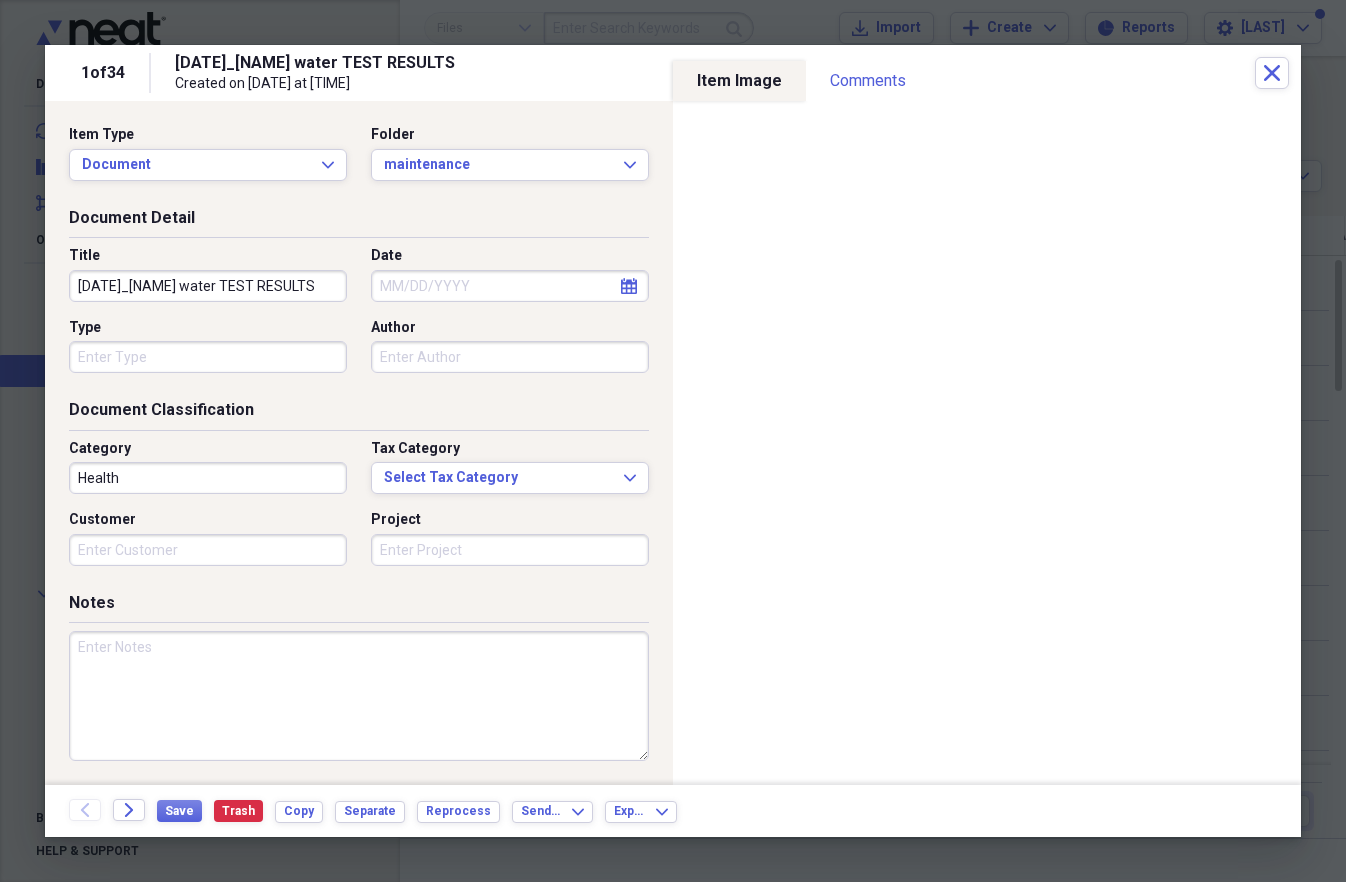 click 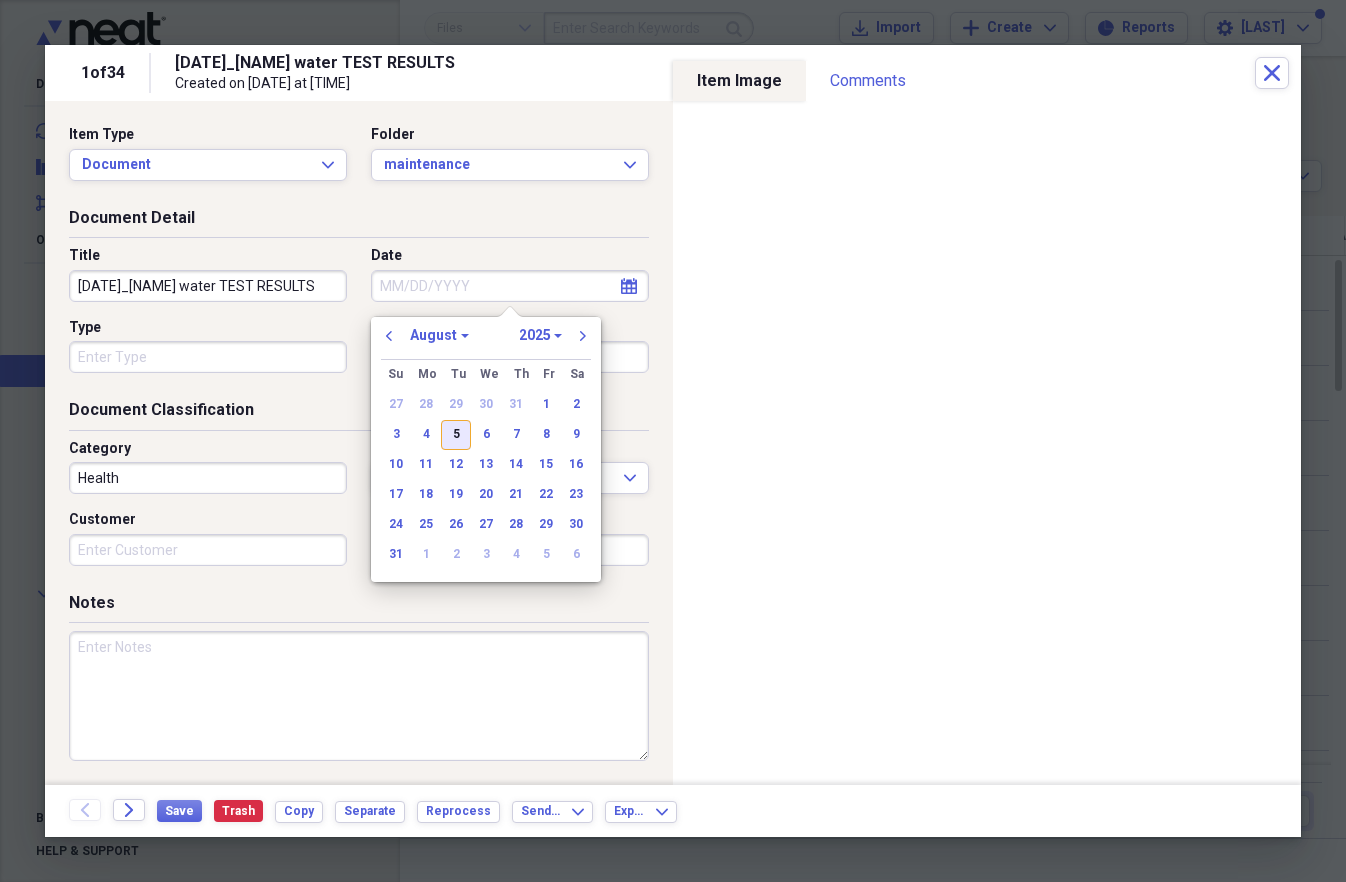 click on "5" at bounding box center [456, 435] 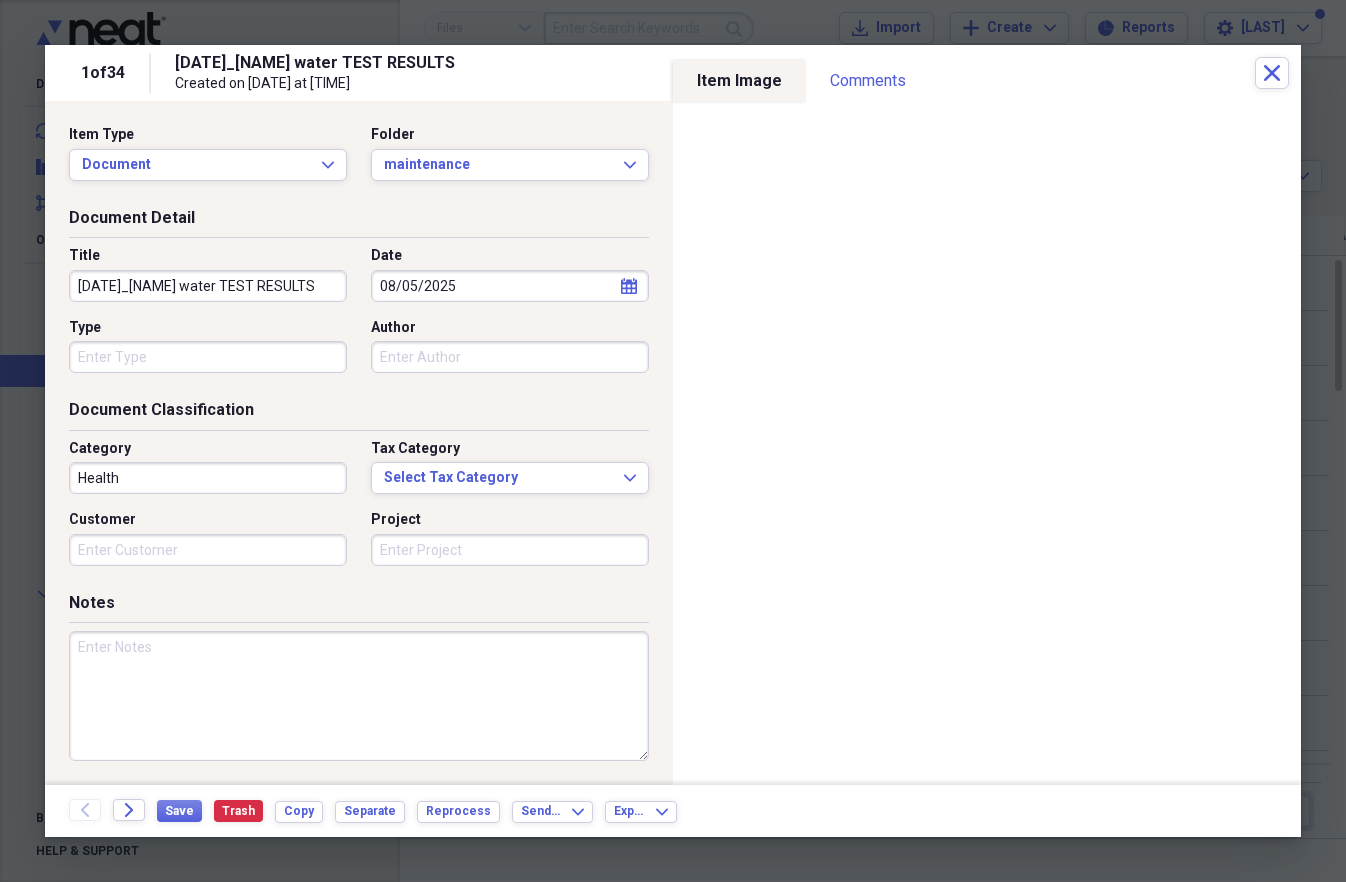 scroll, scrollTop: 1, scrollLeft: 0, axis: vertical 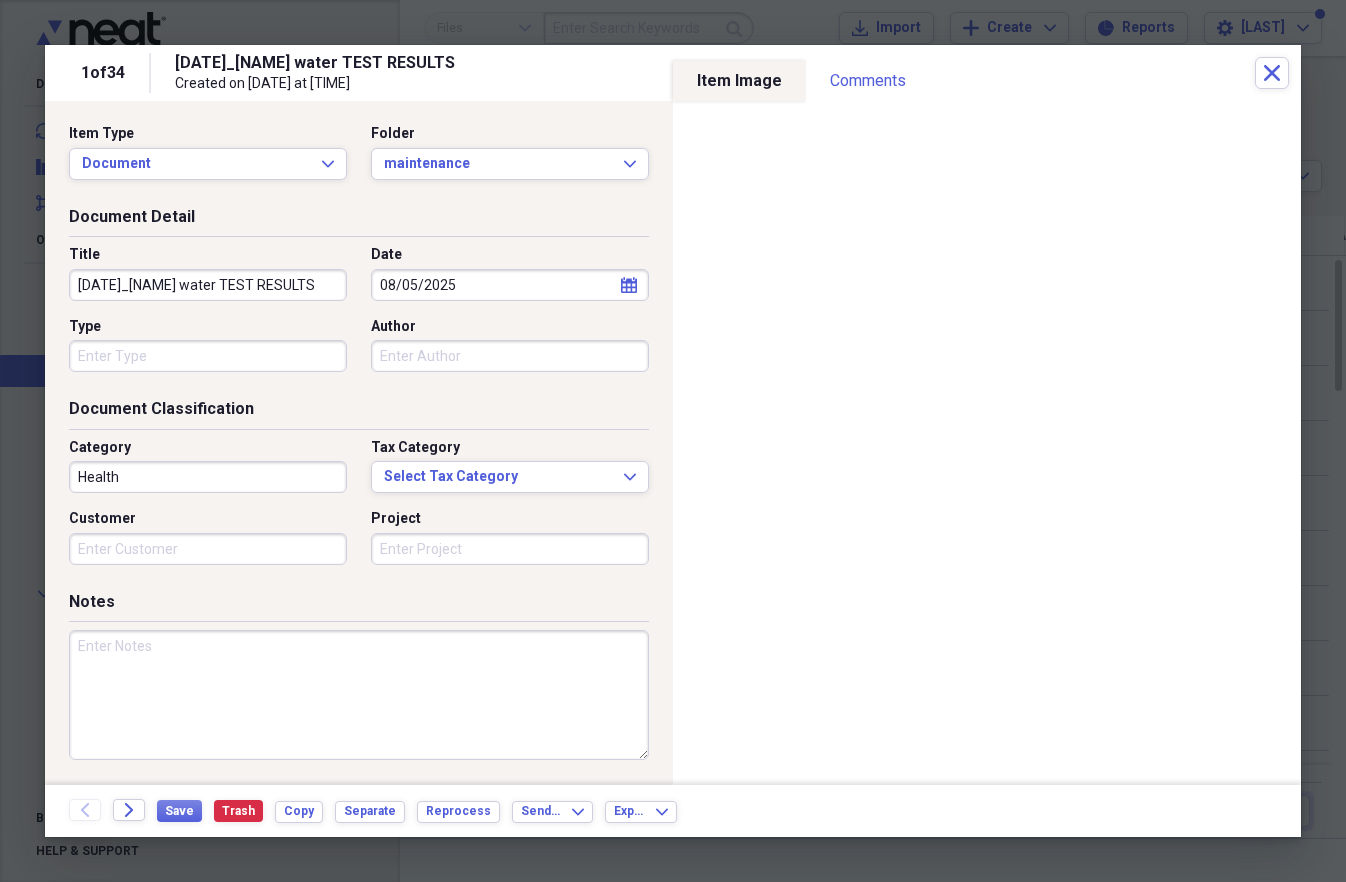 drag, startPoint x: 146, startPoint y: 285, endPoint x: 58, endPoint y: 278, distance: 88.27797 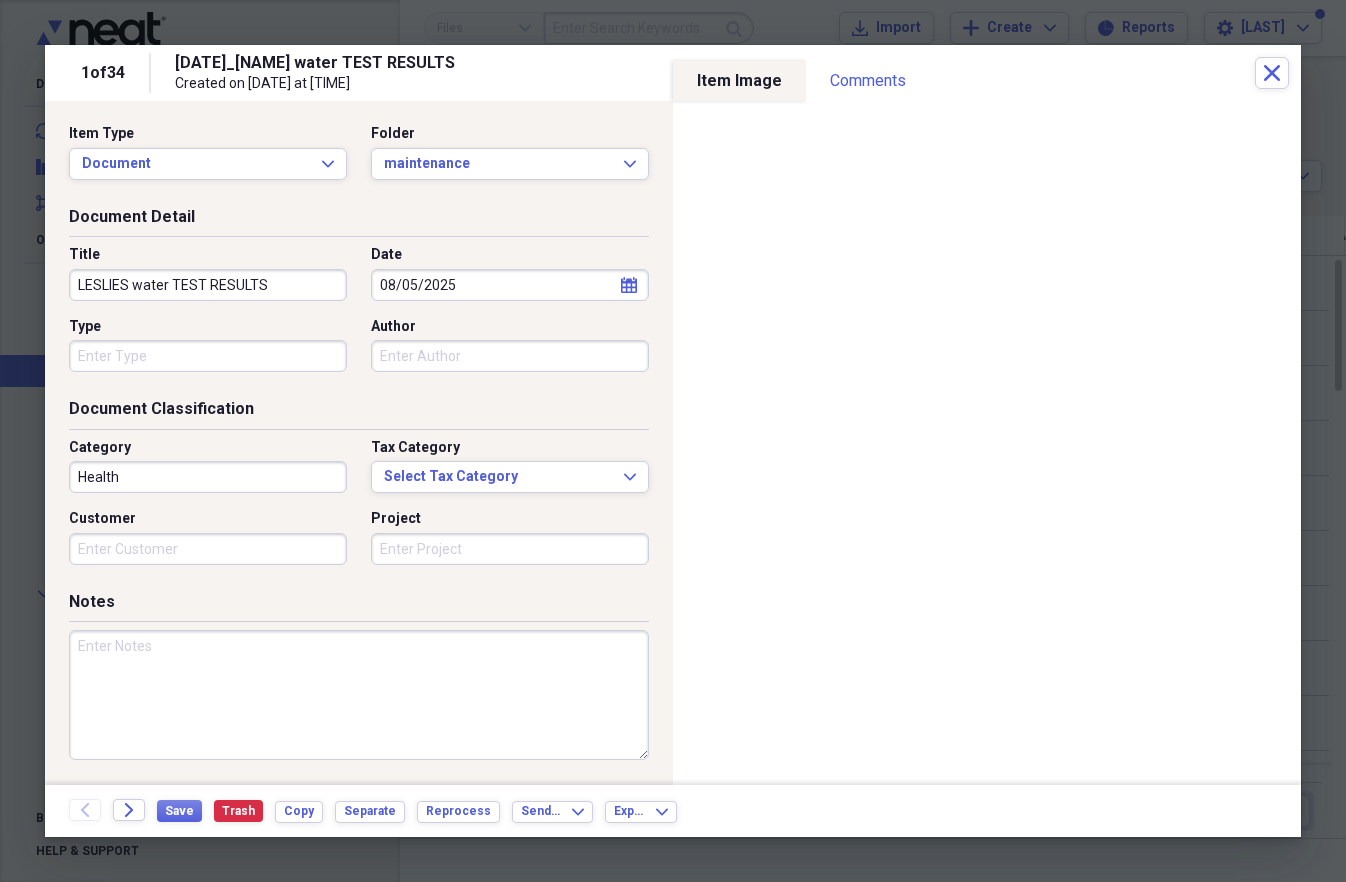type on "LESLIES water TEST RESULTS" 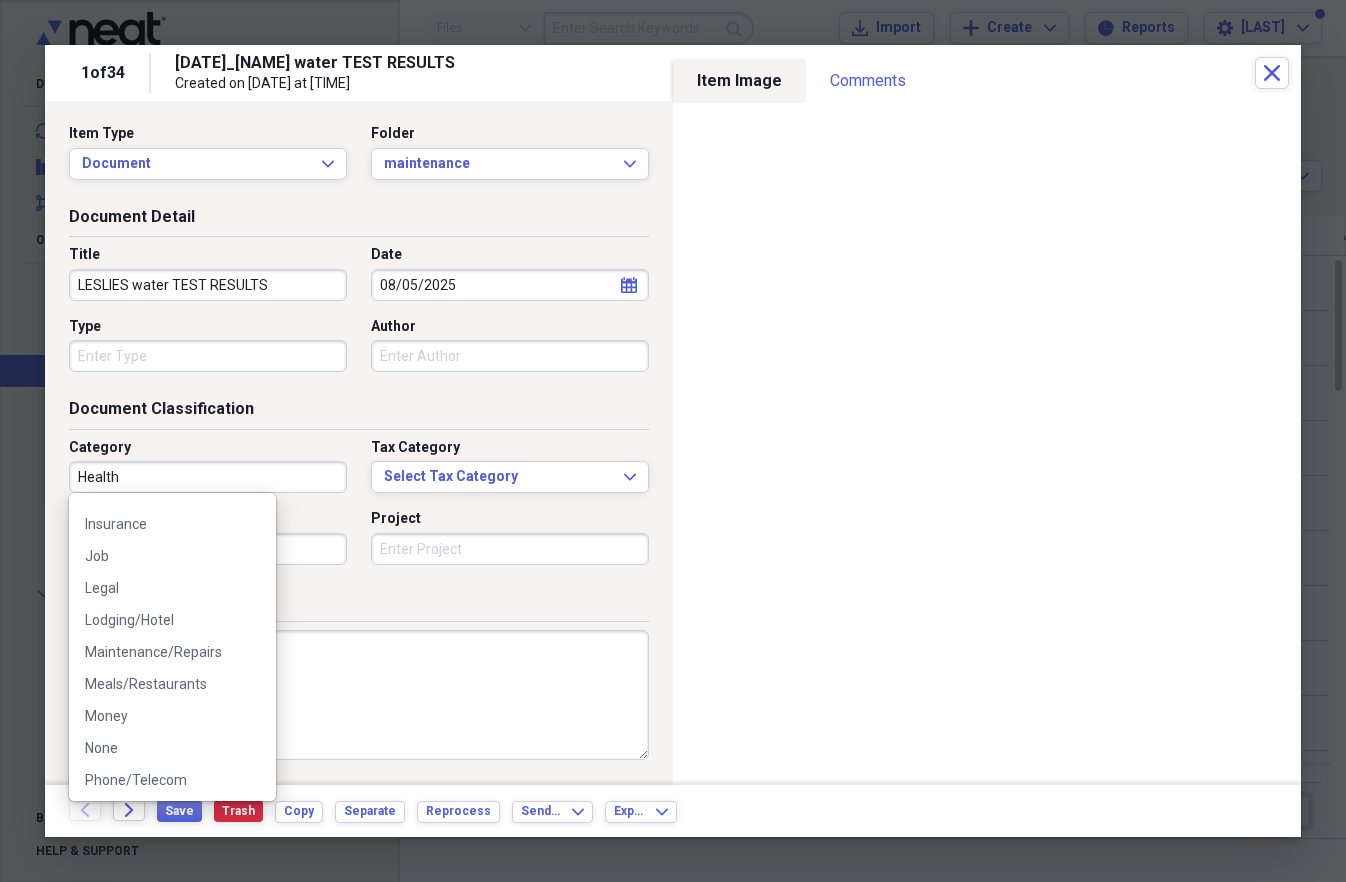 scroll, scrollTop: 467, scrollLeft: 0, axis: vertical 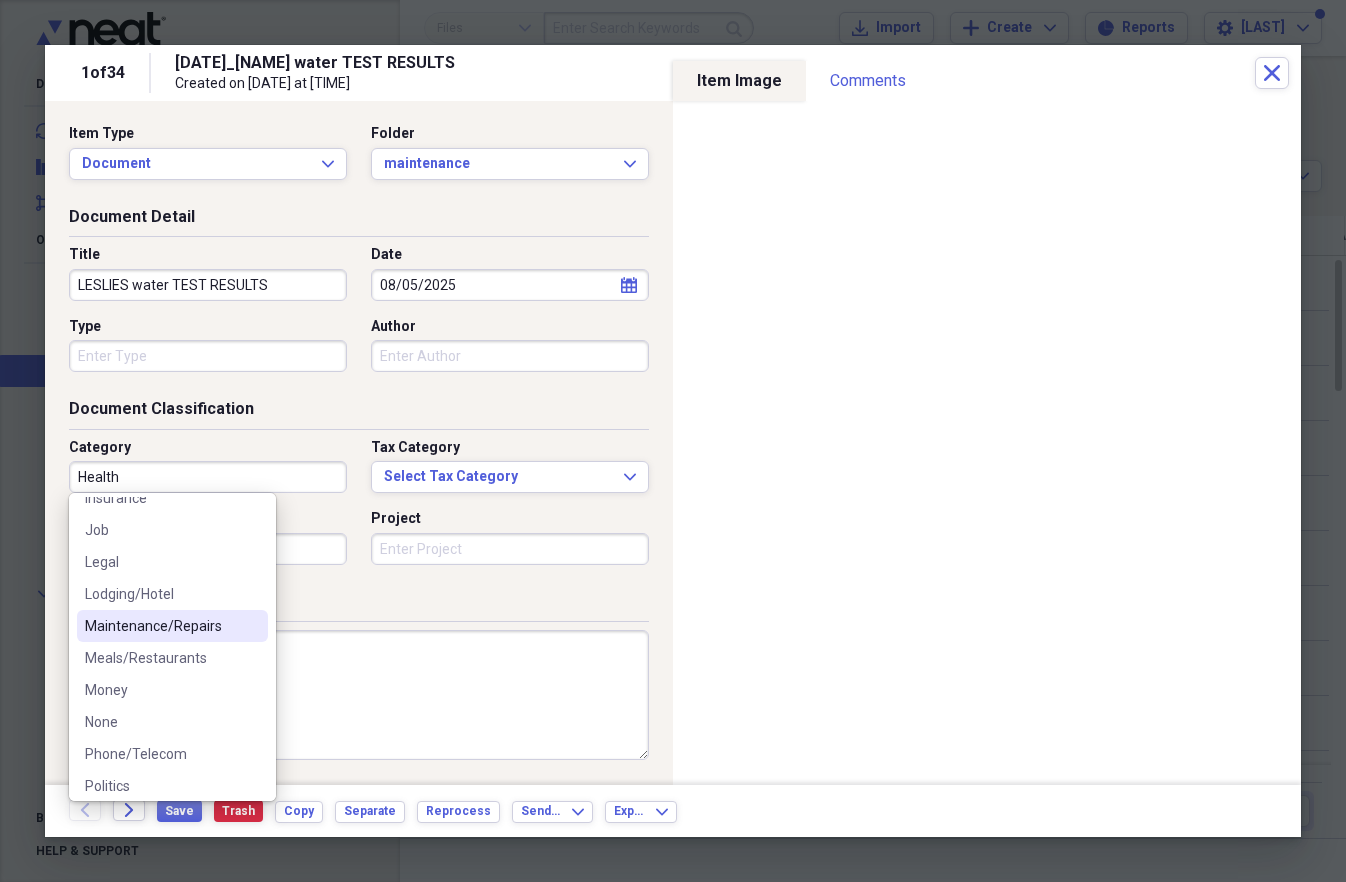 click on "Maintenance/Repairs" at bounding box center [160, 626] 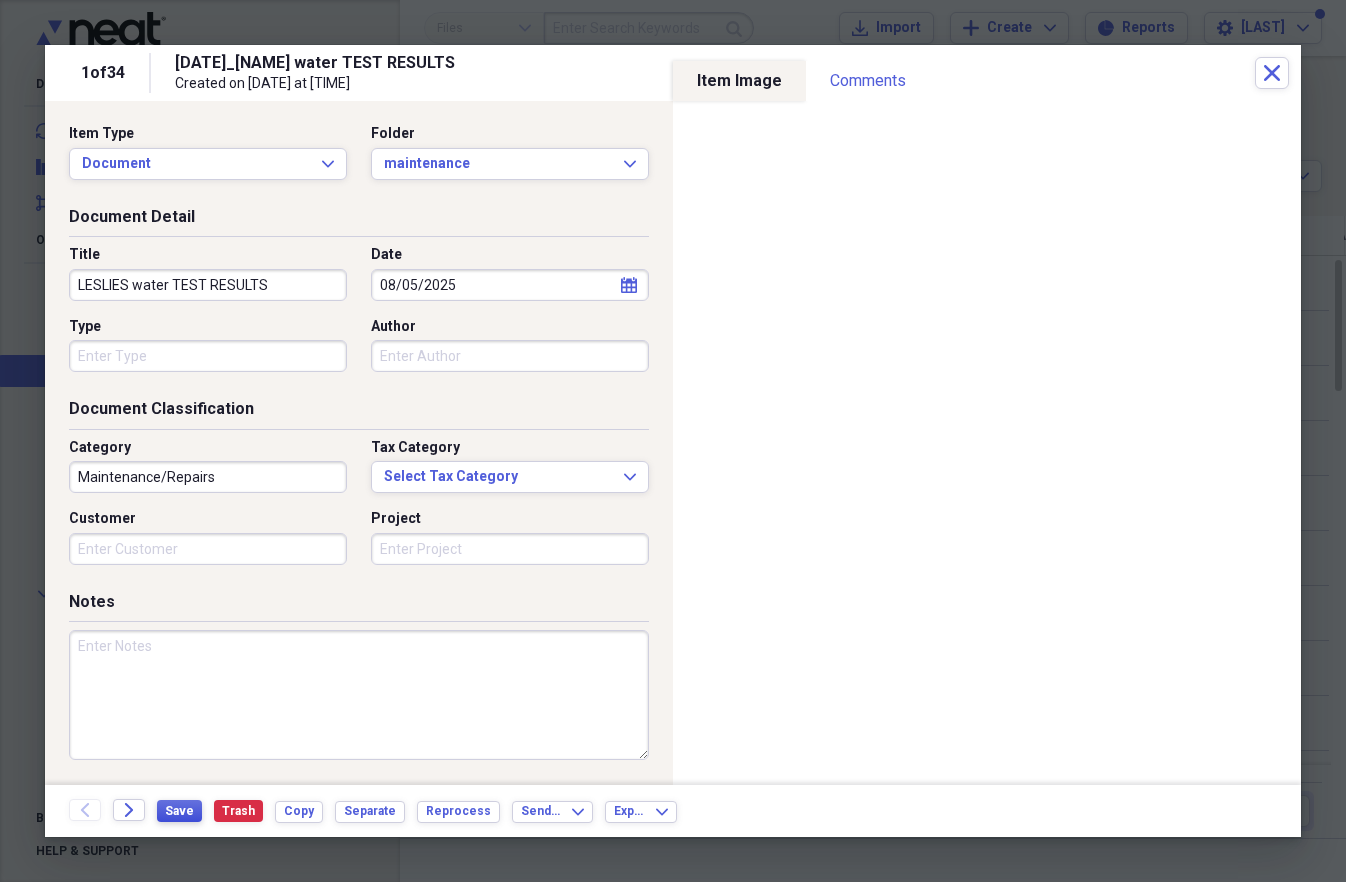 click on "Save" at bounding box center (179, 811) 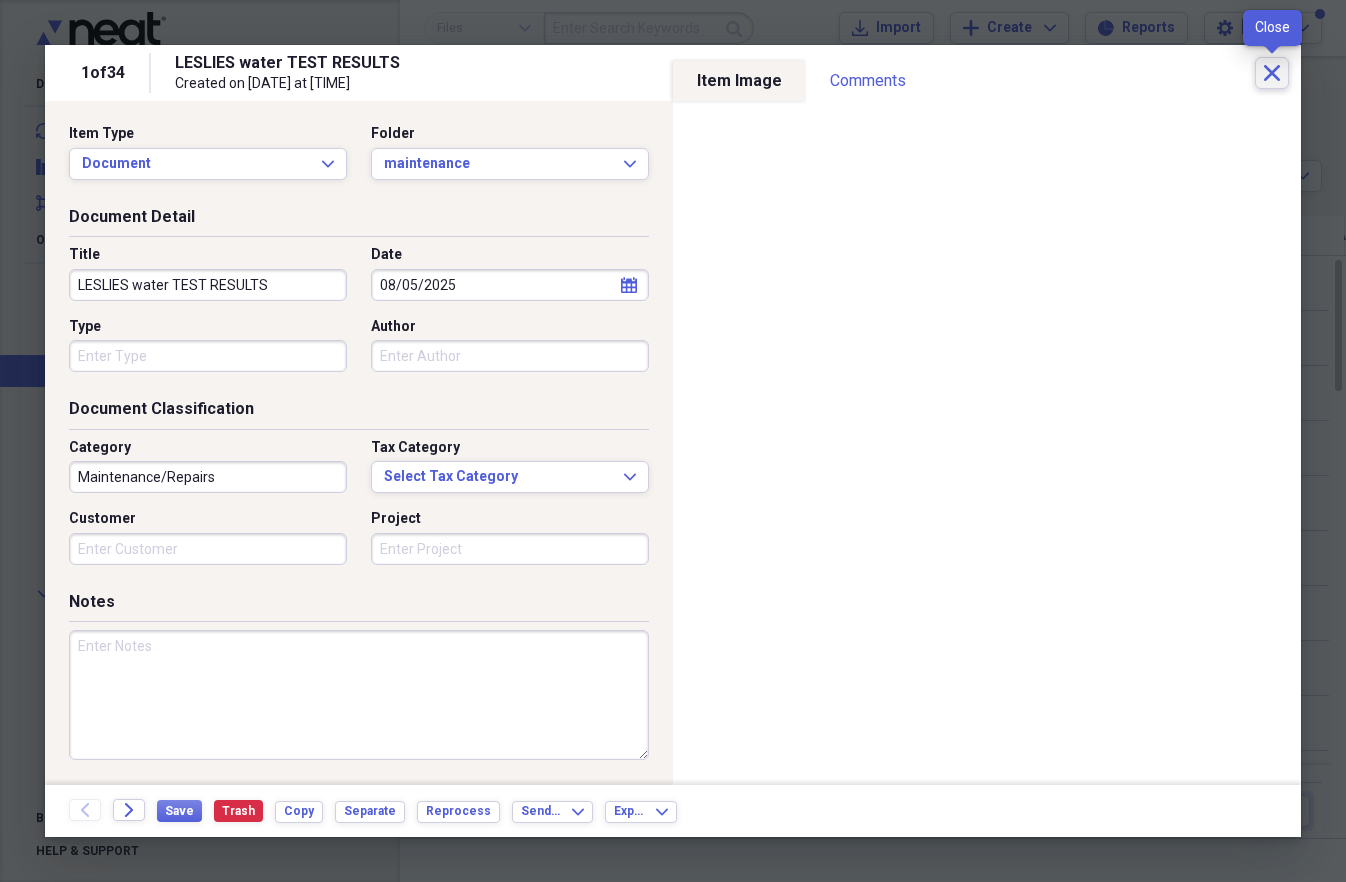 click on "Close" 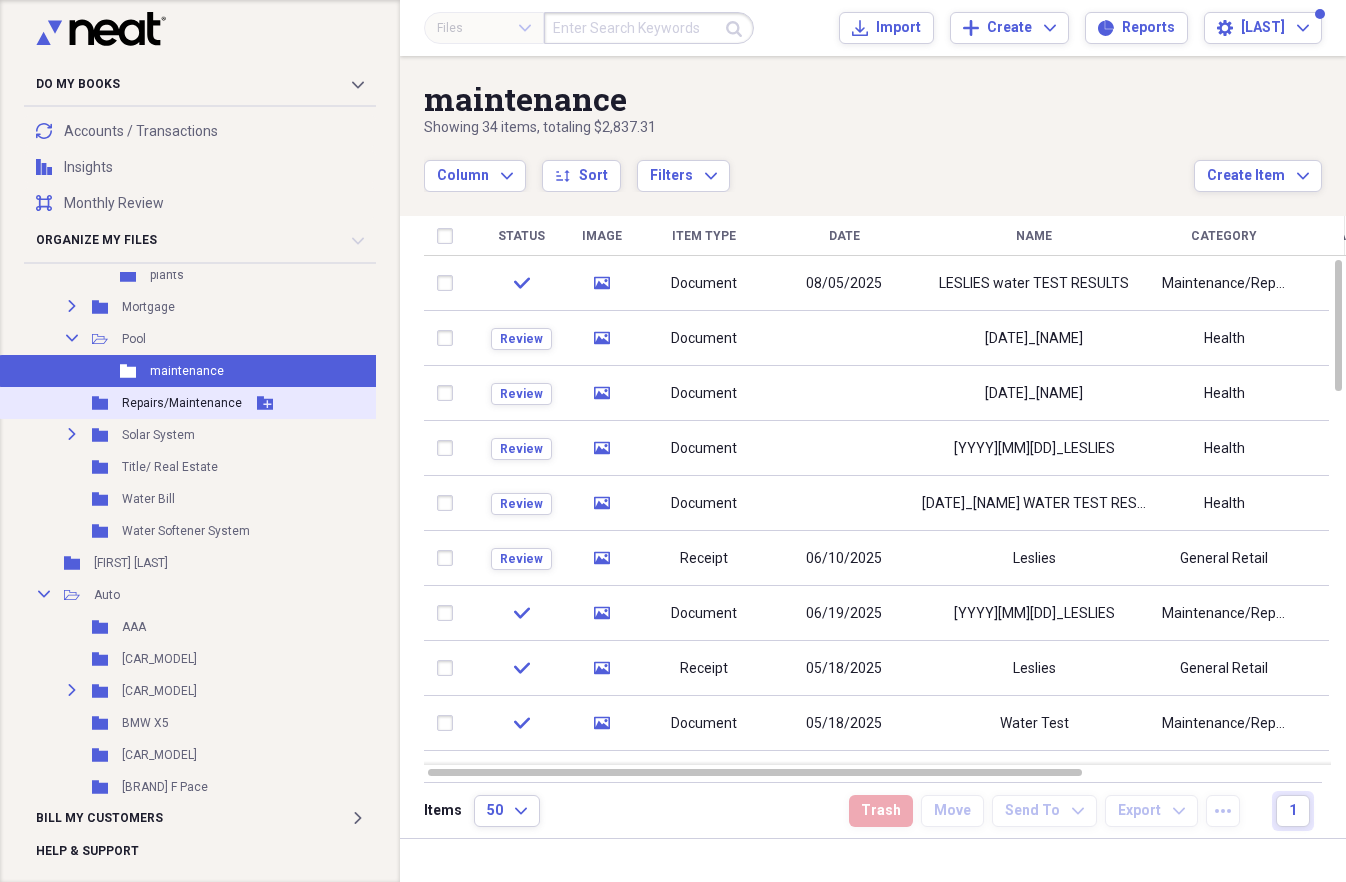 click 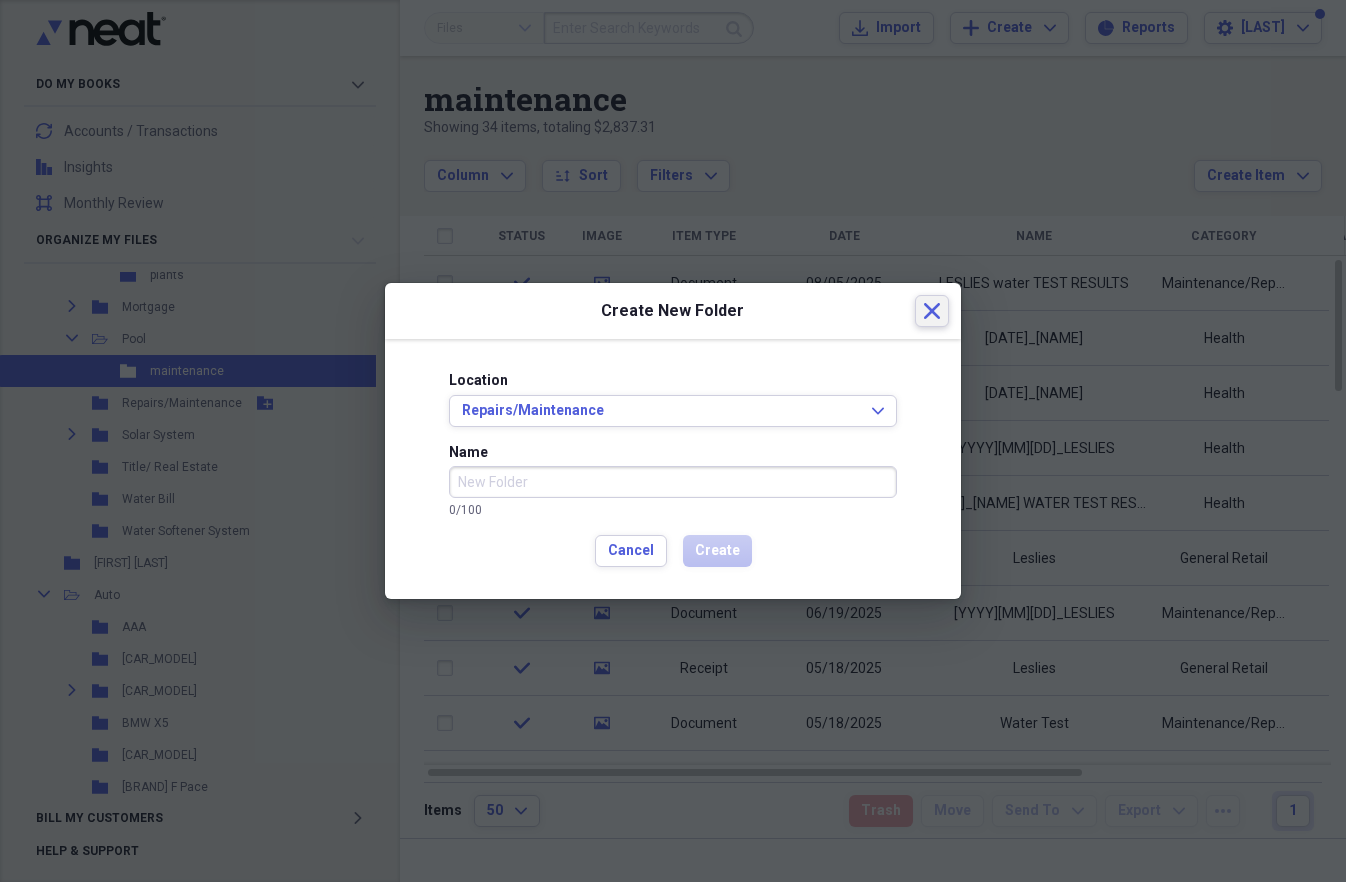 click on "Close" at bounding box center (932, 311) 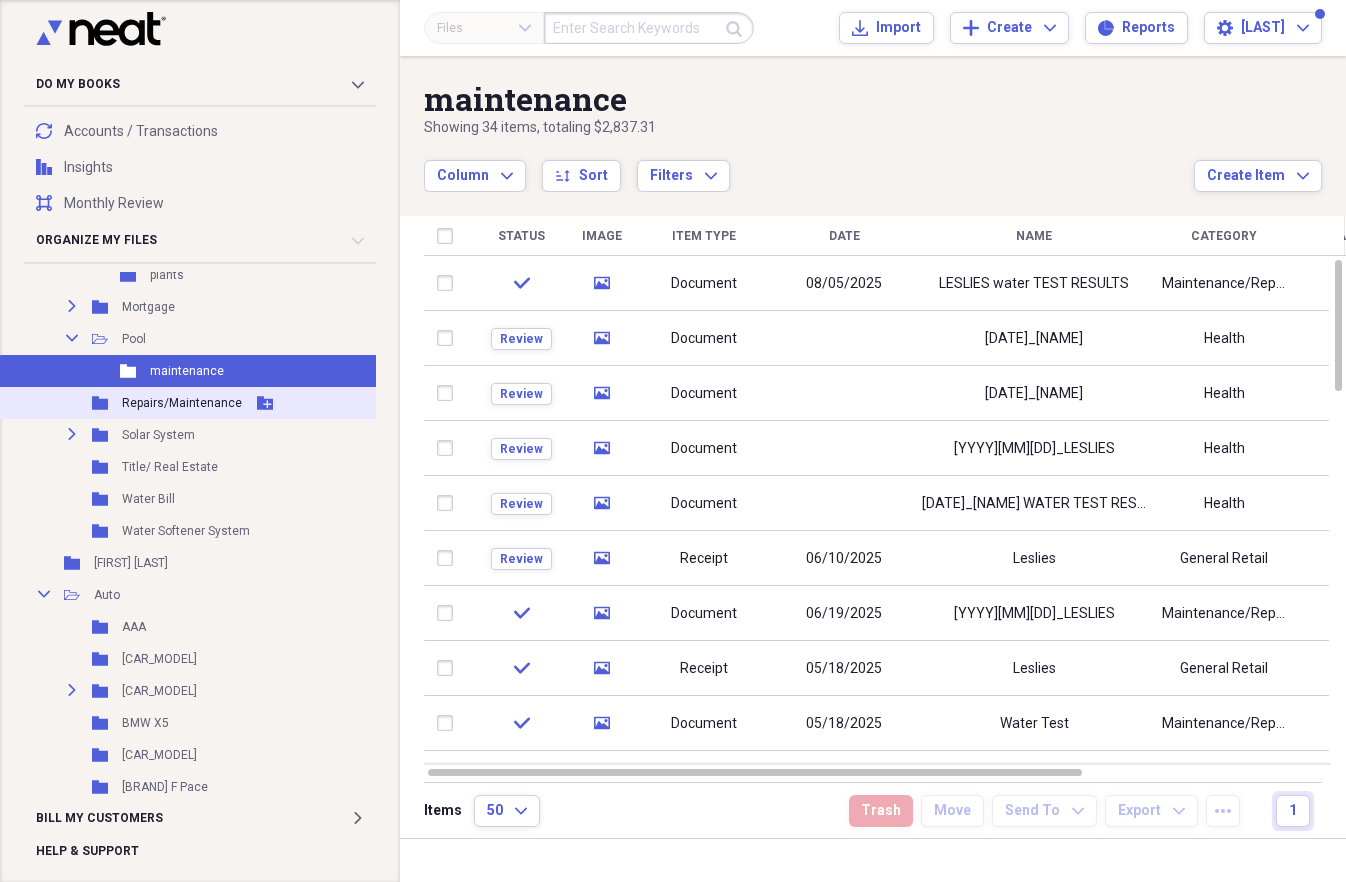 click on "Repairs/Maintenance" at bounding box center (182, 403) 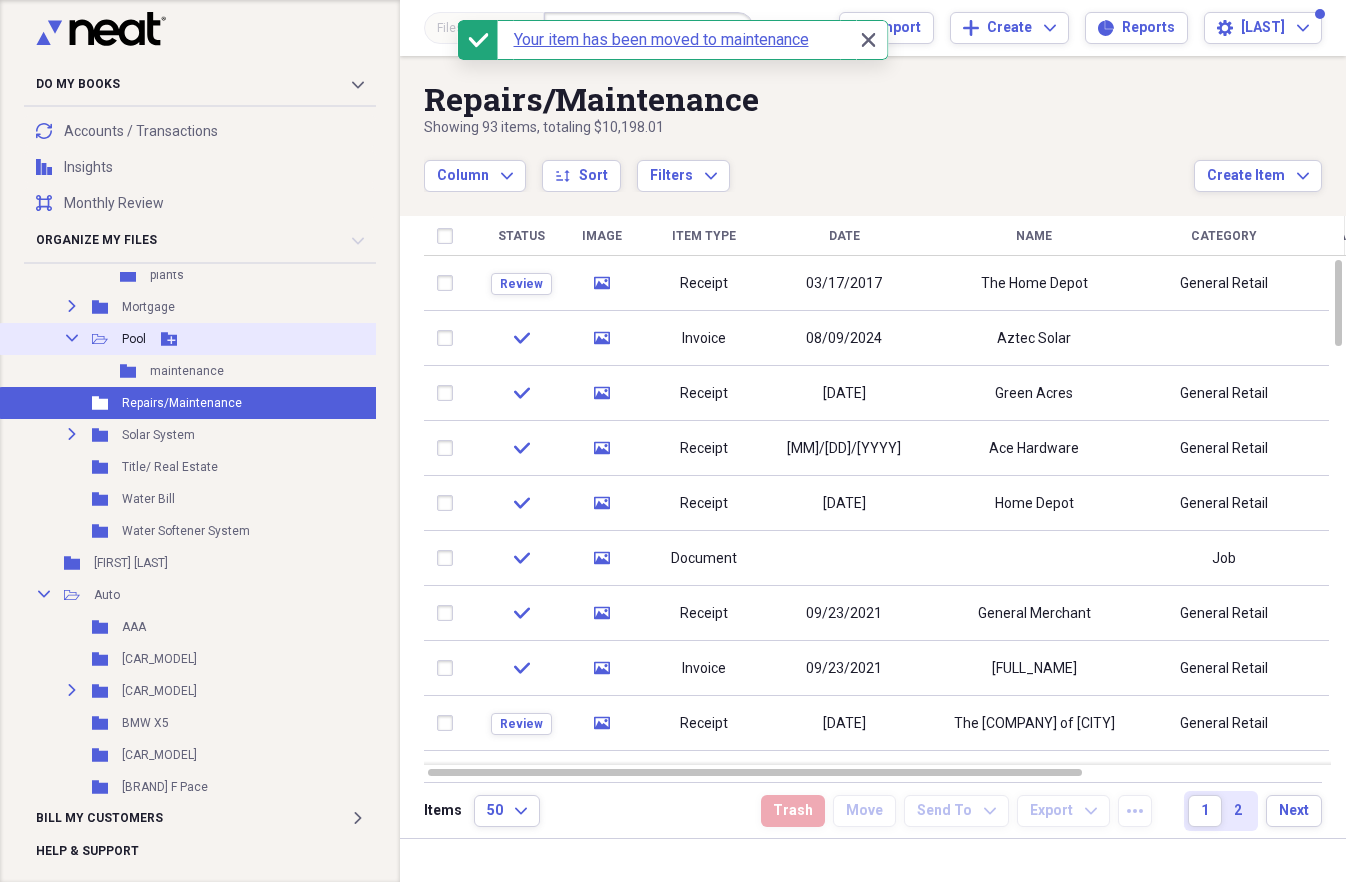 click on "Collapse" 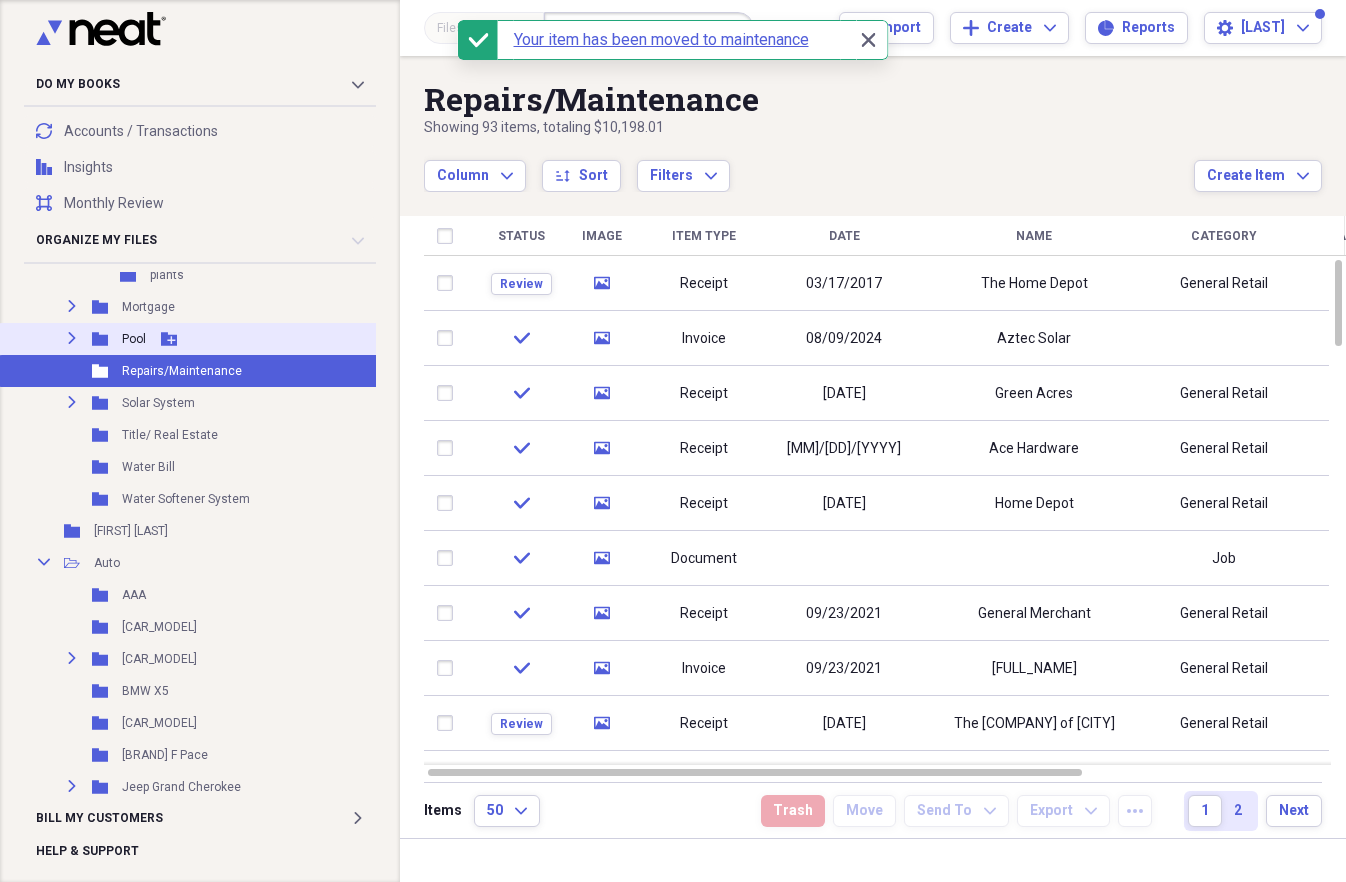 click on "Expand" 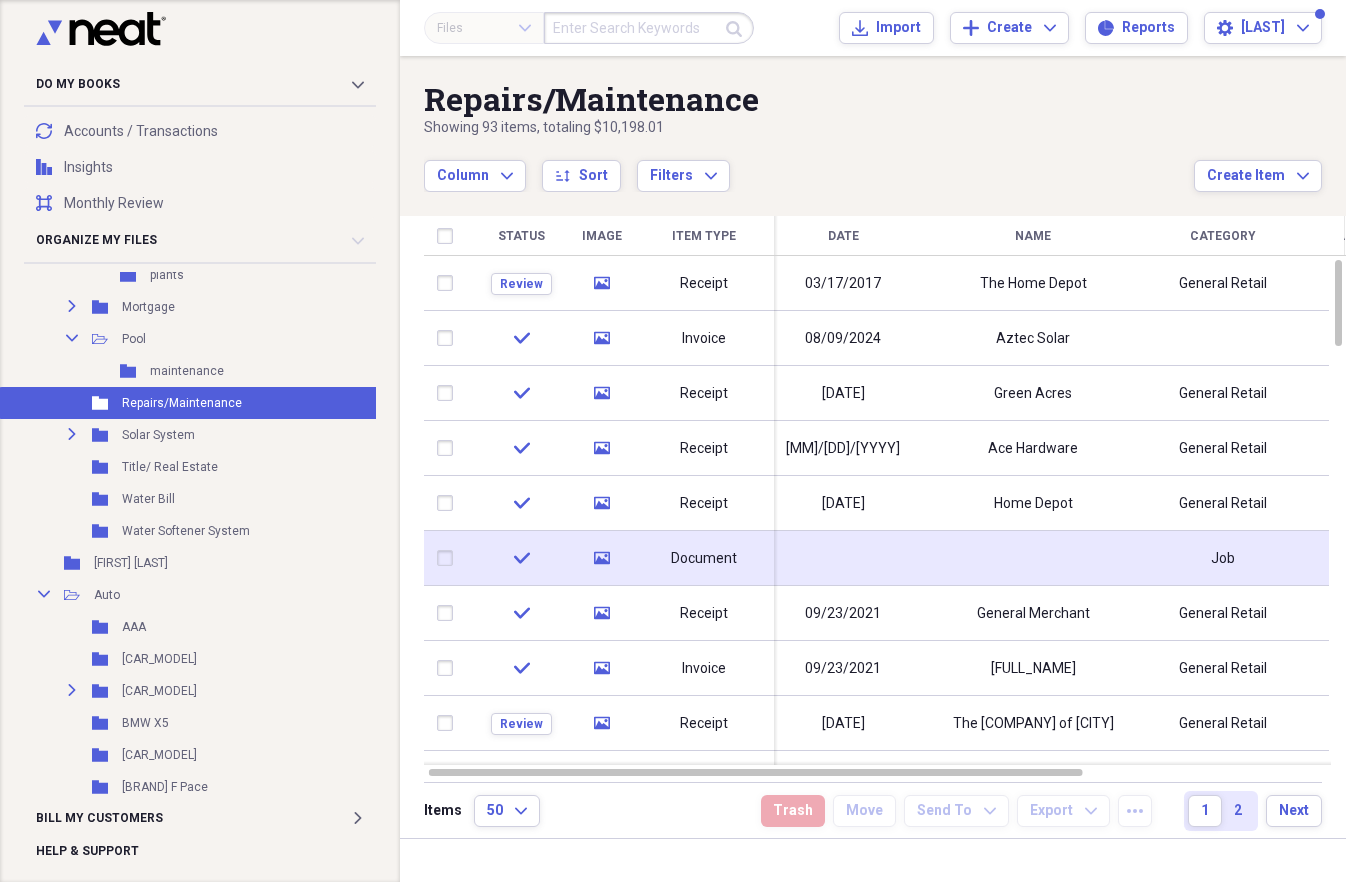 click at bounding box center [843, 558] 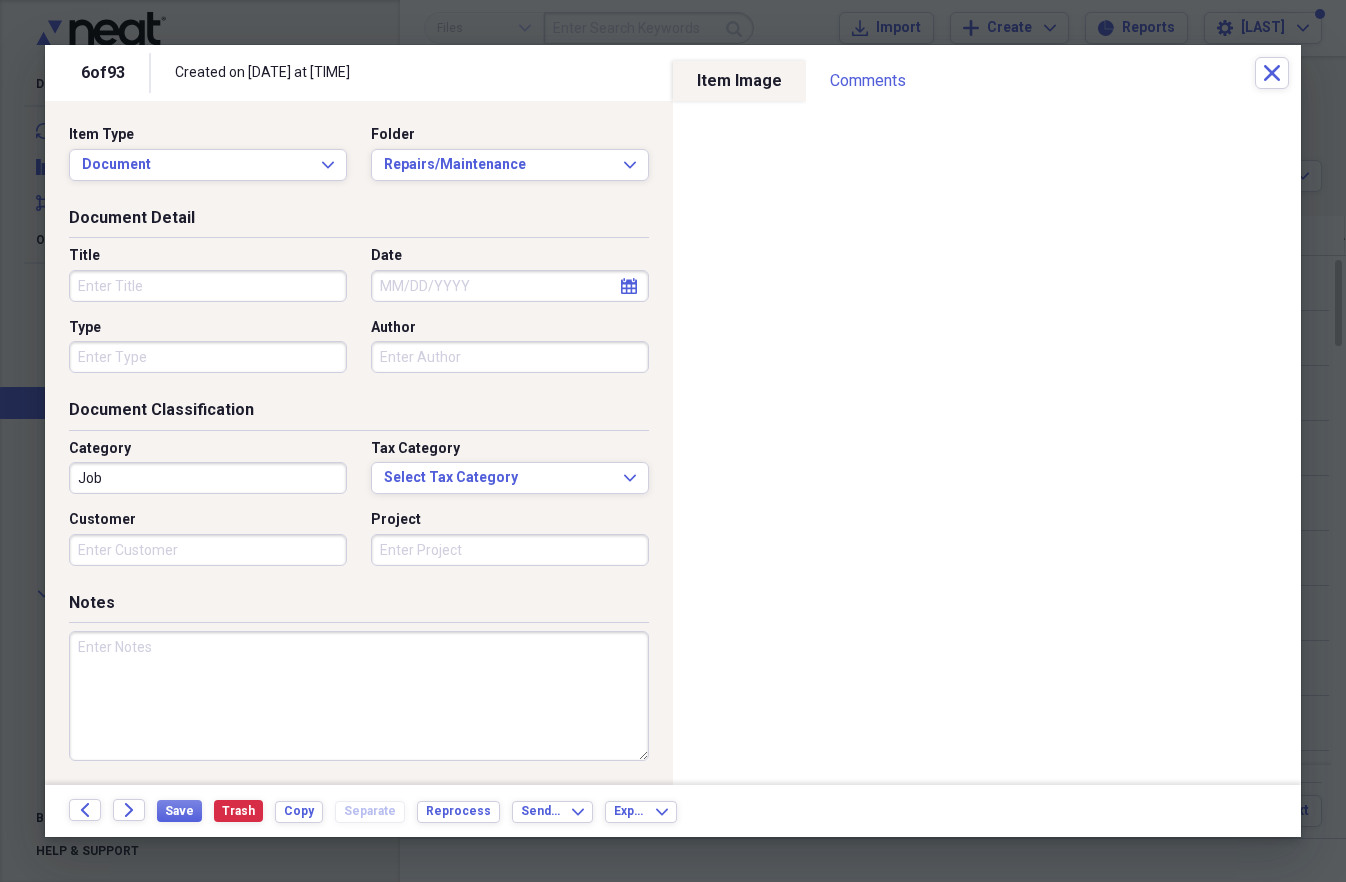 click on "Job" at bounding box center [208, 478] 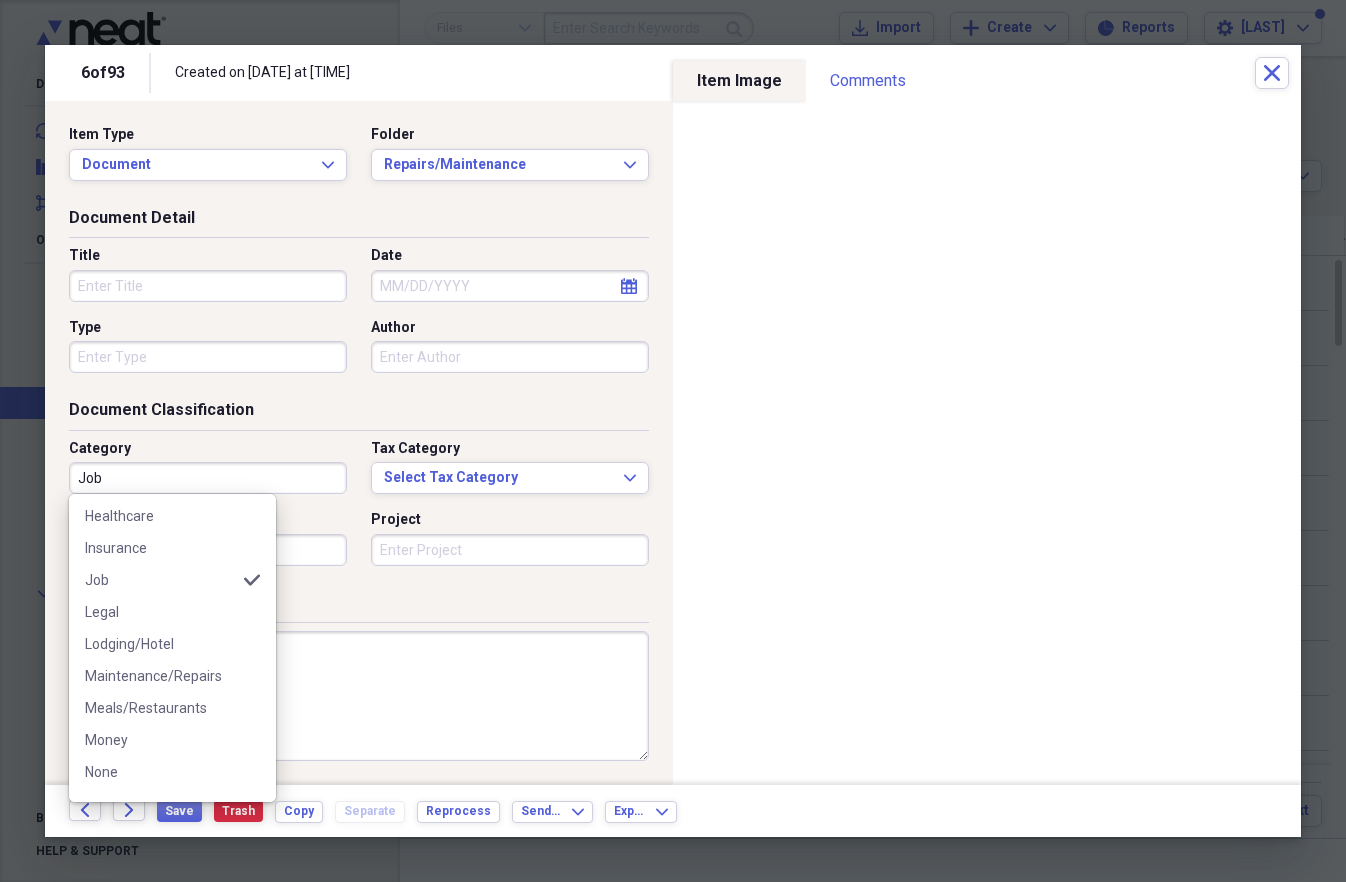 scroll, scrollTop: 422, scrollLeft: 0, axis: vertical 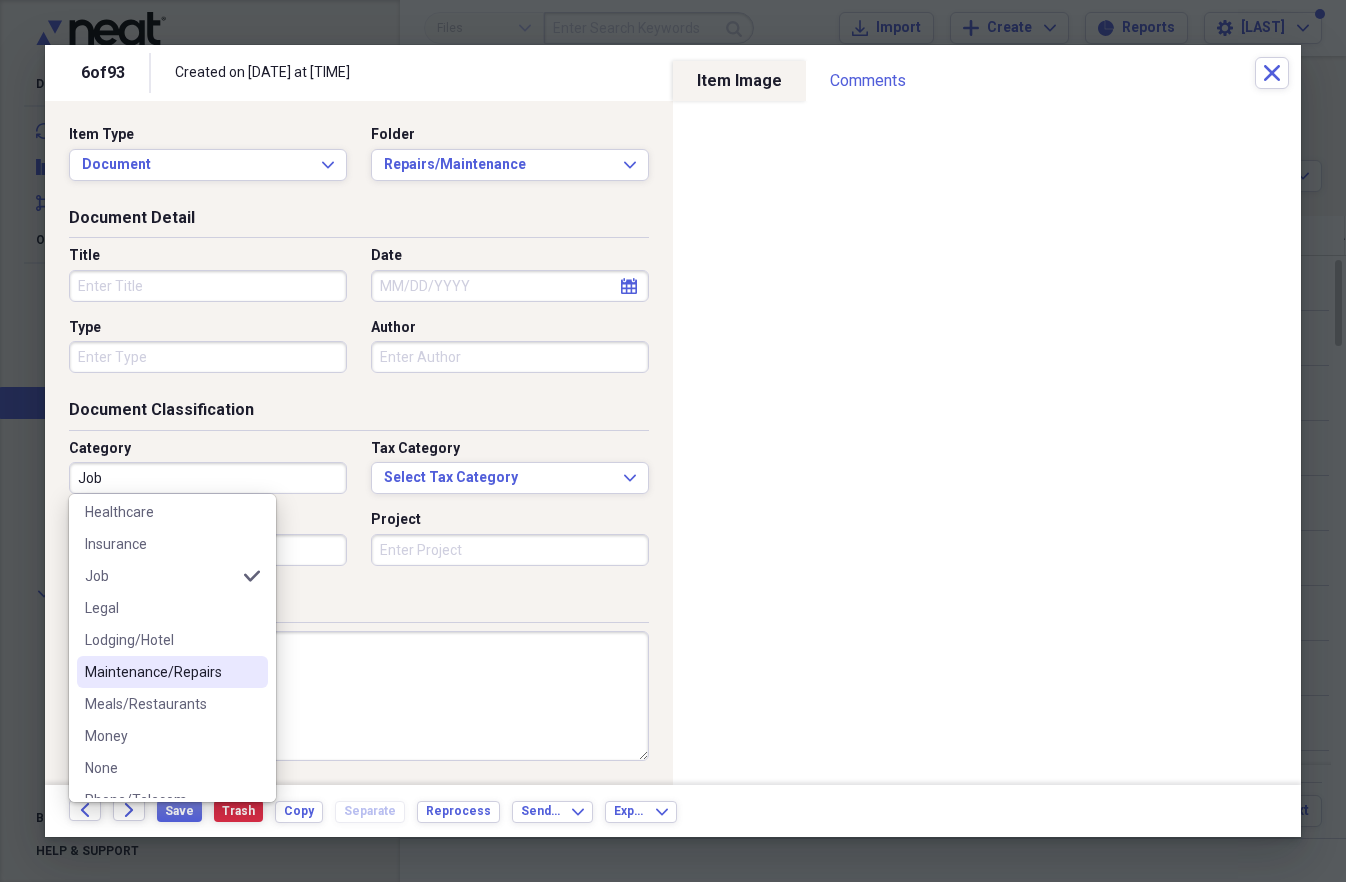 click on "Maintenance/Repairs" at bounding box center (160, 672) 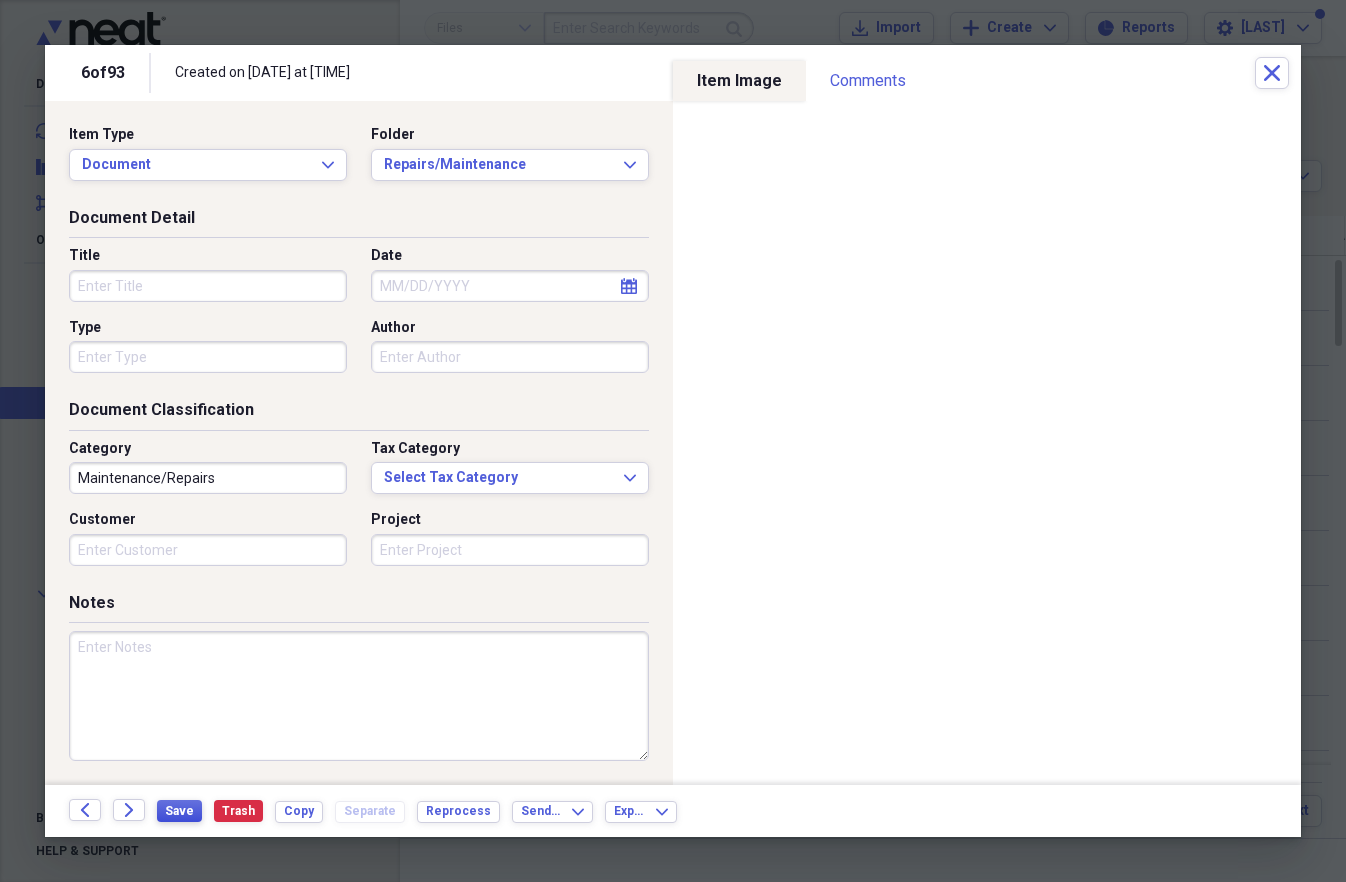 click on "Save" at bounding box center (179, 811) 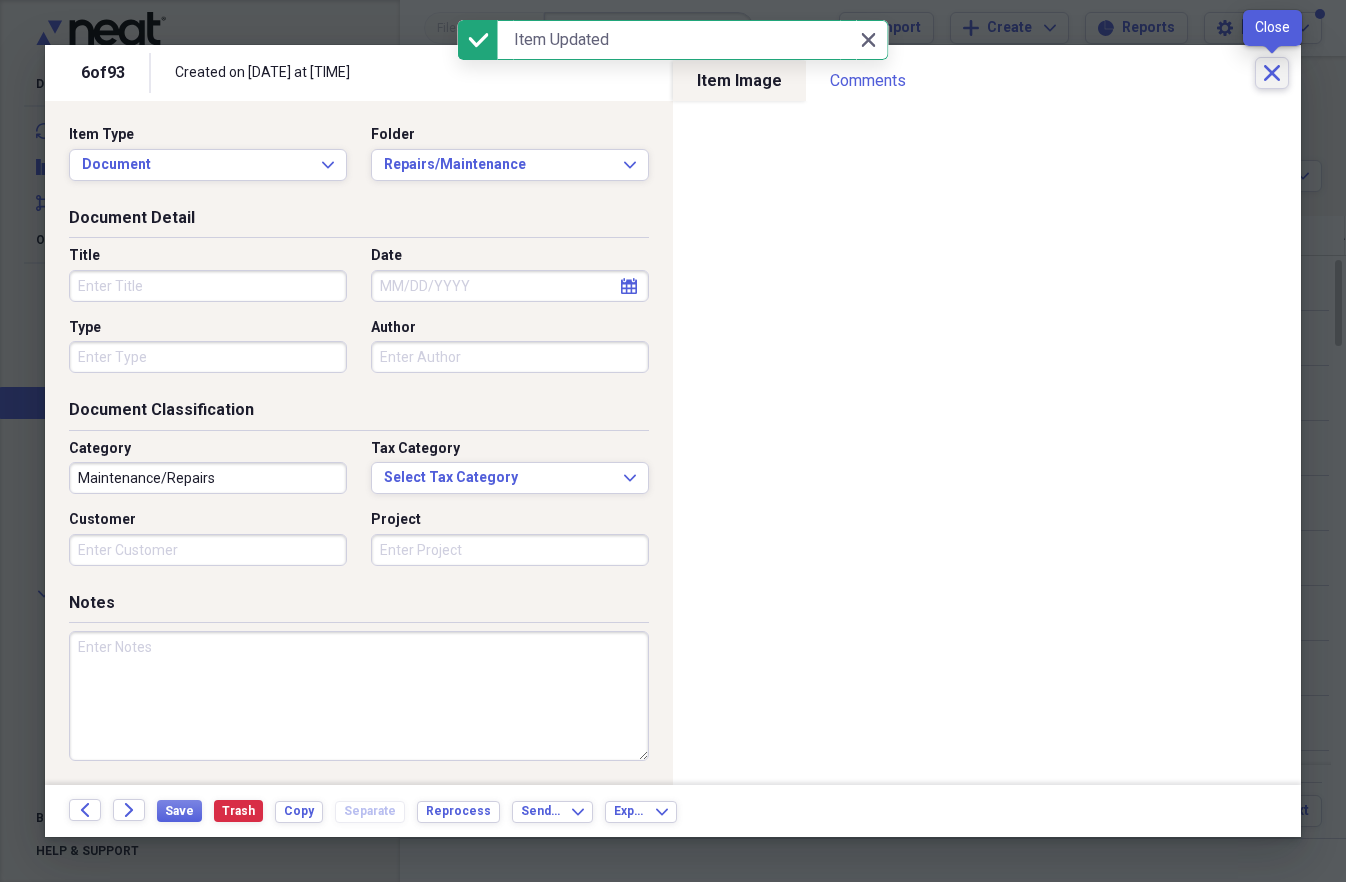 click on "Close" 